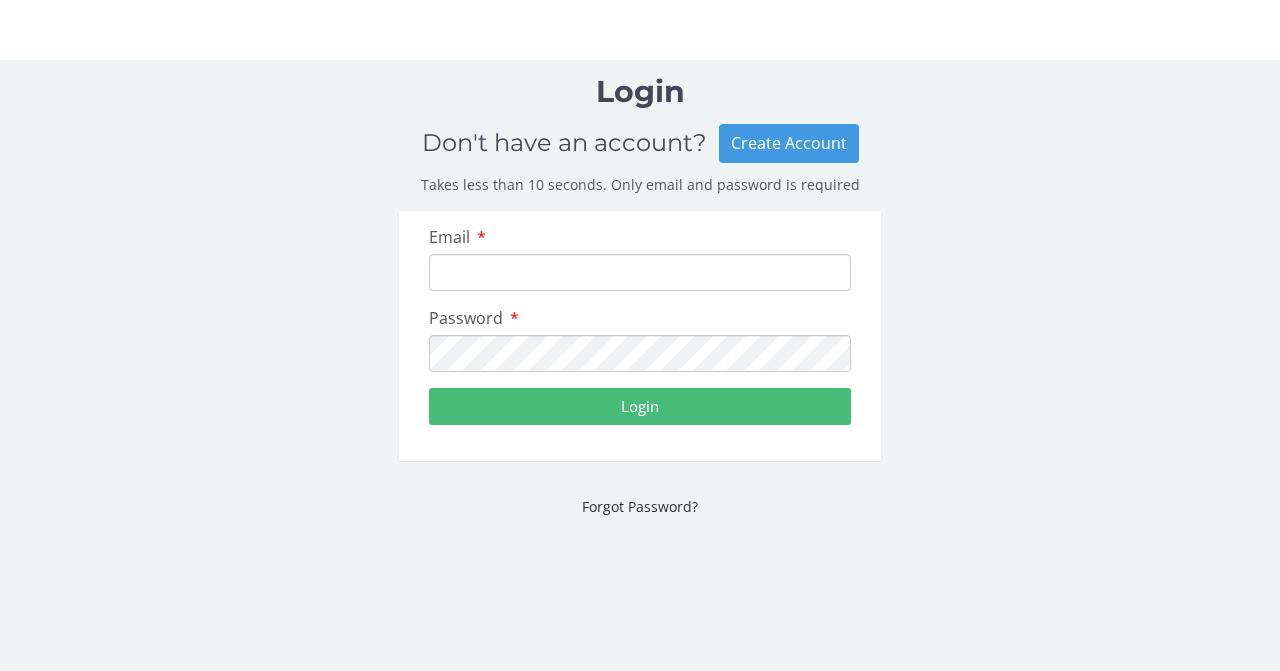 scroll, scrollTop: 0, scrollLeft: 0, axis: both 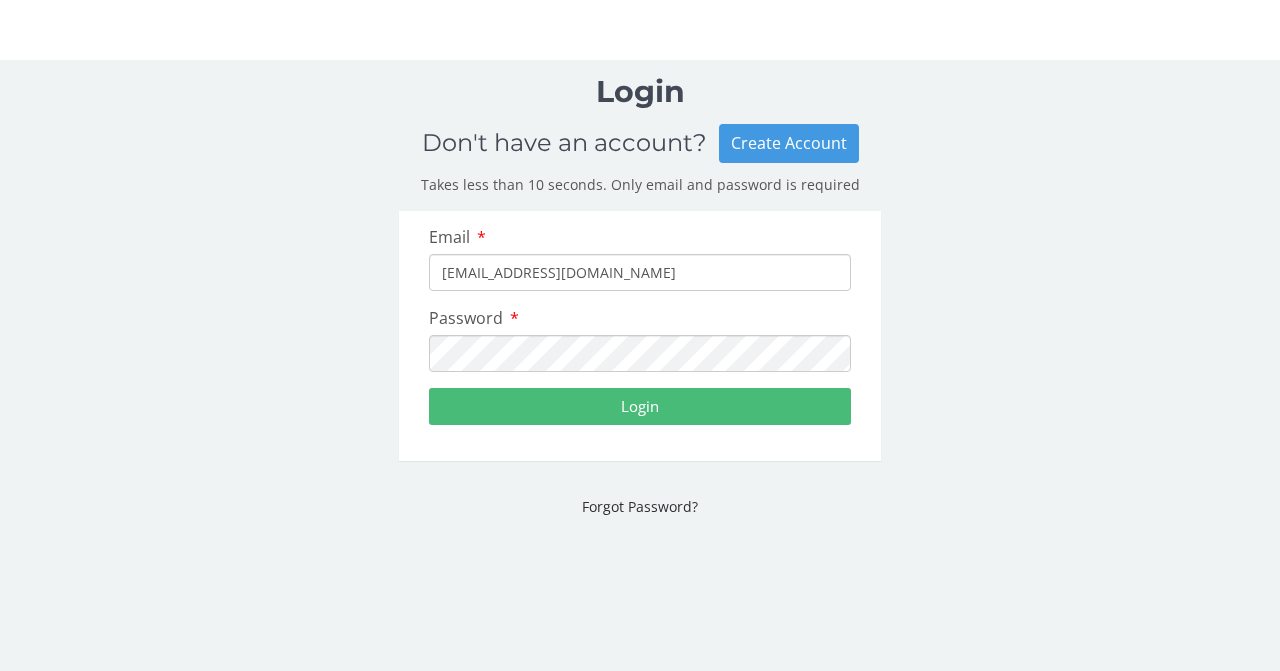 type on "[EMAIL_ADDRESS][DOMAIN_NAME]" 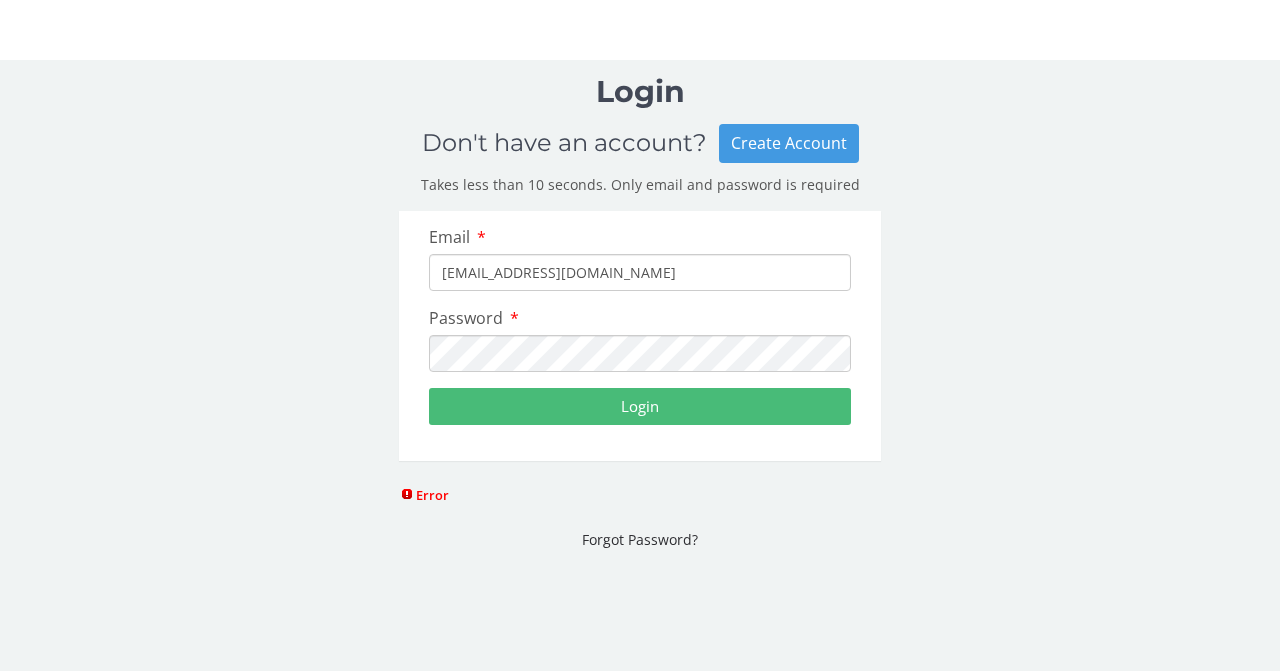 click on "Login" at bounding box center [640, 406] 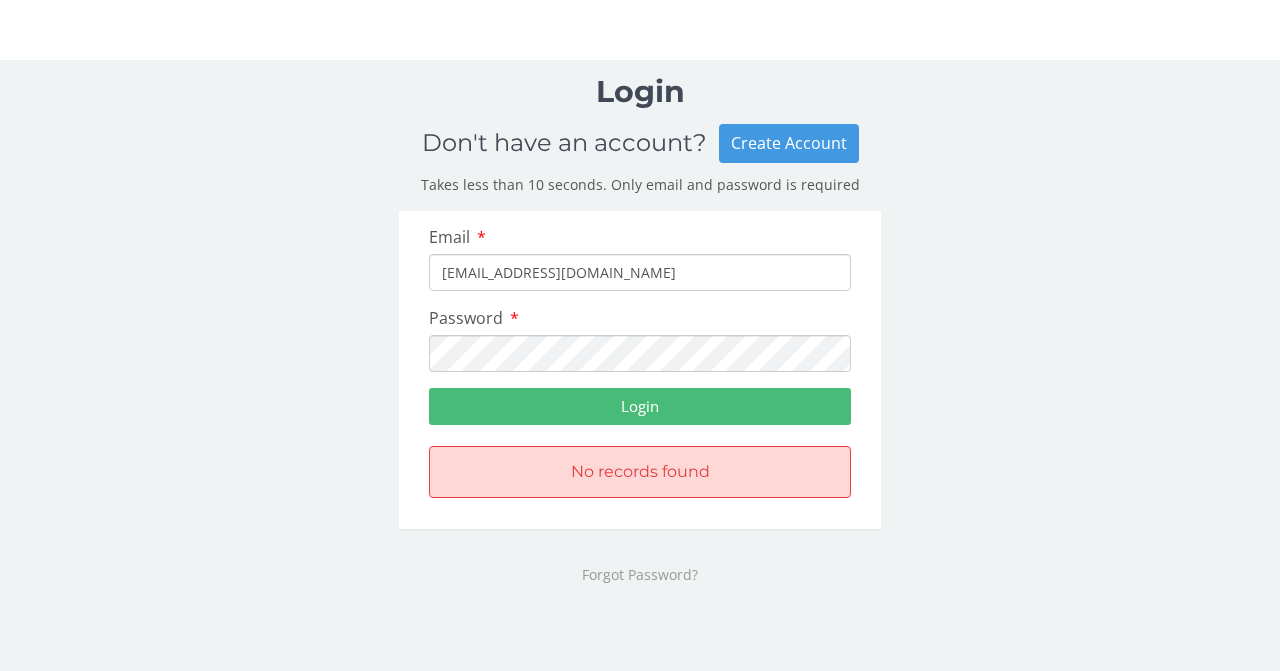 click on "Forgot Password?" at bounding box center (640, 574) 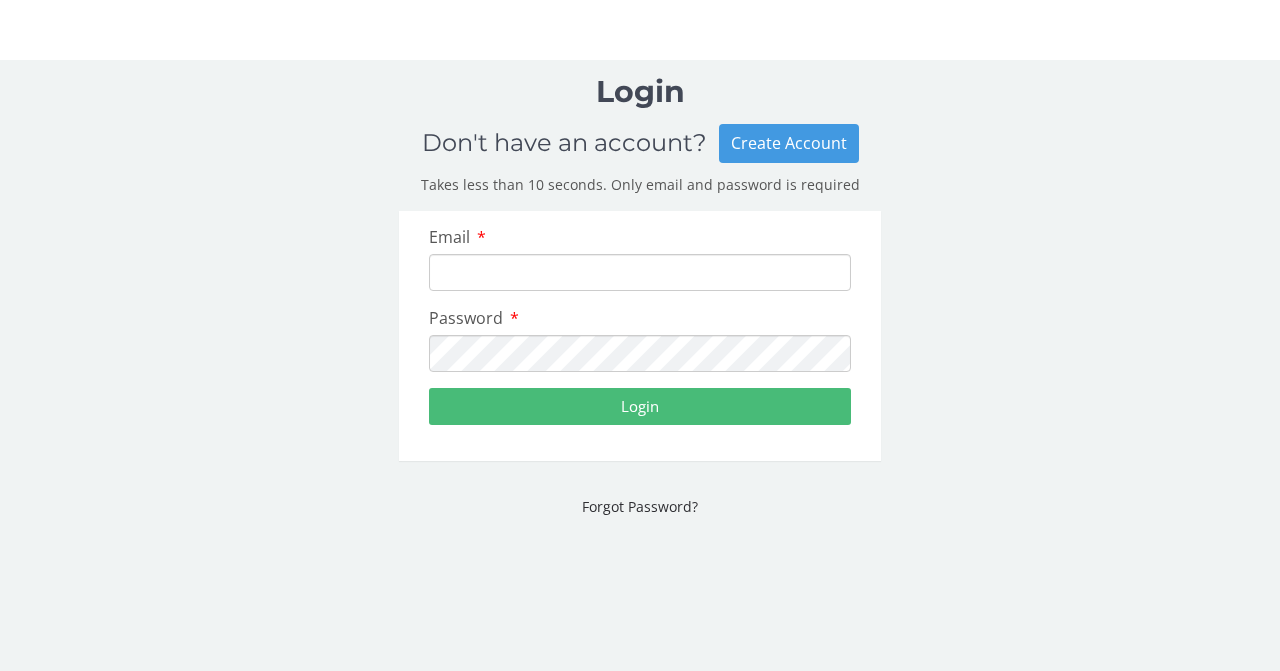 scroll, scrollTop: 0, scrollLeft: 0, axis: both 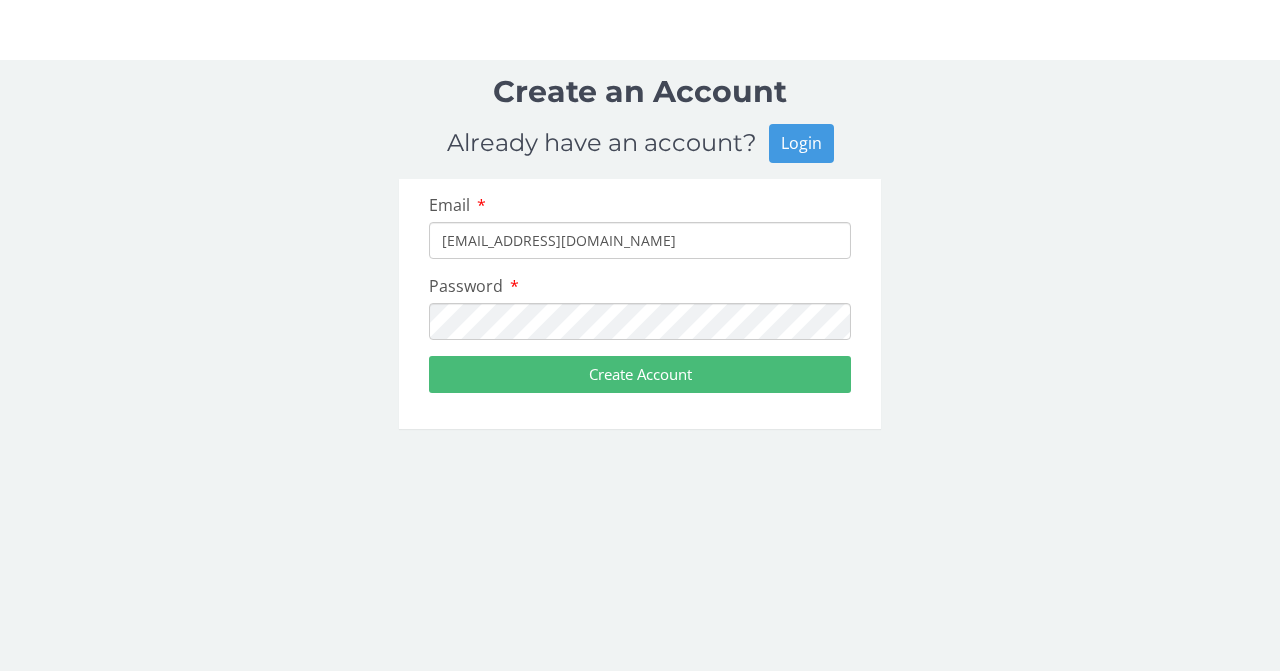 type on "[EMAIL_ADDRESS][DOMAIN_NAME]" 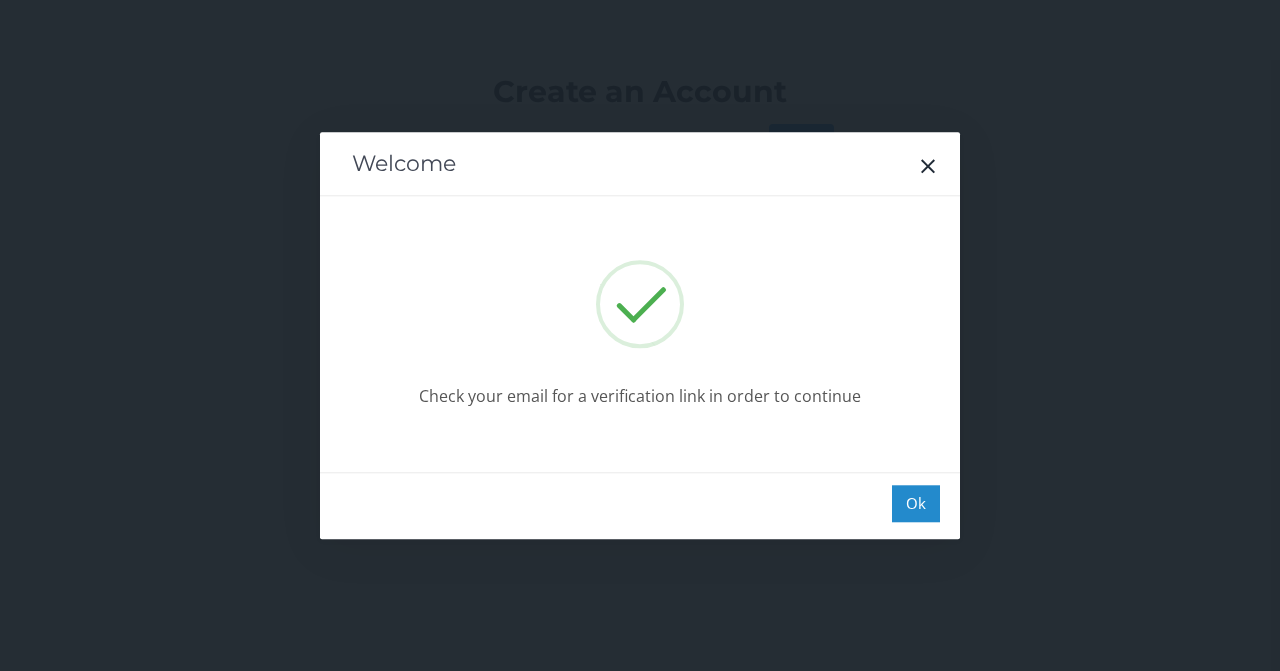 click on "Ok" at bounding box center [916, 503] 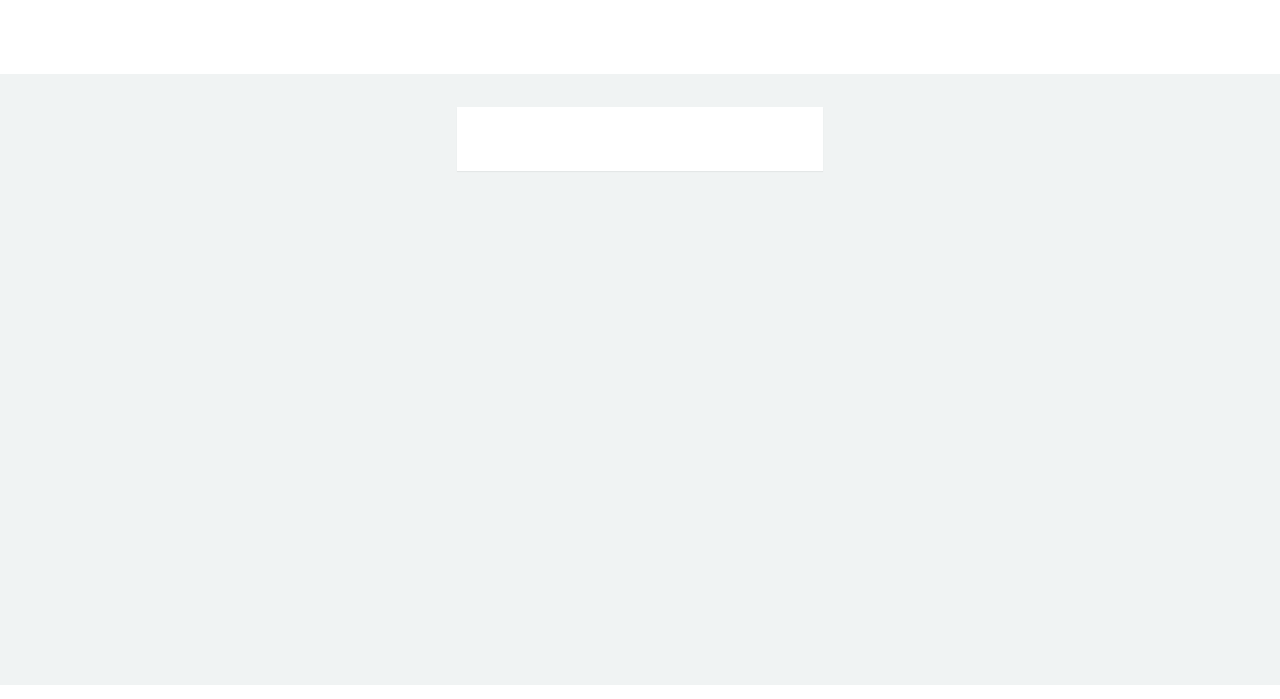 scroll, scrollTop: 0, scrollLeft: 0, axis: both 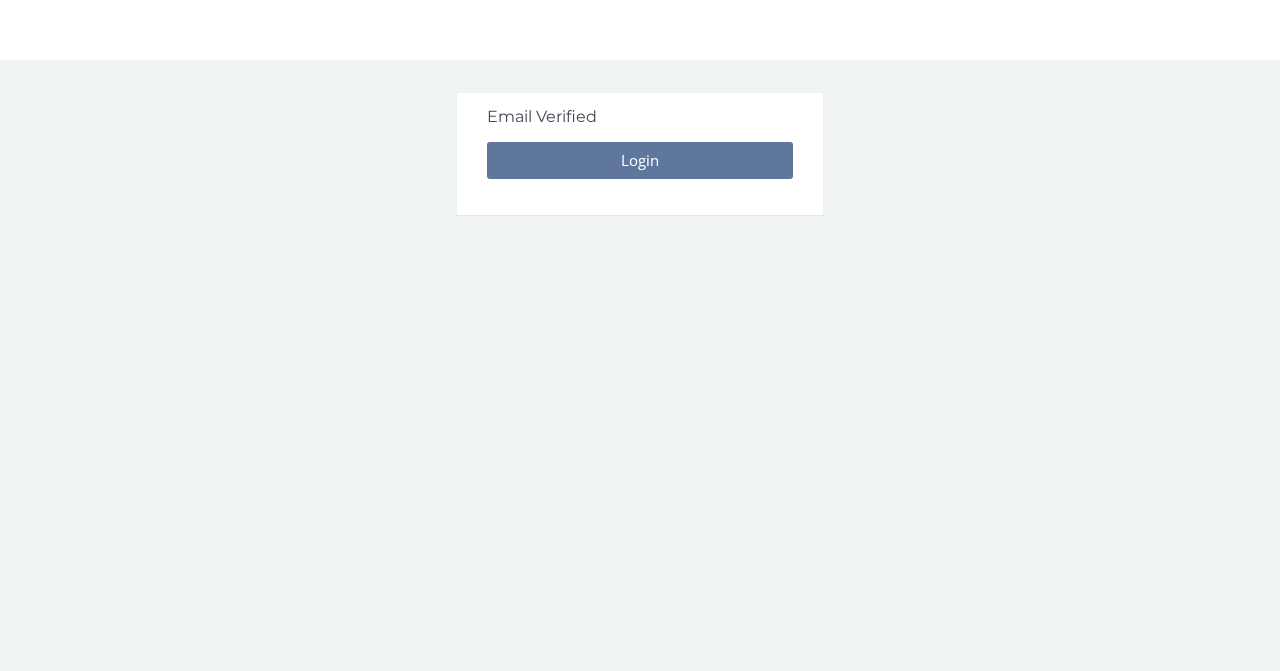 click on "Login" at bounding box center [640, 160] 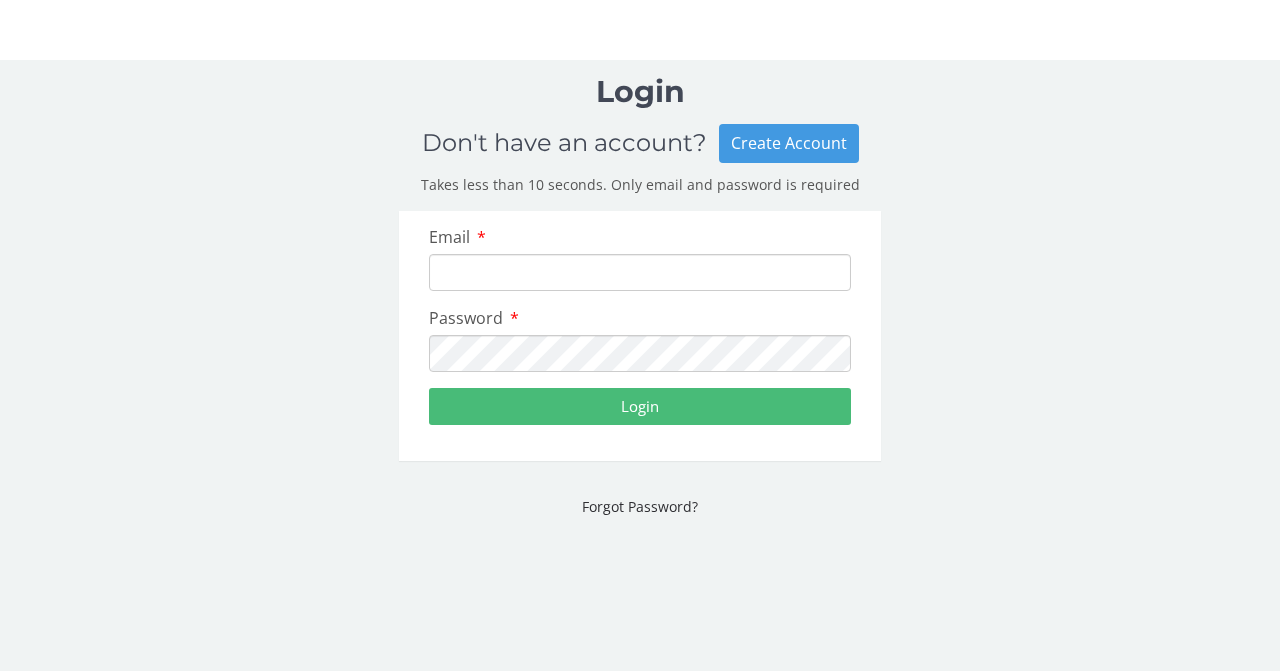 click at bounding box center [640, 30] 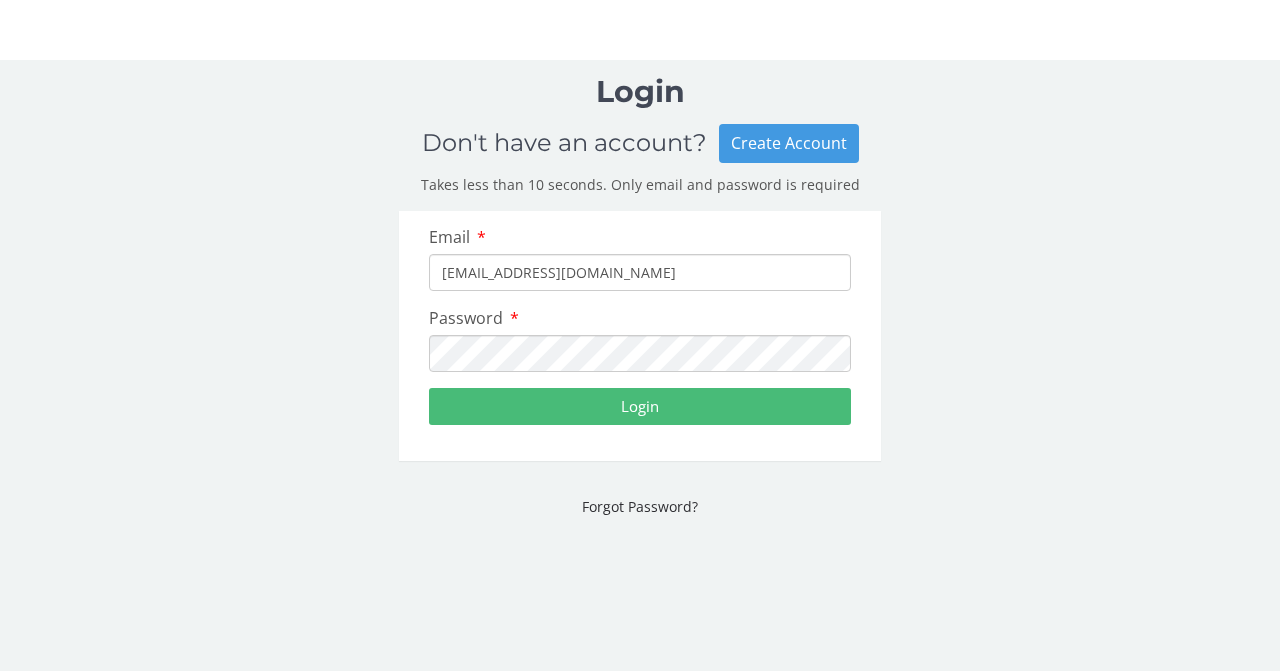 click on "Login" at bounding box center [640, 406] 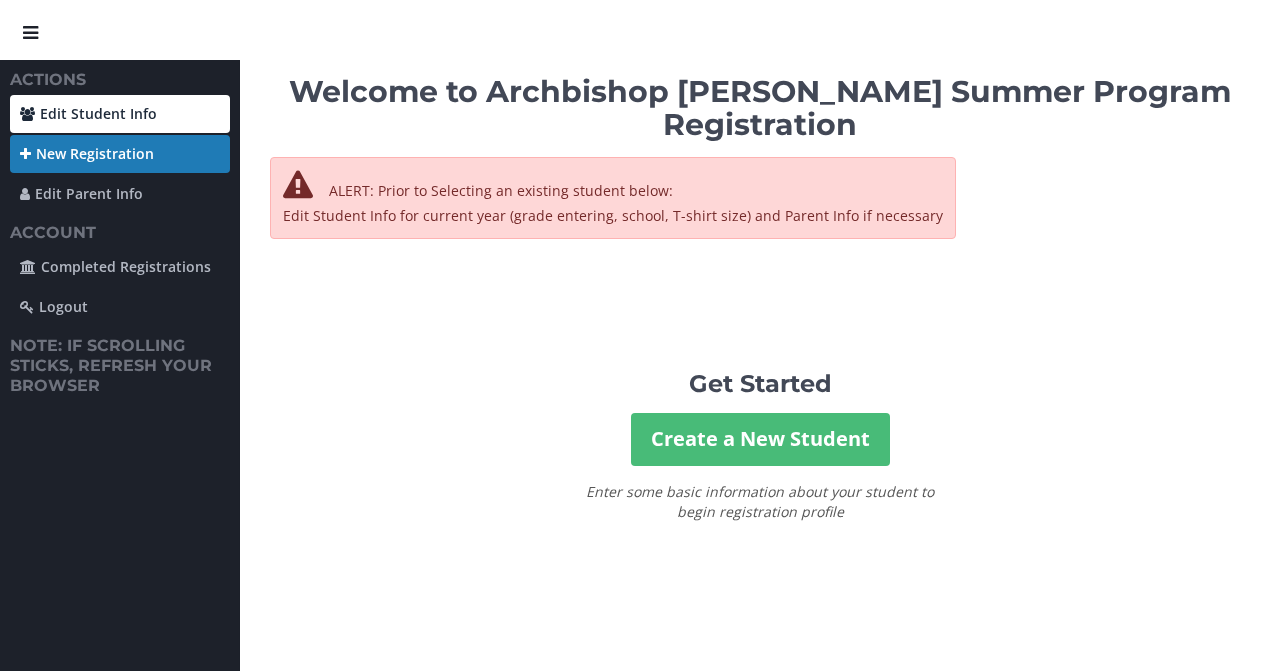 click on "Edit Student Info" at bounding box center (120, 114) 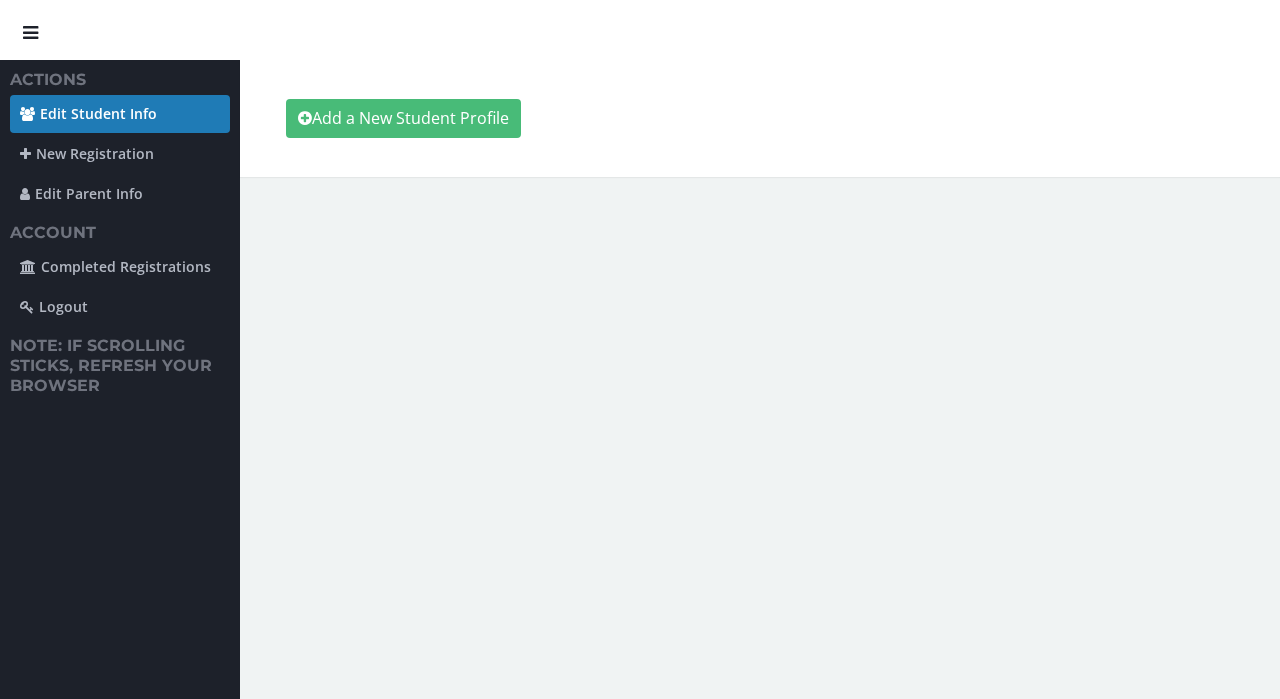 click on "Edit Student Info" at bounding box center (120, 114) 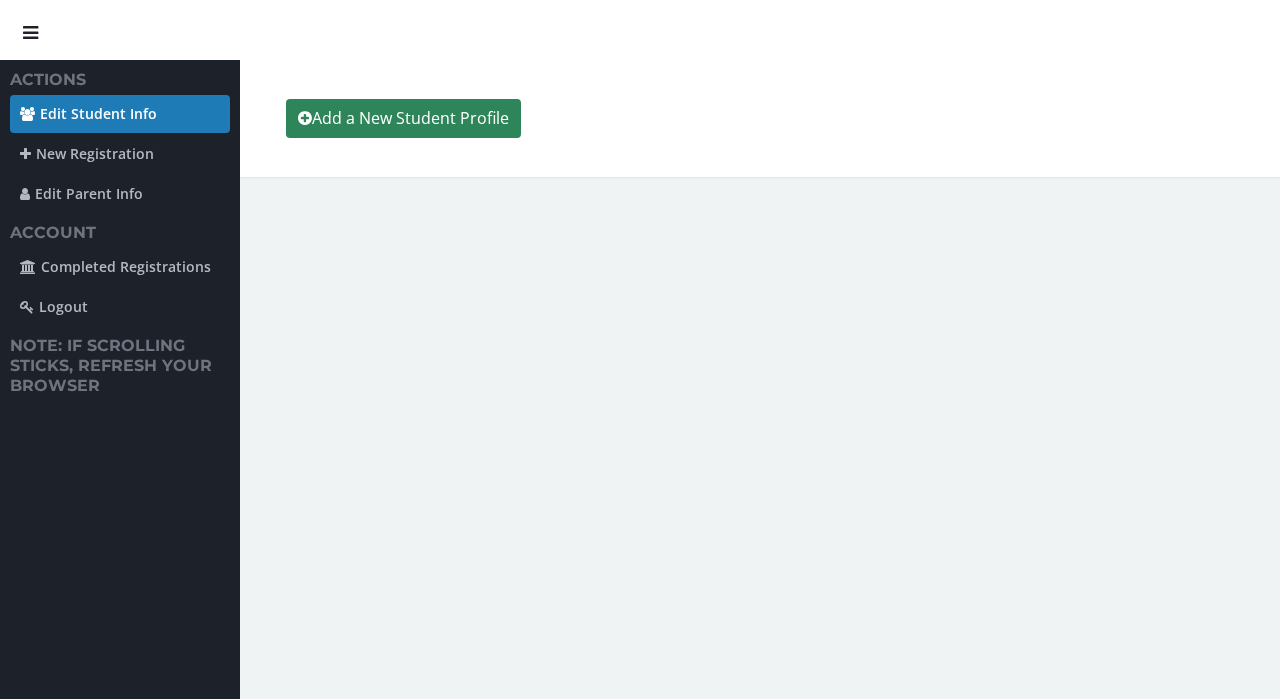 click on "Add a New Student Profile" at bounding box center [403, 118] 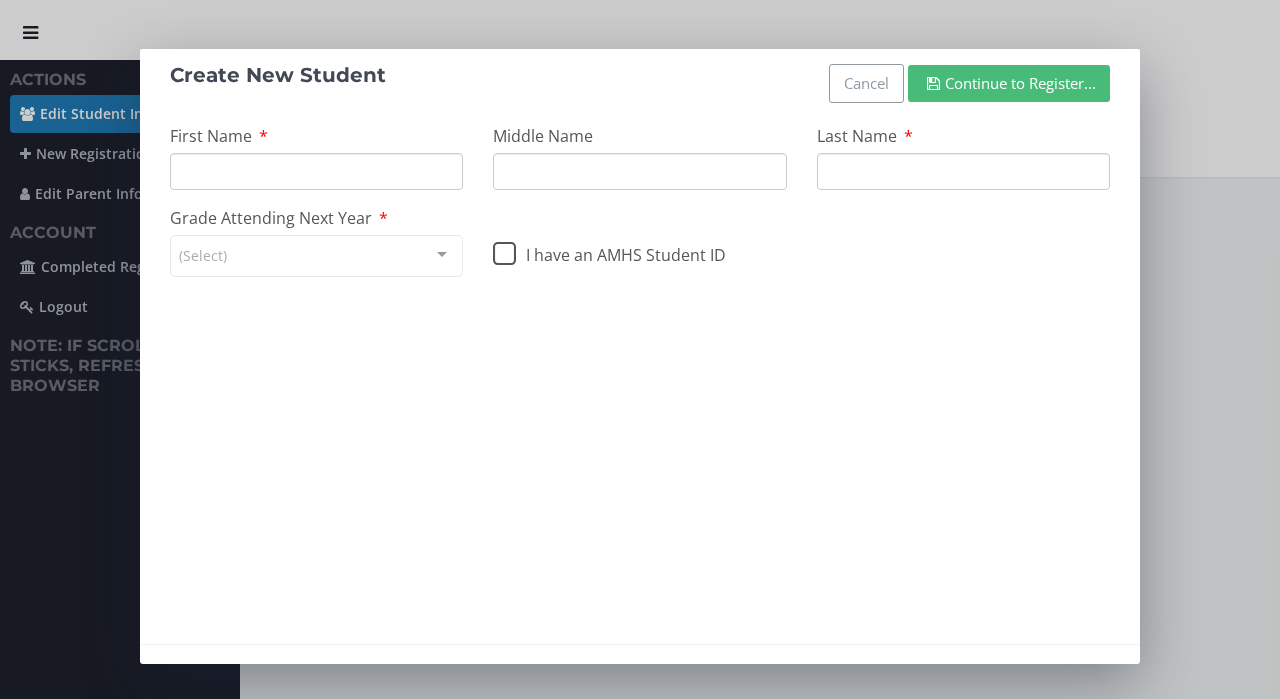 click on "I have an AMHS Student ID" at bounding box center (609, 250) 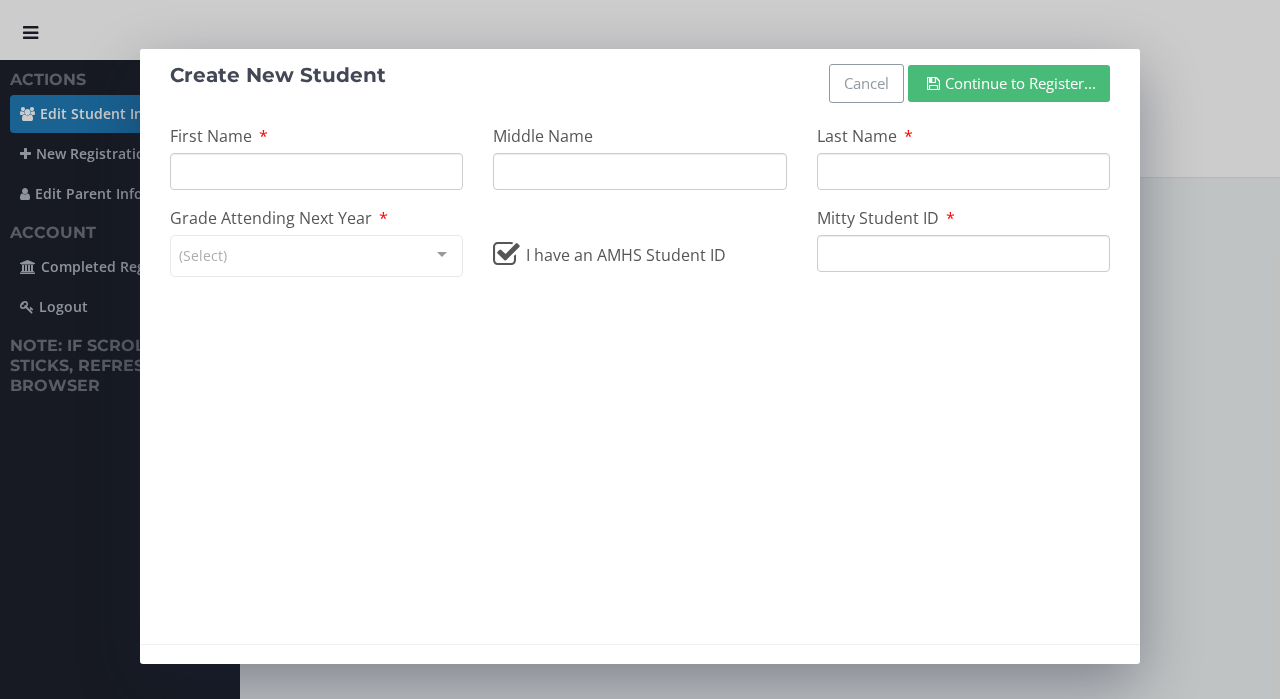 click on "Continue to Register..." at bounding box center (1009, 83) 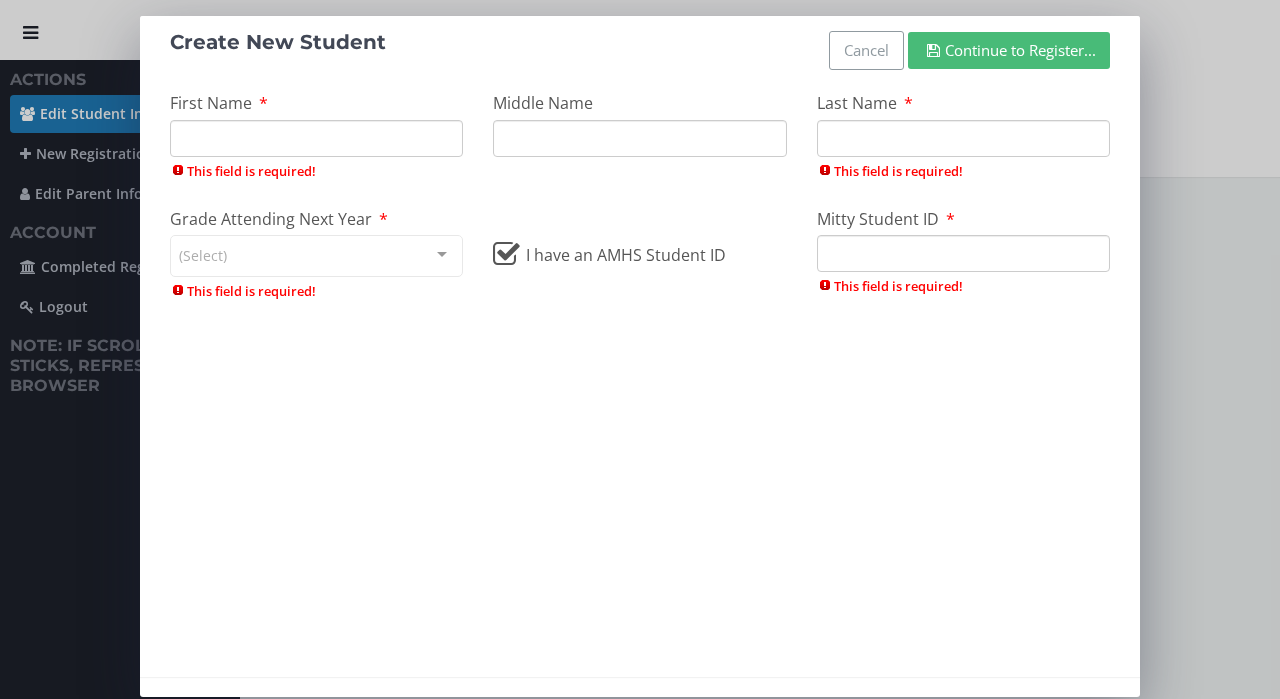 click on "Mitty Student ID" at bounding box center [963, 253] 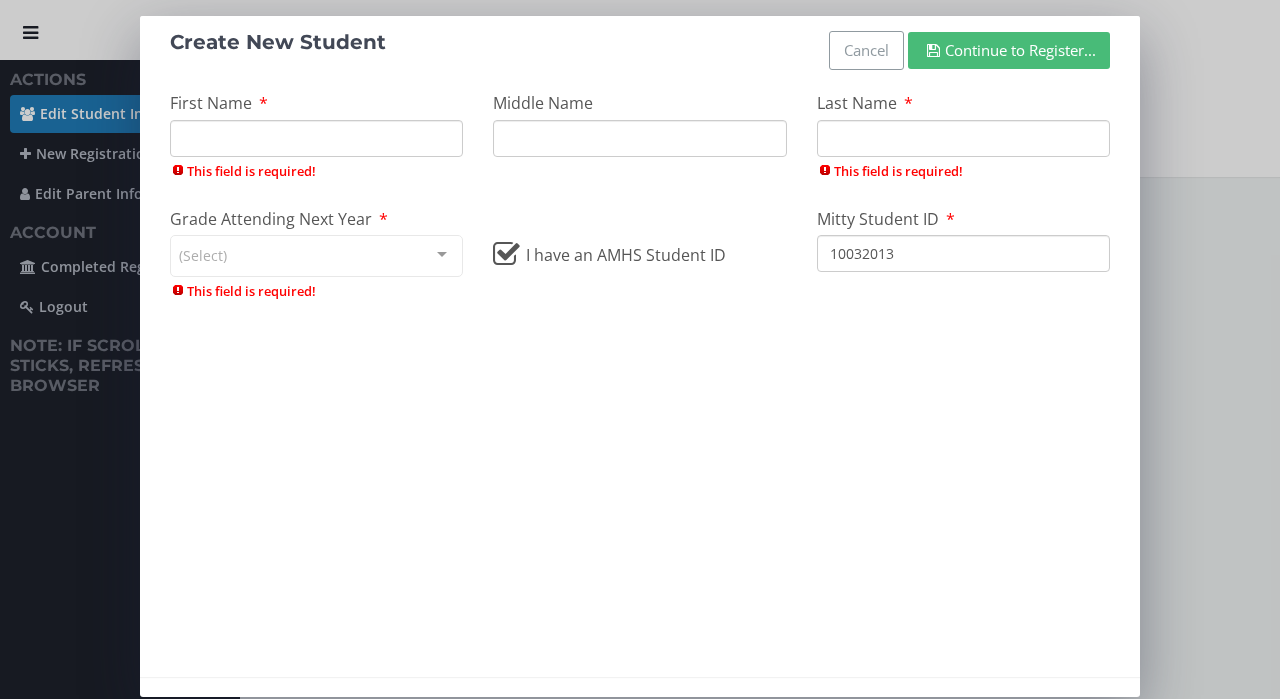 drag, startPoint x: 898, startPoint y: 247, endPoint x: 783, endPoint y: 242, distance: 115.10864 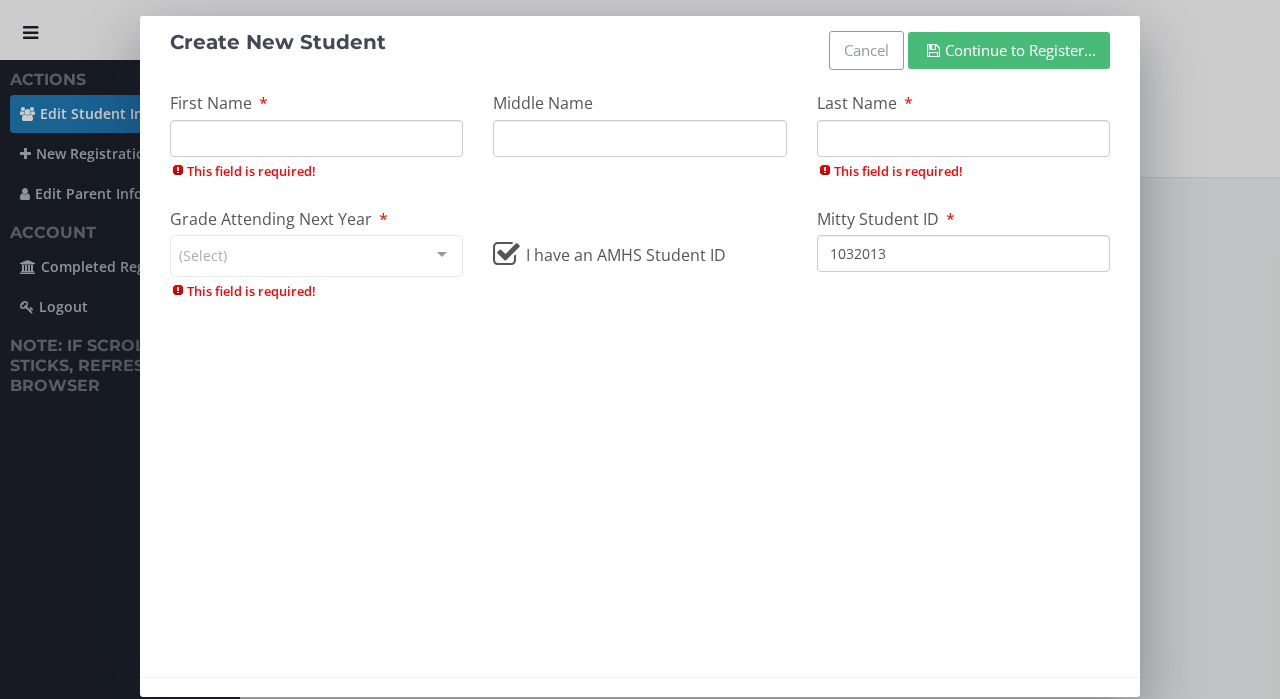 click on "1032013" at bounding box center (963, 253) 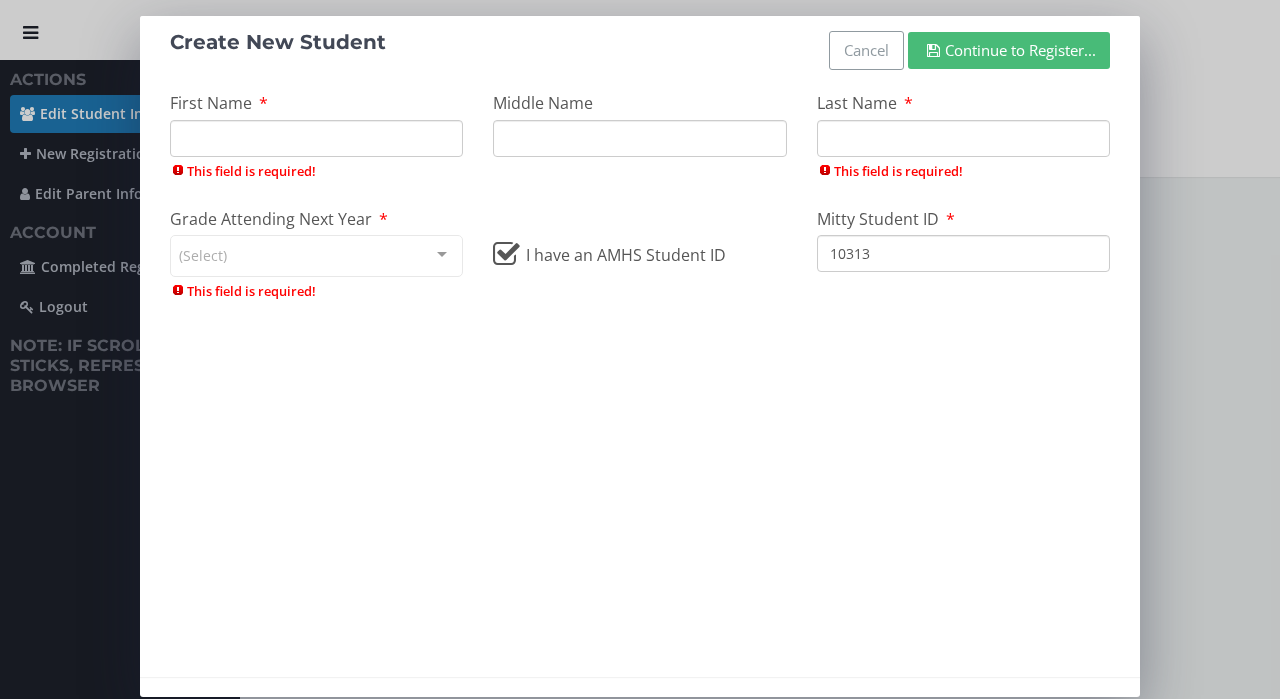 type on "10313" 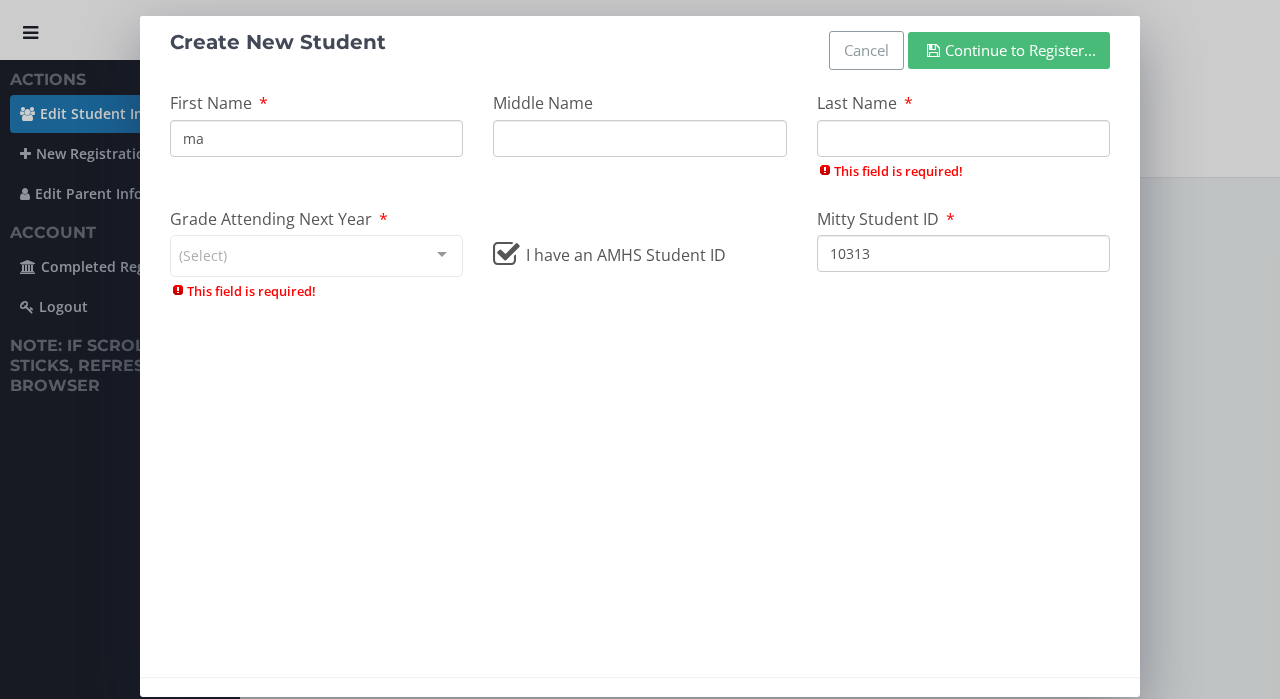 type on "m" 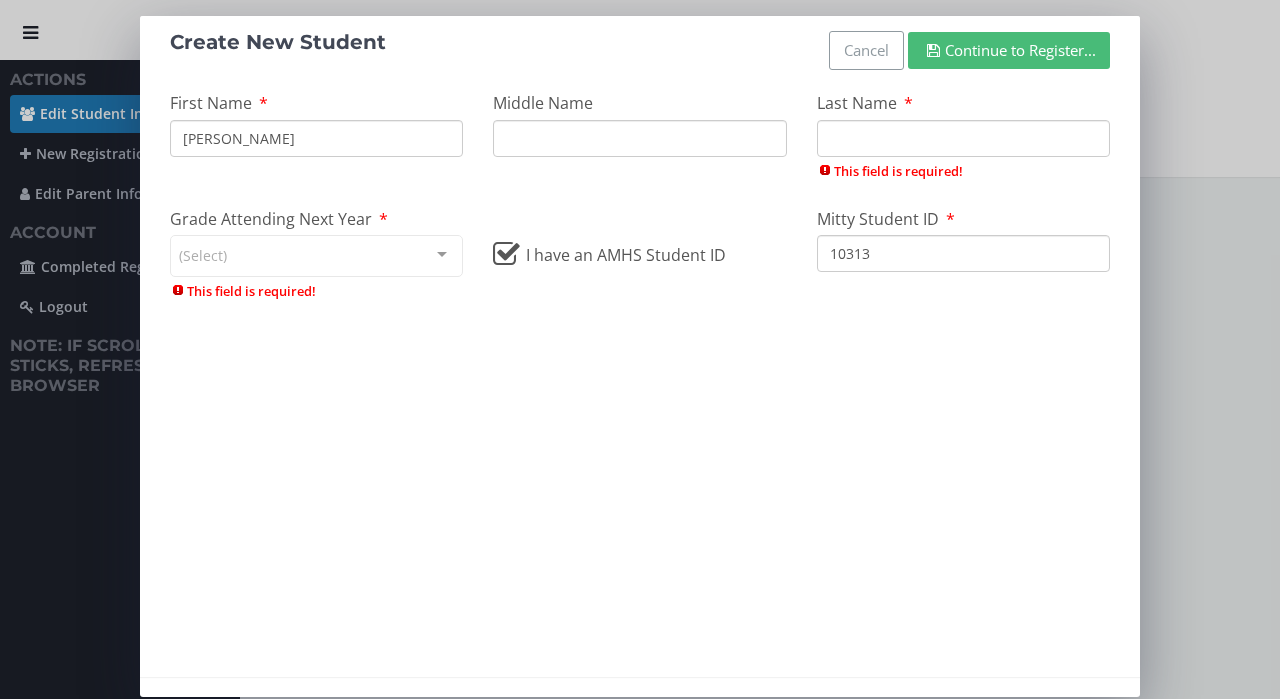 type on "Matthew" 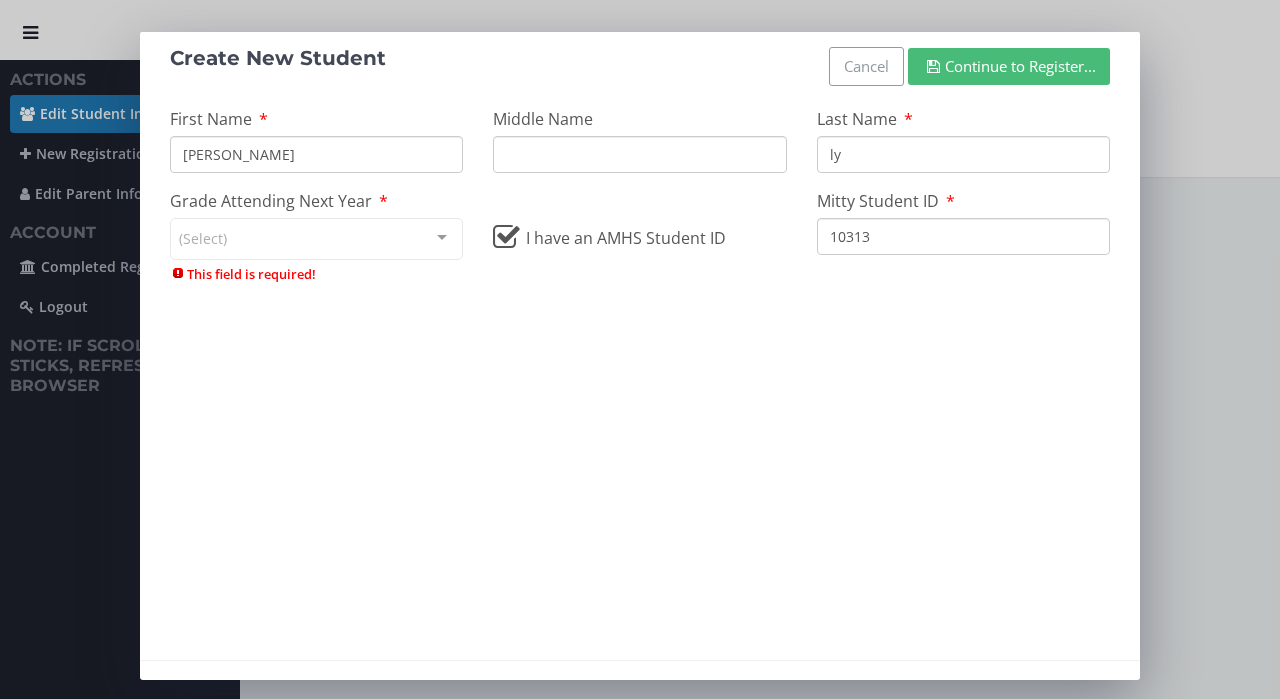 click at bounding box center (640, 469) 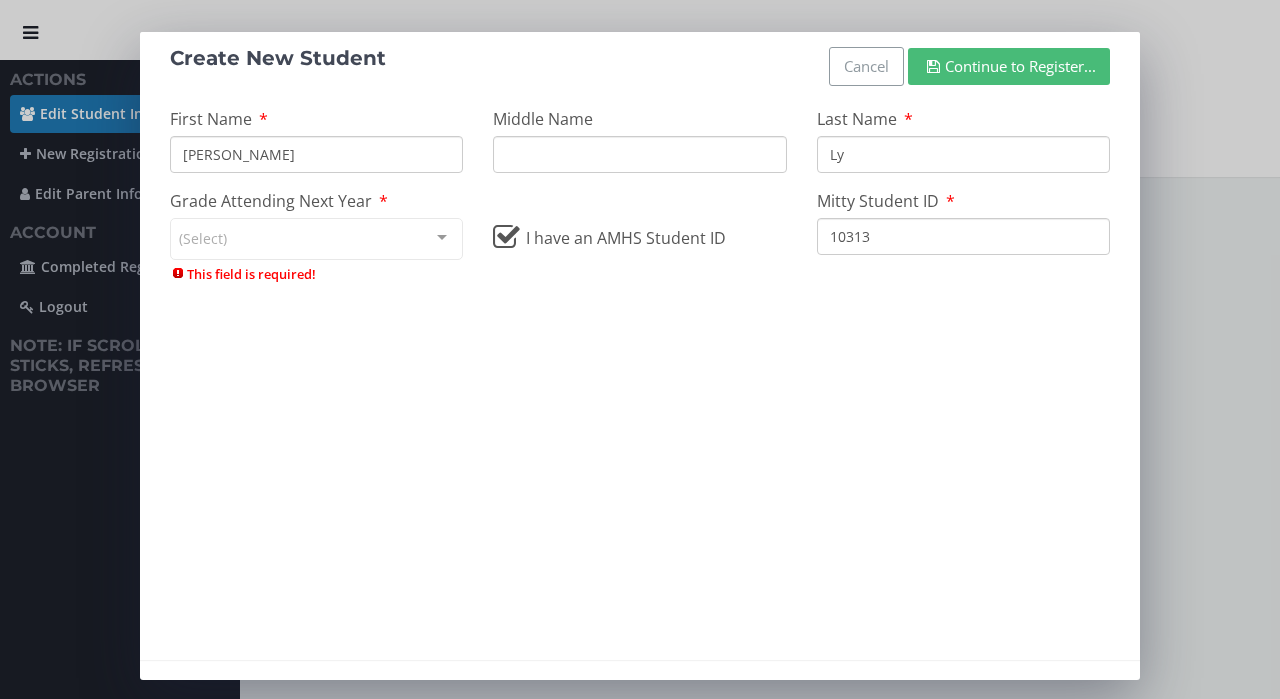 type on "Ly" 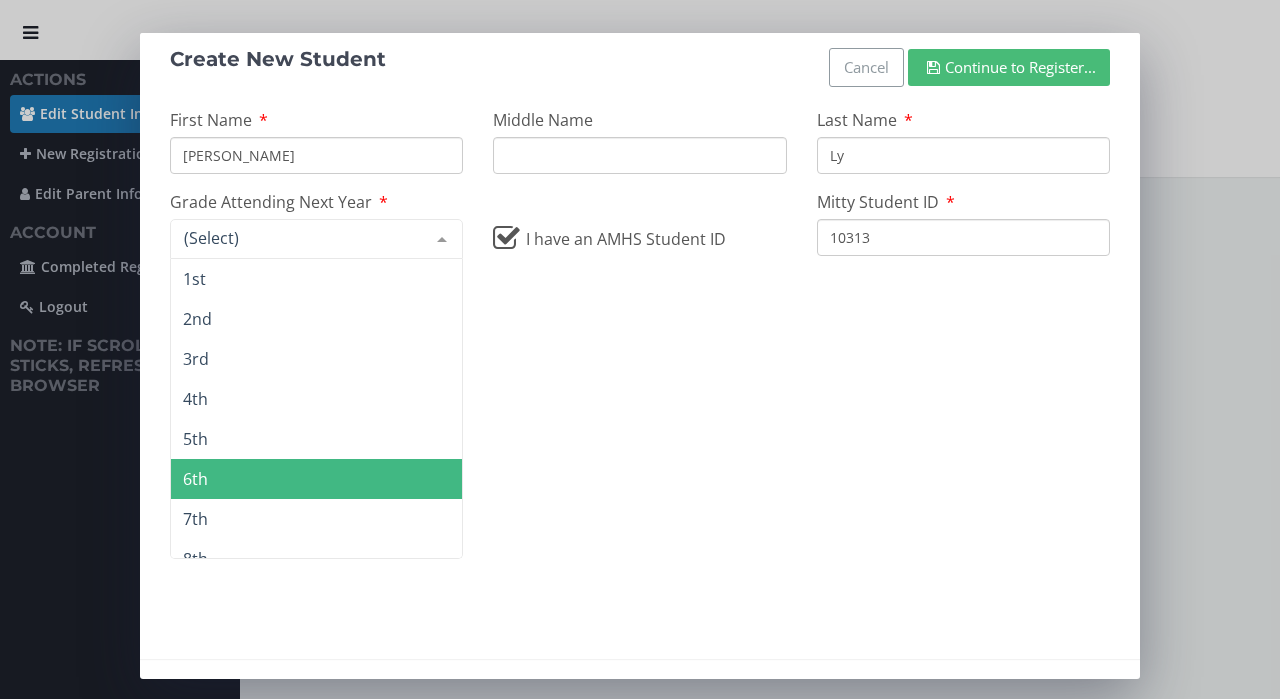 click on "6th" at bounding box center (316, 479) 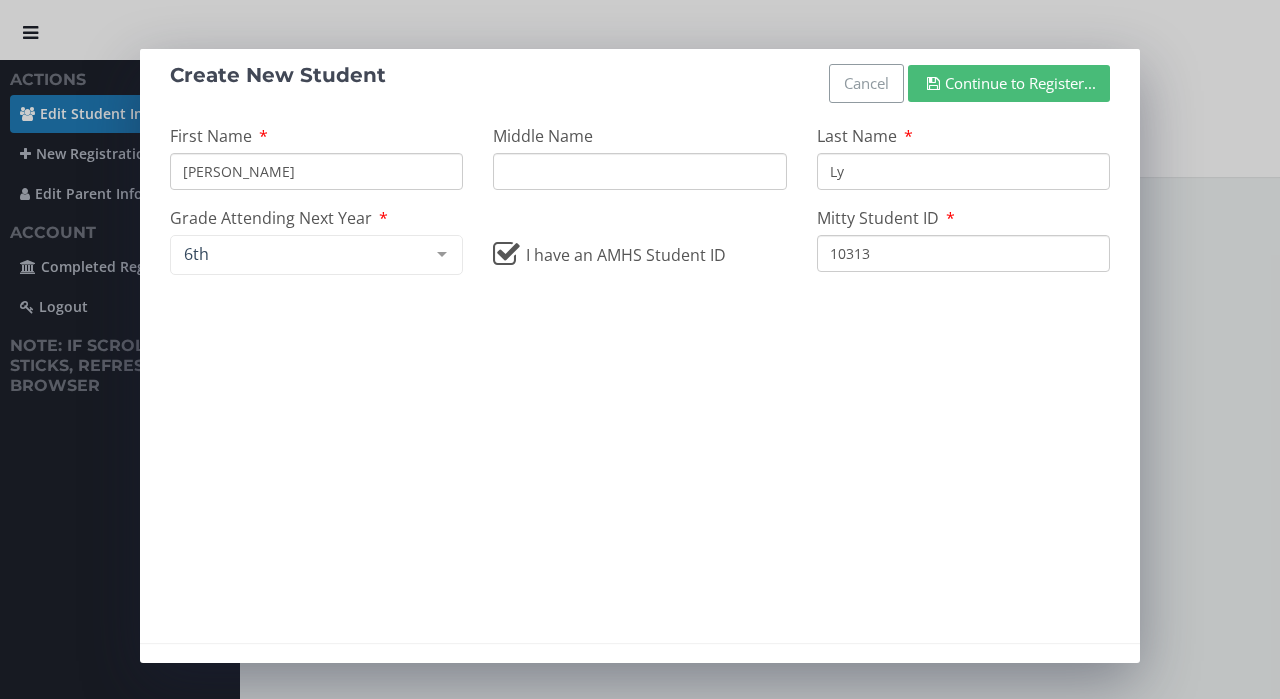 click on "Continue to Register..." at bounding box center [1009, 83] 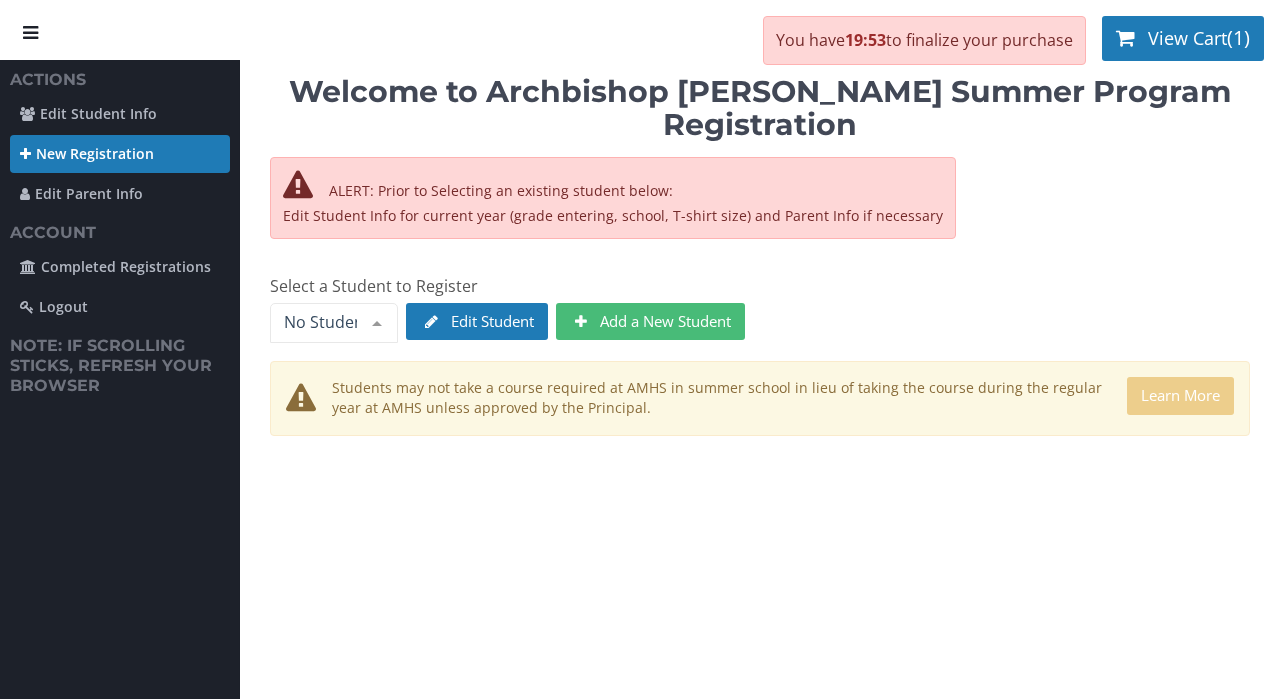 click at bounding box center (377, 323) 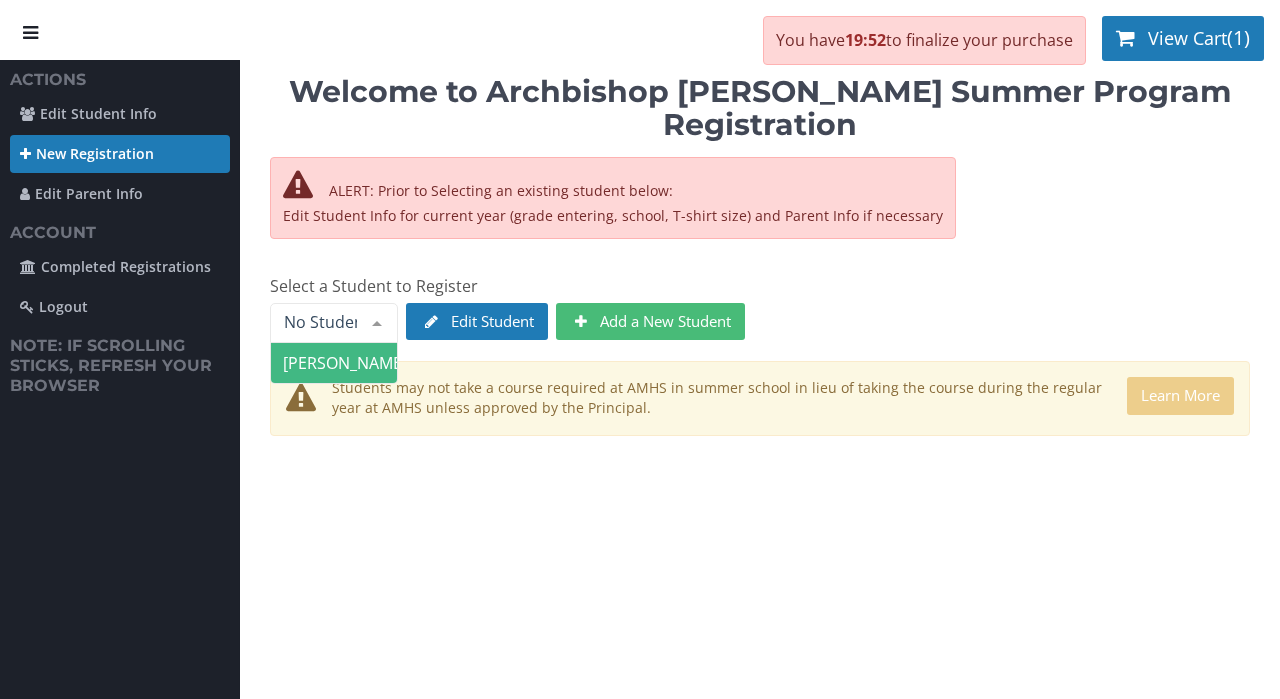 click on "Matthew" at bounding box center (345, 363) 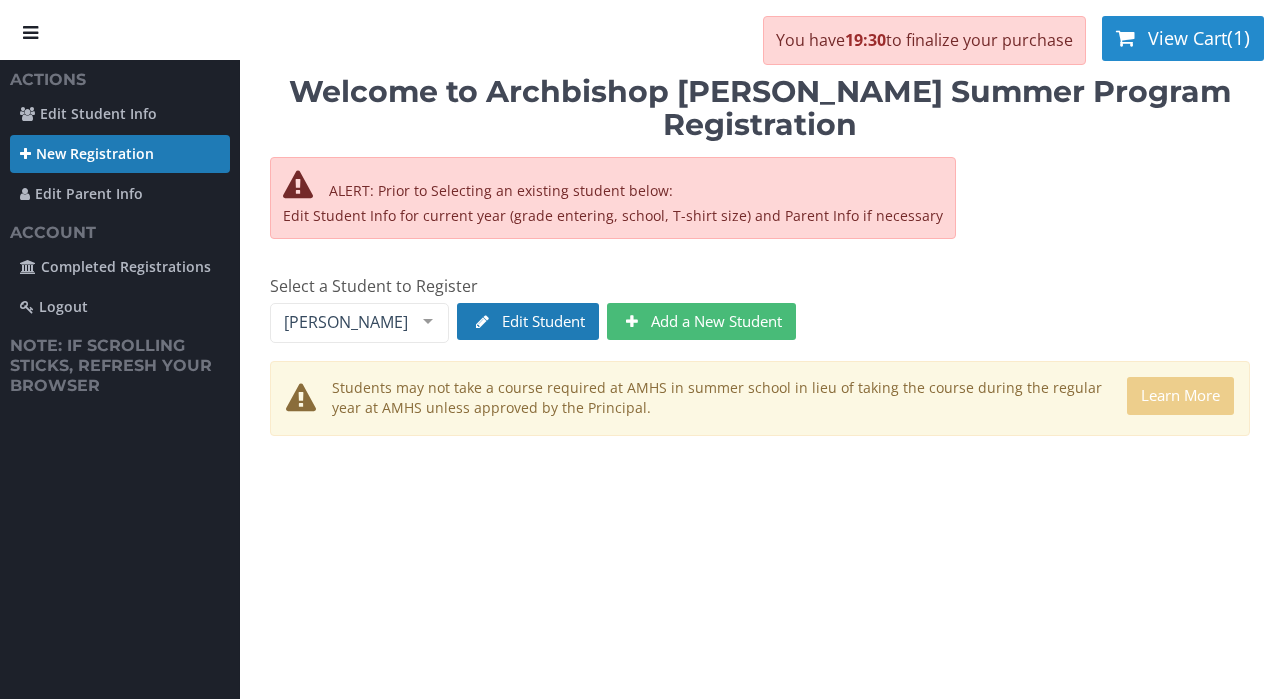 click on "View Cart  (1)" at bounding box center (1183, 38) 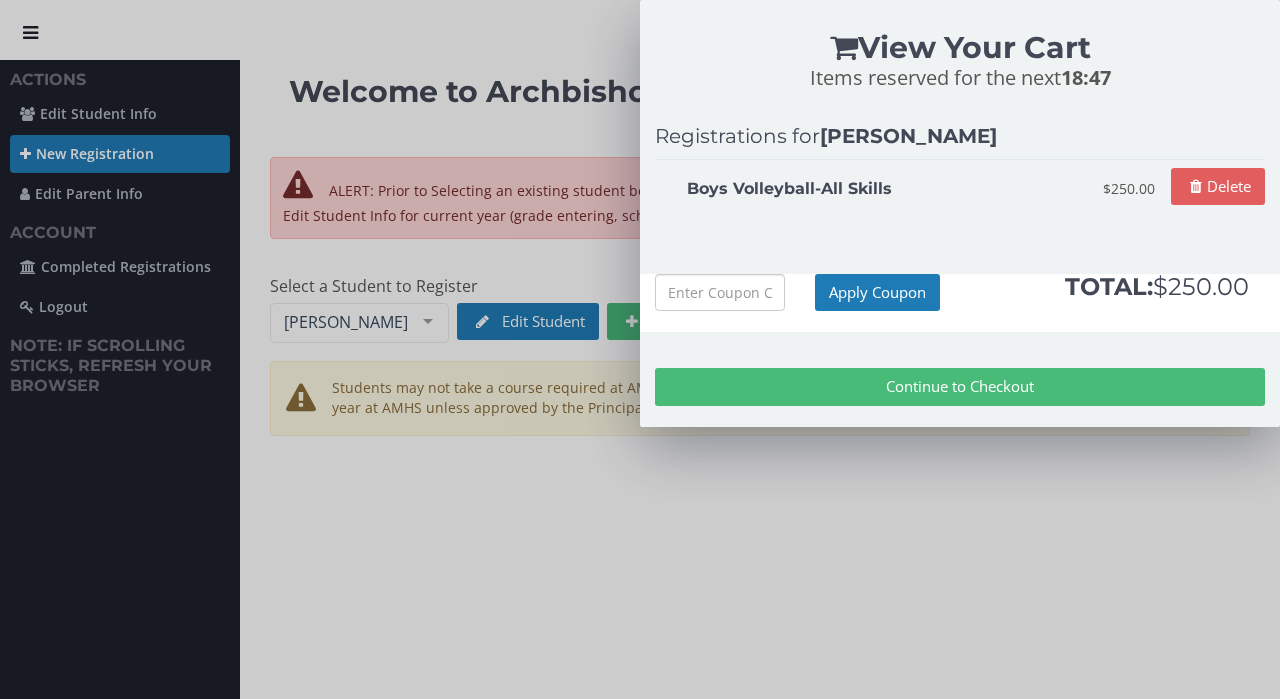 click on "View Your Cart   Items reserved for the next  18:47         Registrations for  Matthew   Boys Volleyball-All Skills      $250.00   Delete
Apply Coupon
TOTAL:  $250.00
Continue to Checkout" at bounding box center (640, 349) 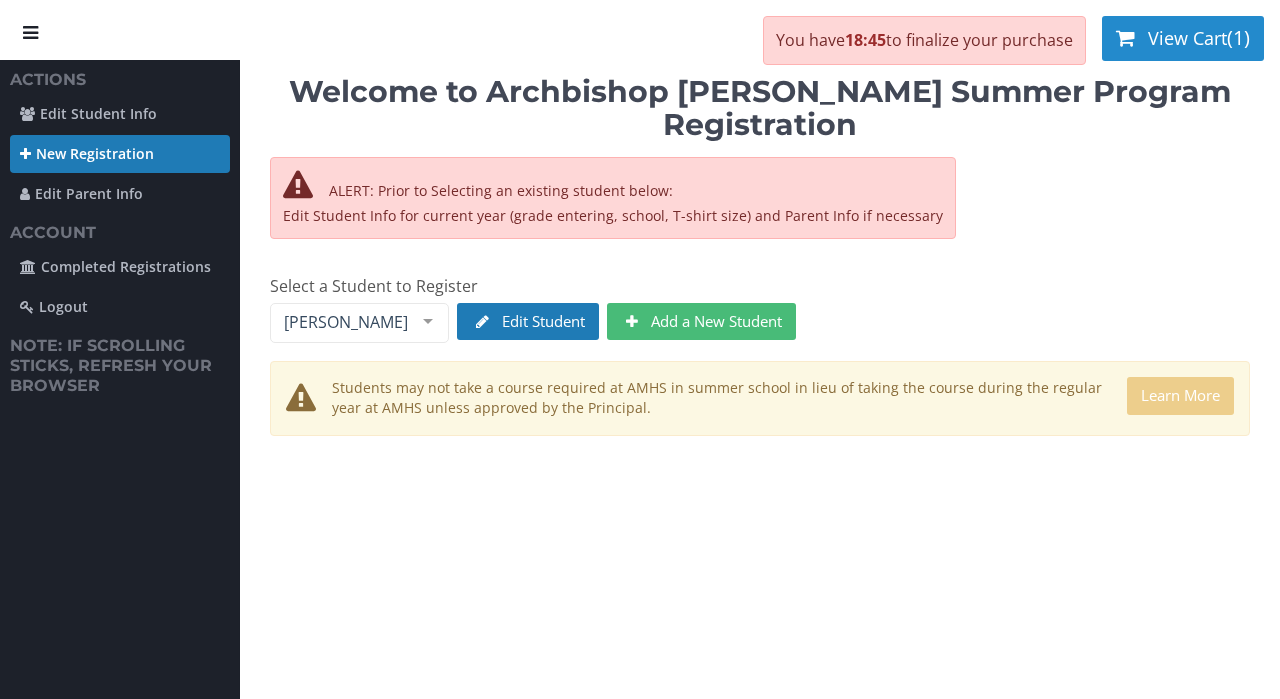 click on "View Cart  (1)" at bounding box center (1183, 38) 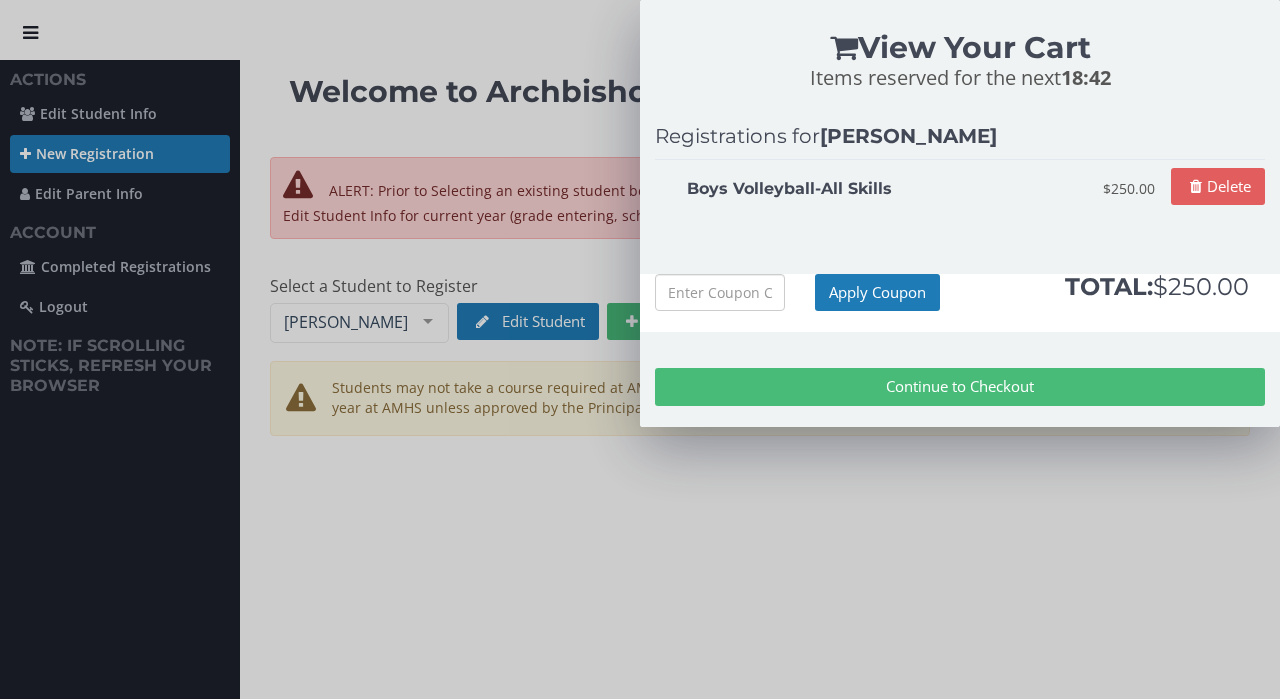 click on "Continue to Checkout" at bounding box center [960, 386] 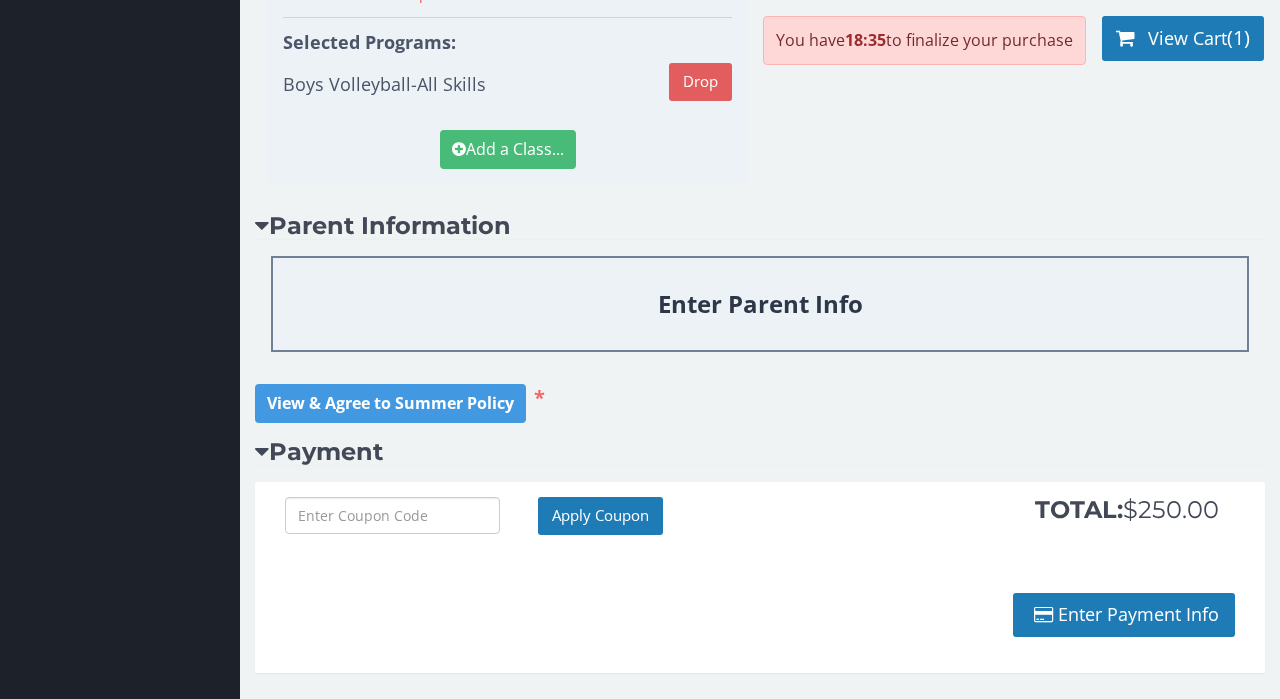 scroll, scrollTop: 573, scrollLeft: 0, axis: vertical 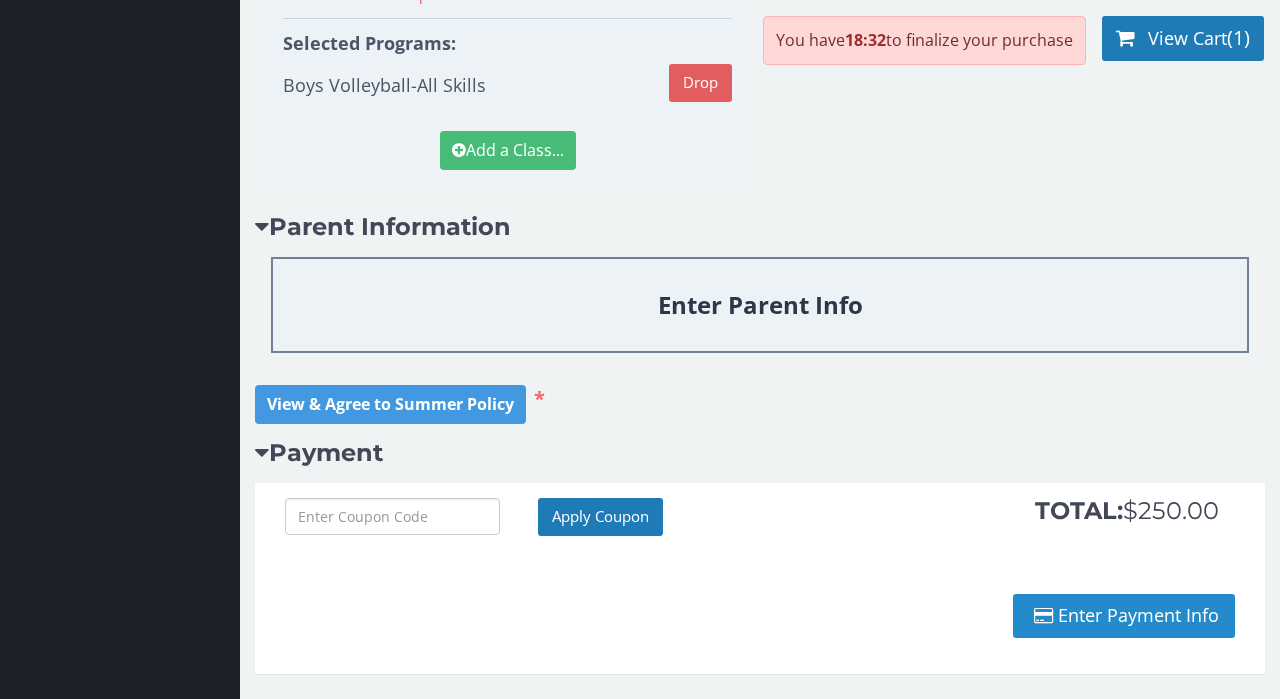 click on "Enter Payment Info" at bounding box center [1124, 616] 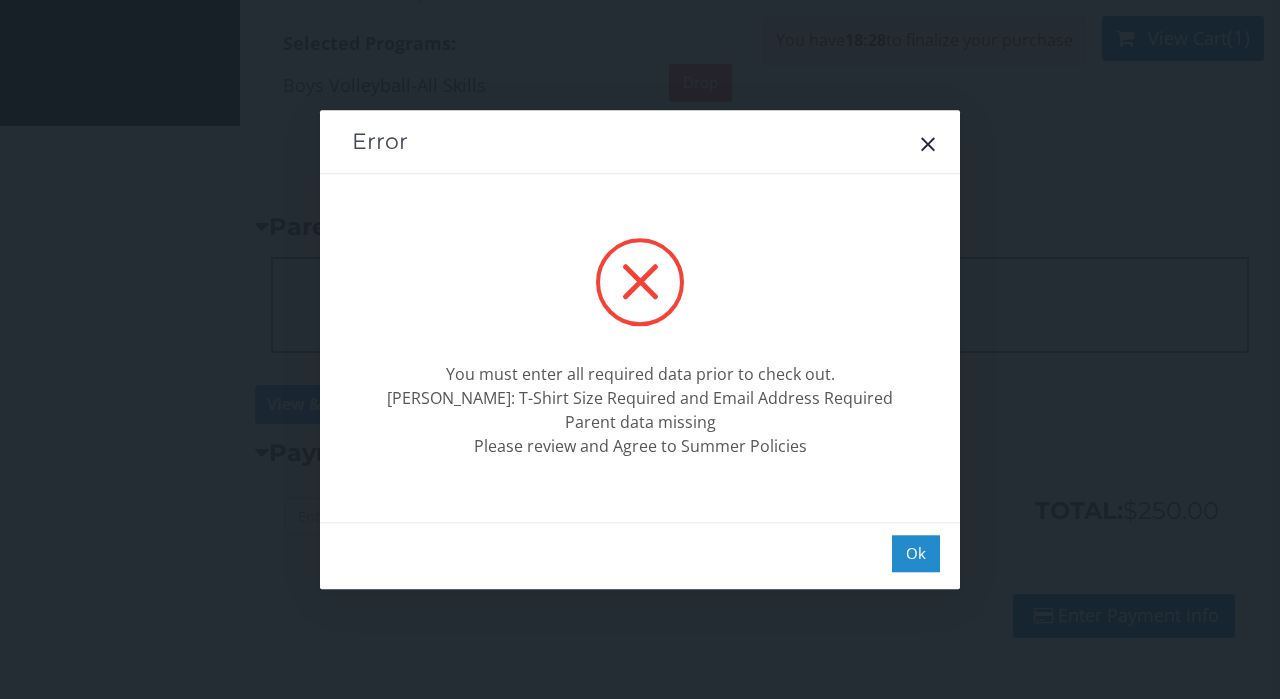 click on "Ok" at bounding box center (916, 553) 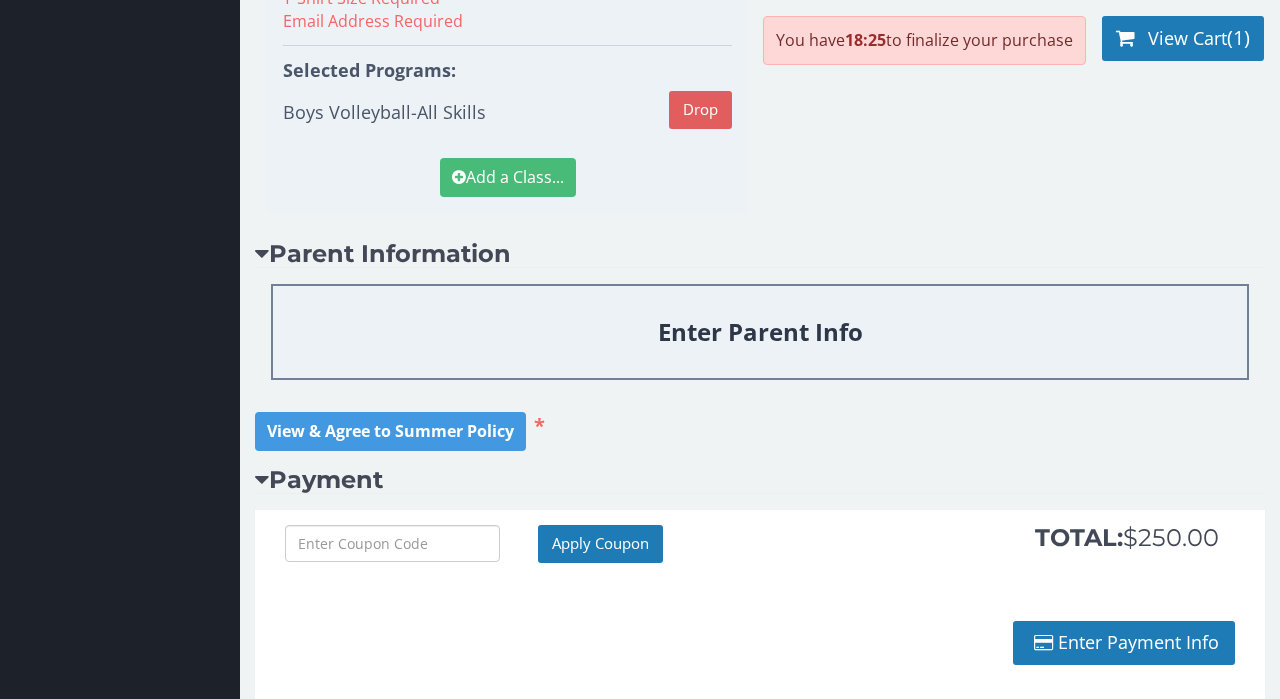 scroll, scrollTop: 545, scrollLeft: 0, axis: vertical 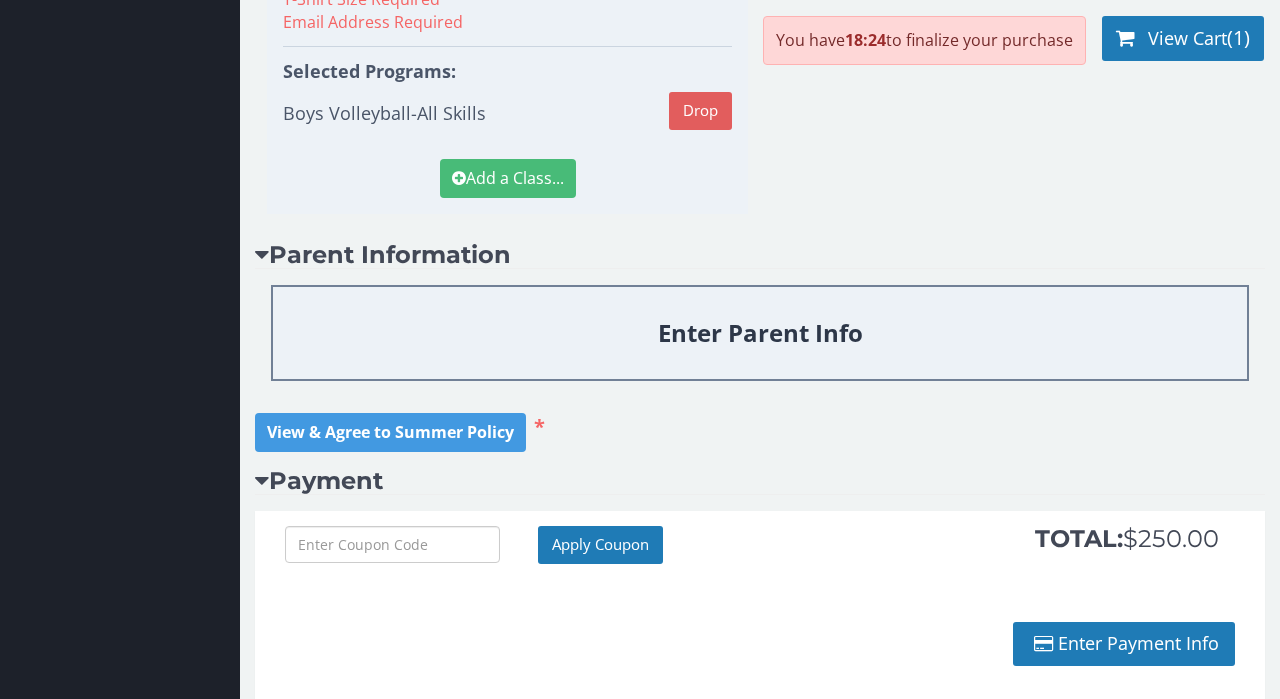 click on "Enter Parent Info" at bounding box center (760, 333) 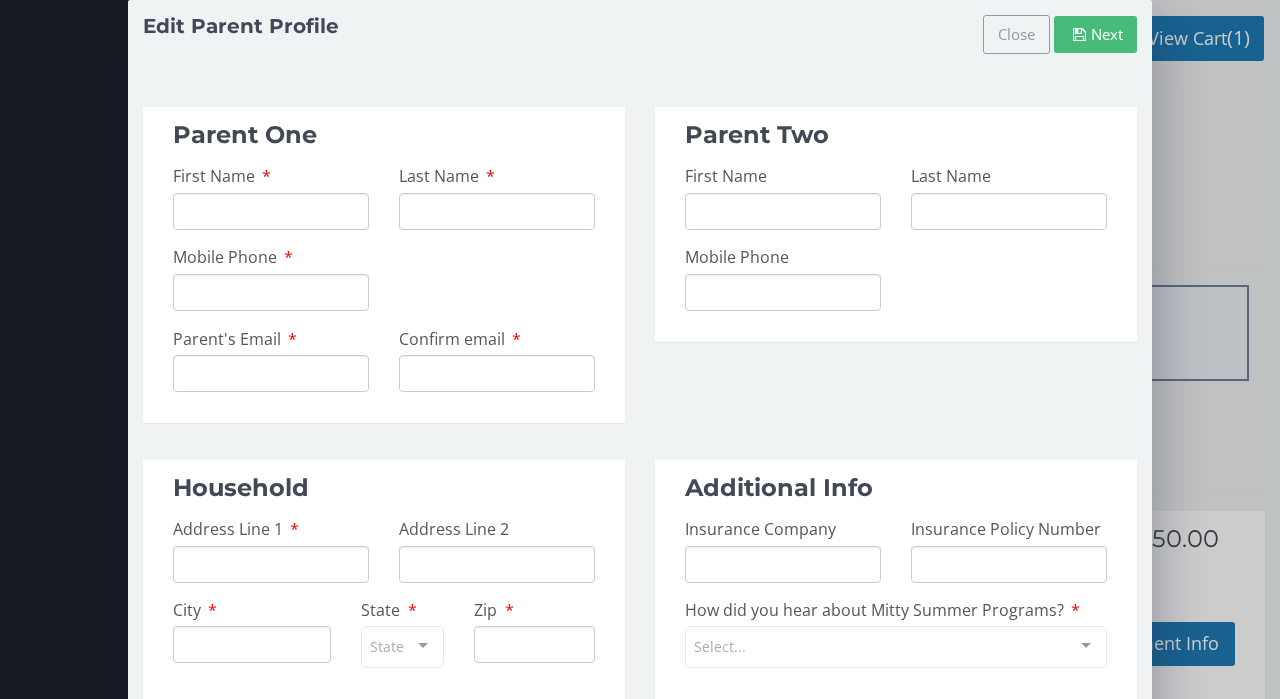 click on "First Name" at bounding box center (271, 211) 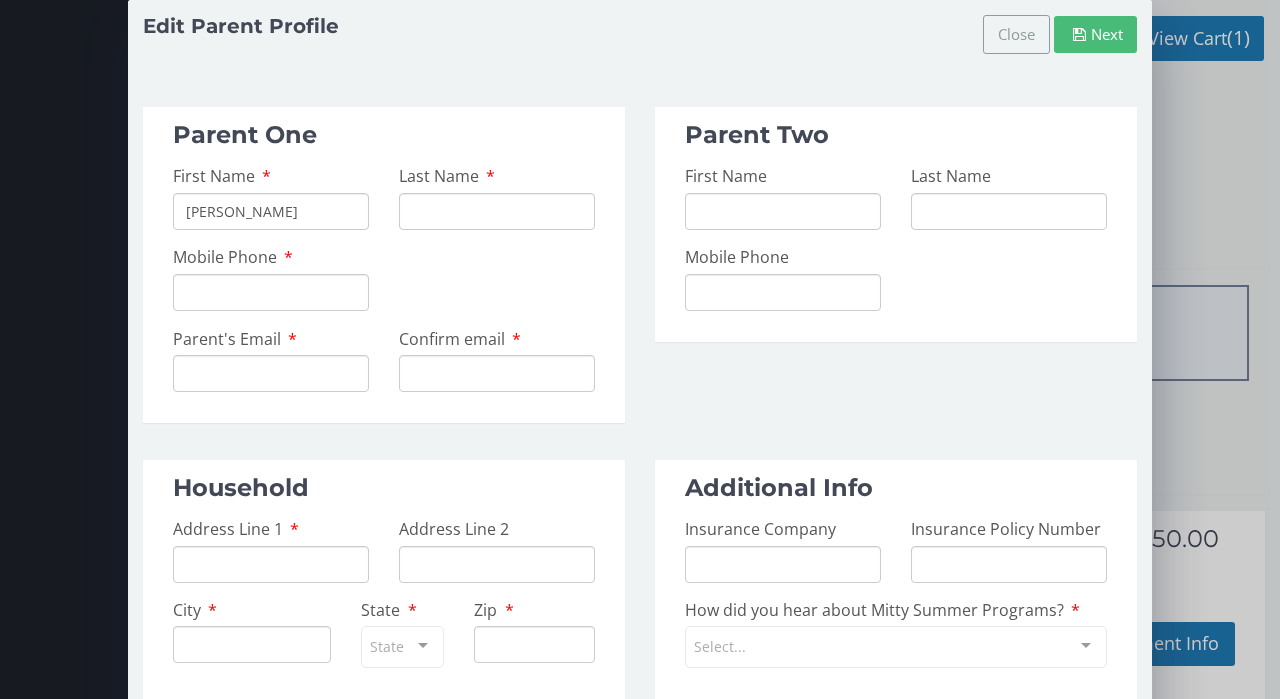 type on "LINDA" 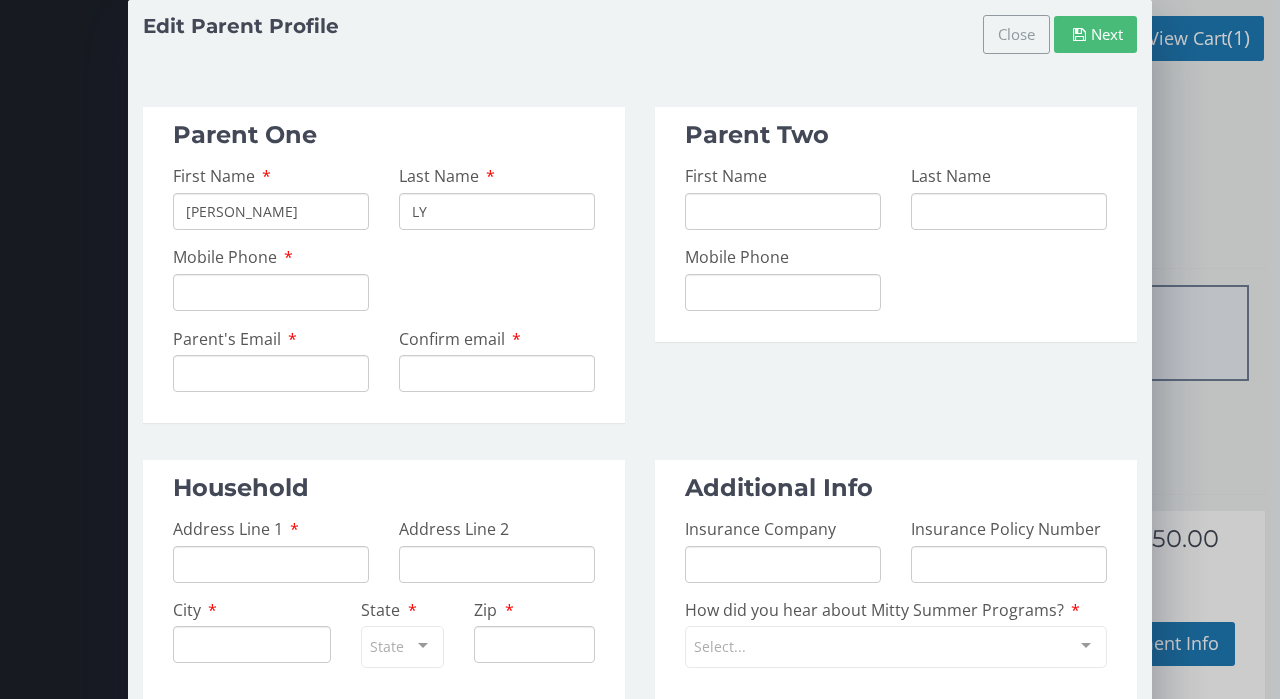 type on "LY" 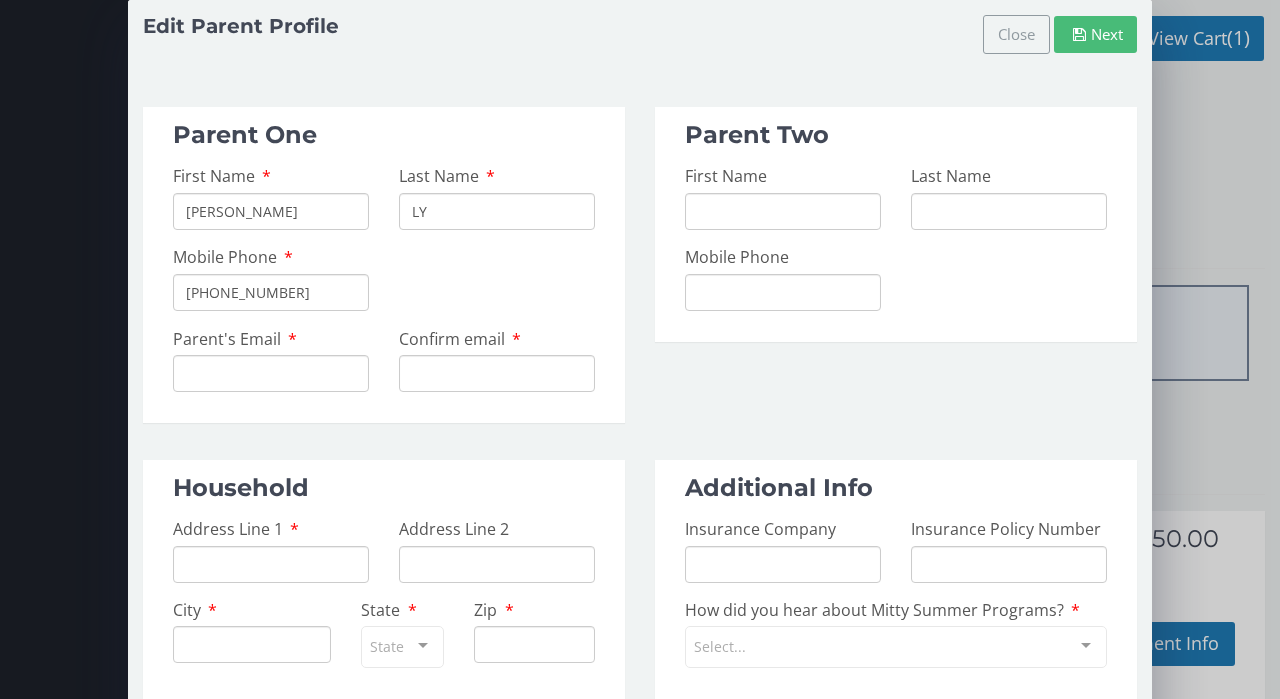 type on "408 780 1053" 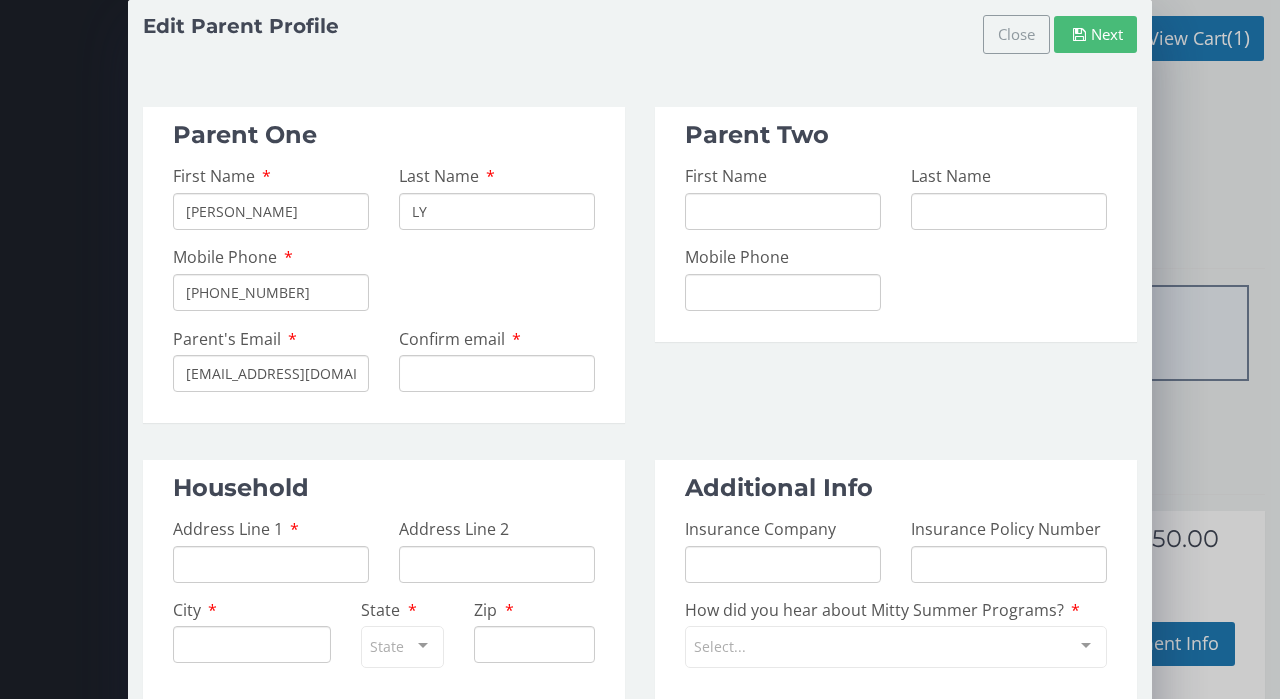 type on "LINDAVLY@GMAIL.COM" 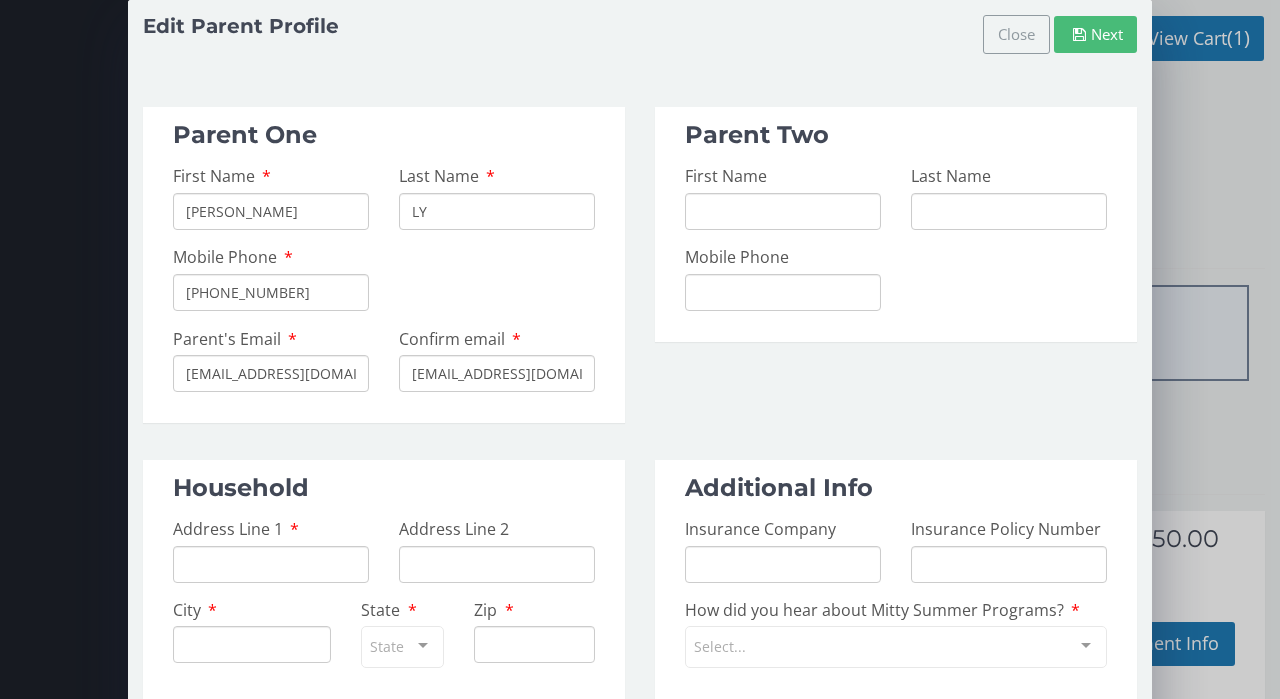 type on "LINDAVLY@GMAIL.COM" 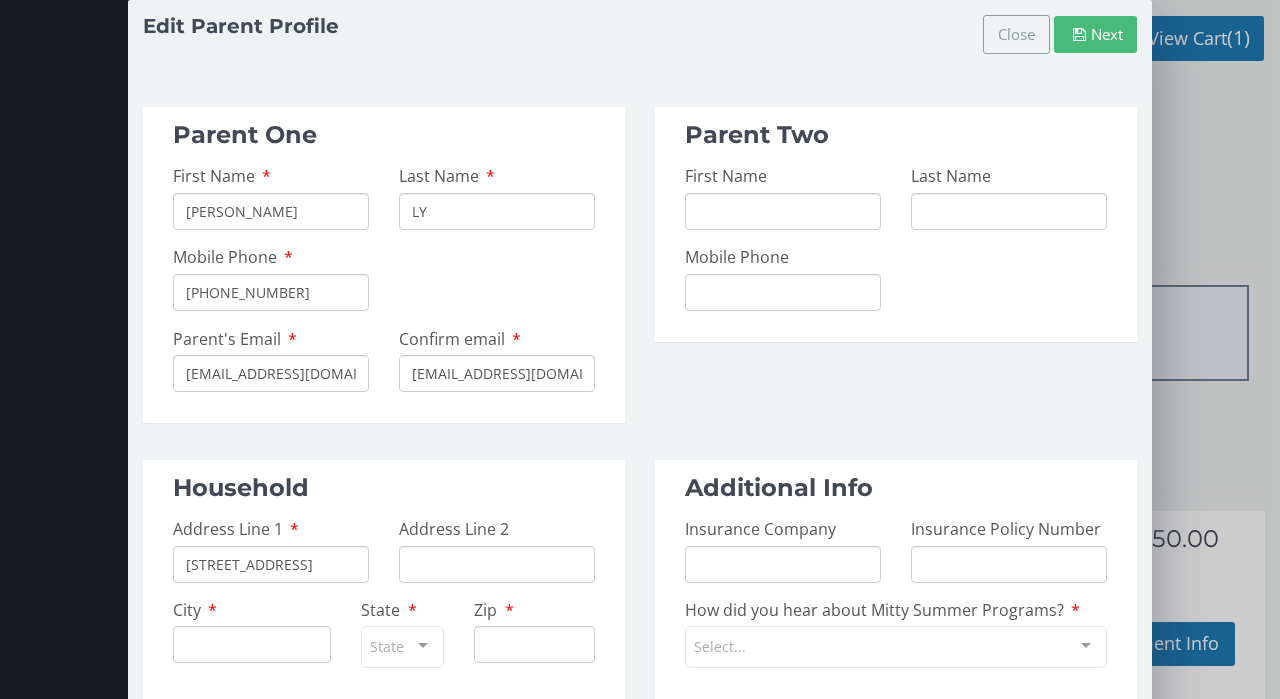 type on "2606 MEADOWLEAF CT" 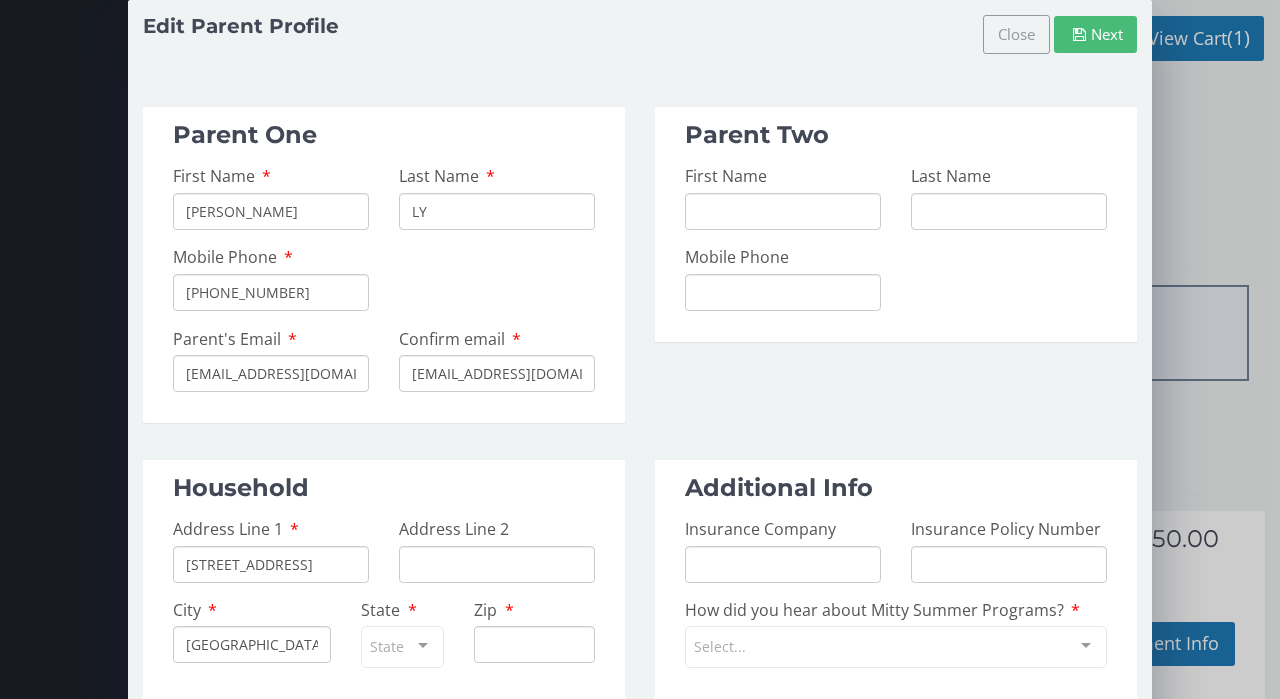 type on "SAN JOSE" 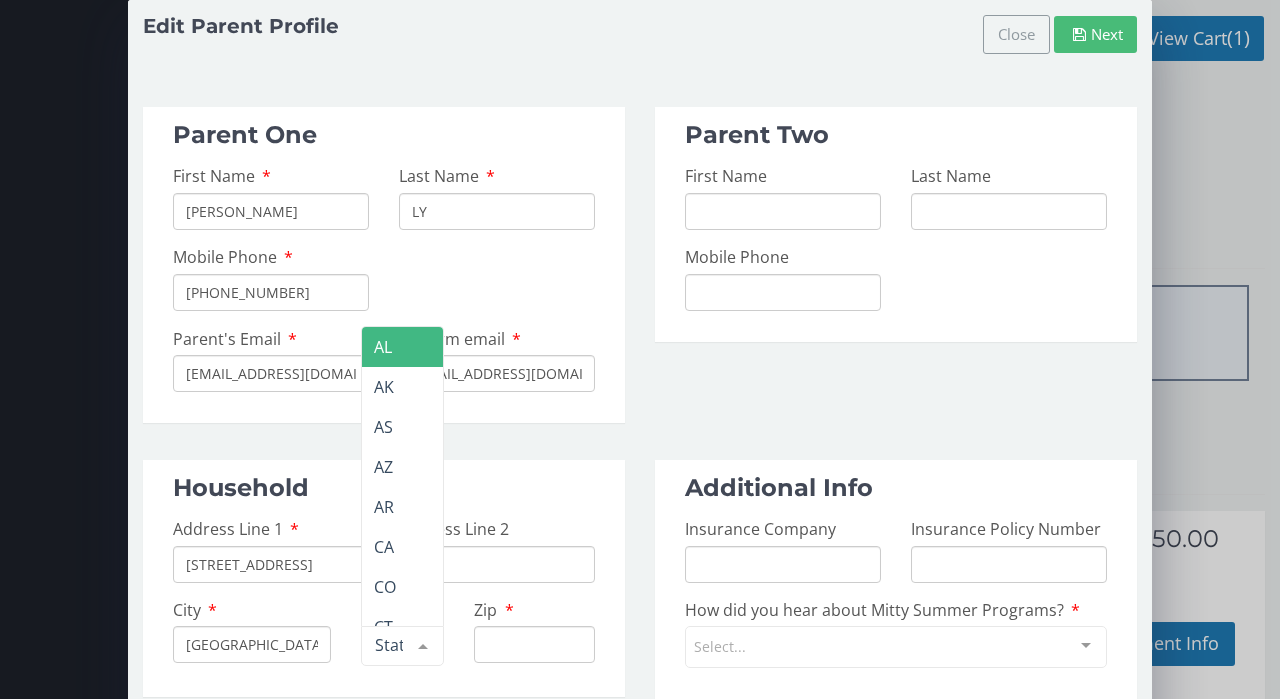 type on "C" 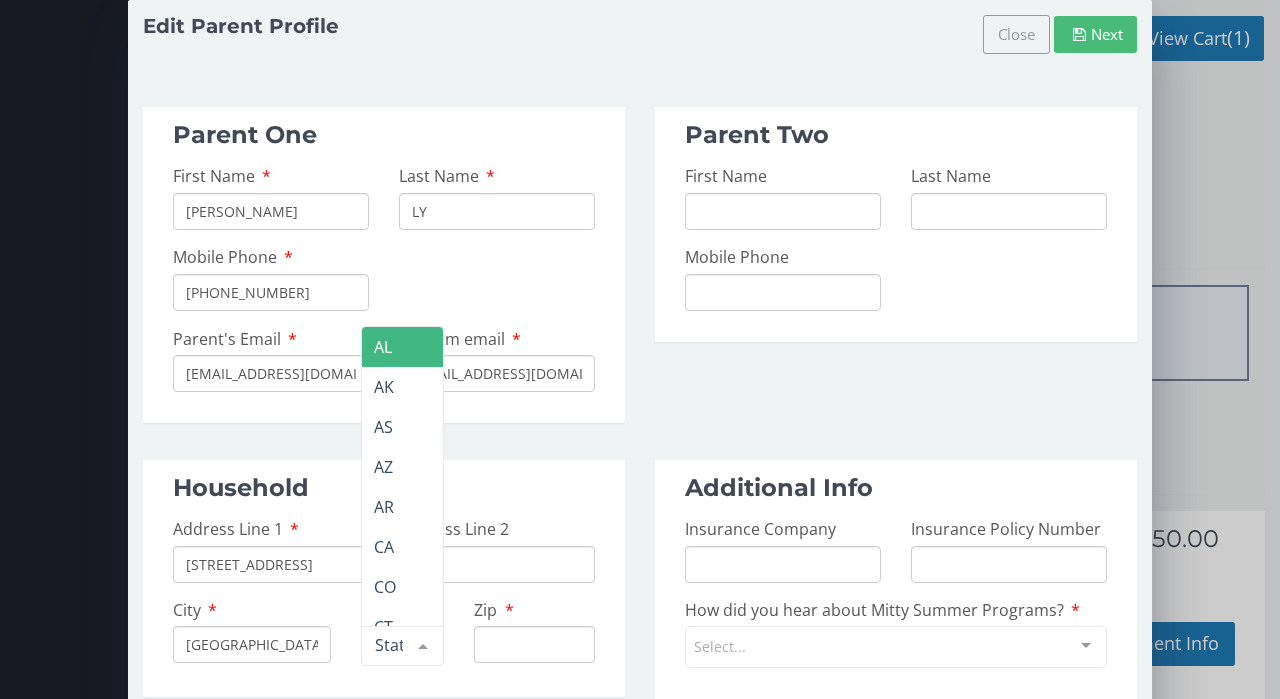 click at bounding box center (402, 646) 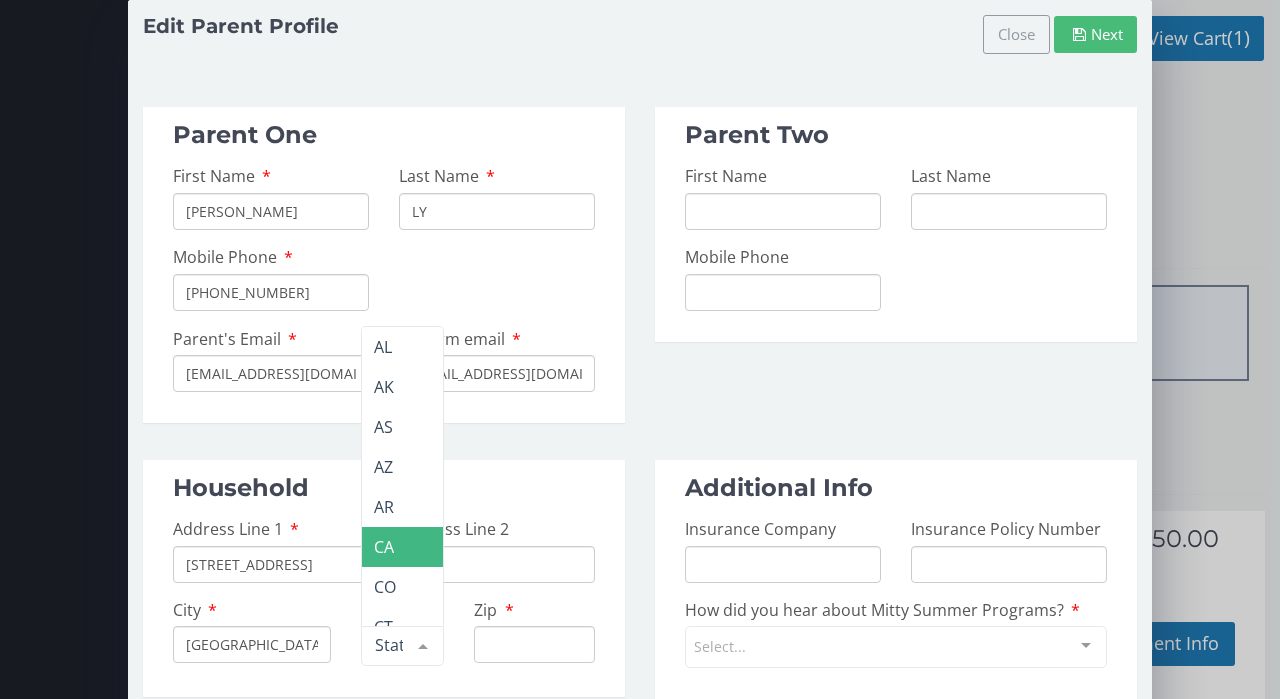 click on "CA" at bounding box center (453, 547) 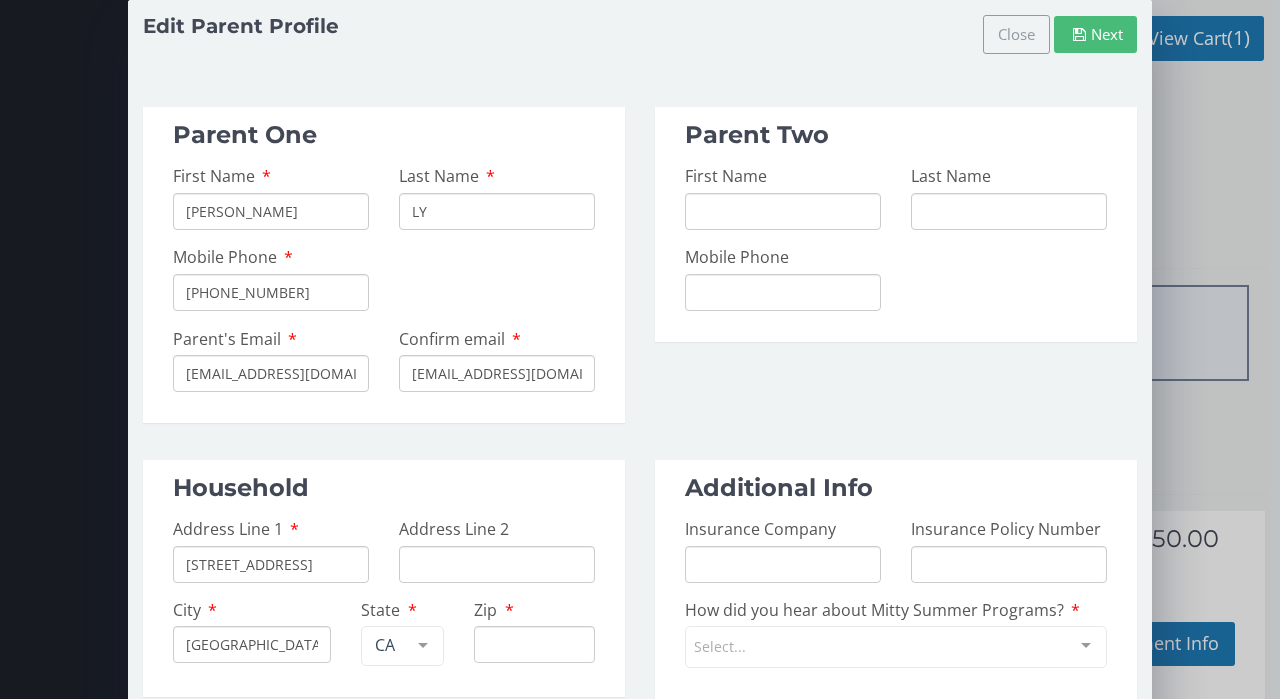 click on "Zip" at bounding box center [534, 644] 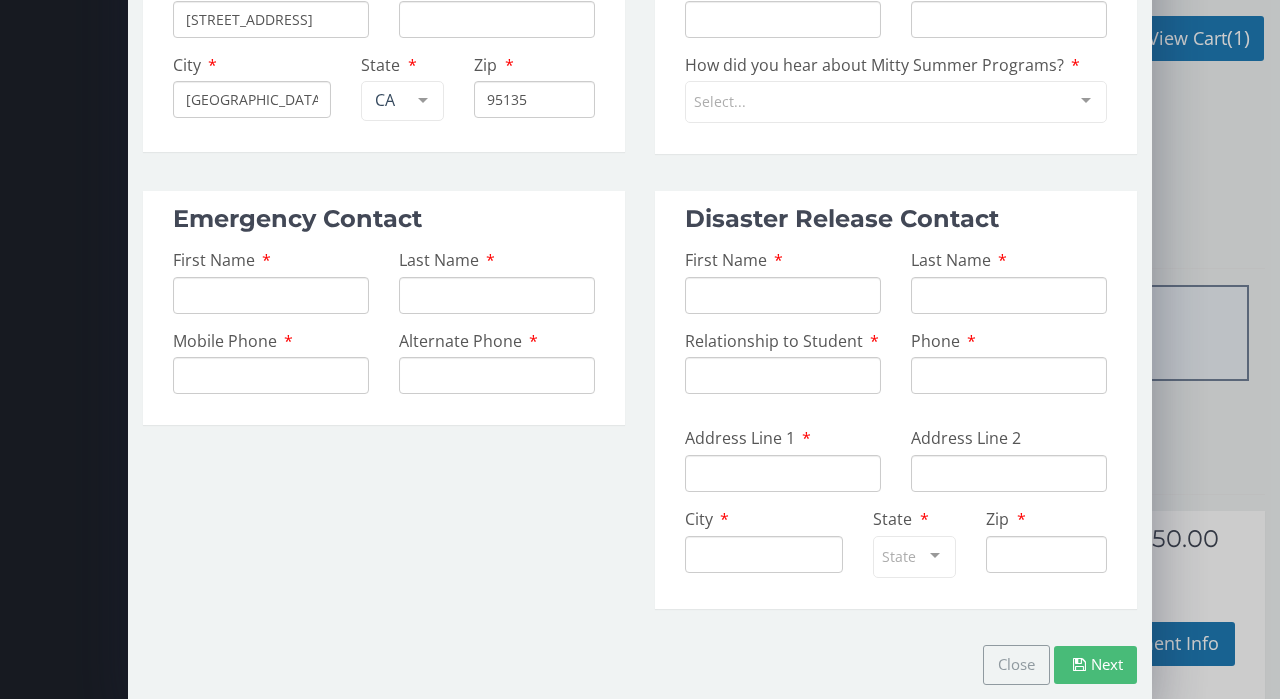 scroll, scrollTop: 544, scrollLeft: 0, axis: vertical 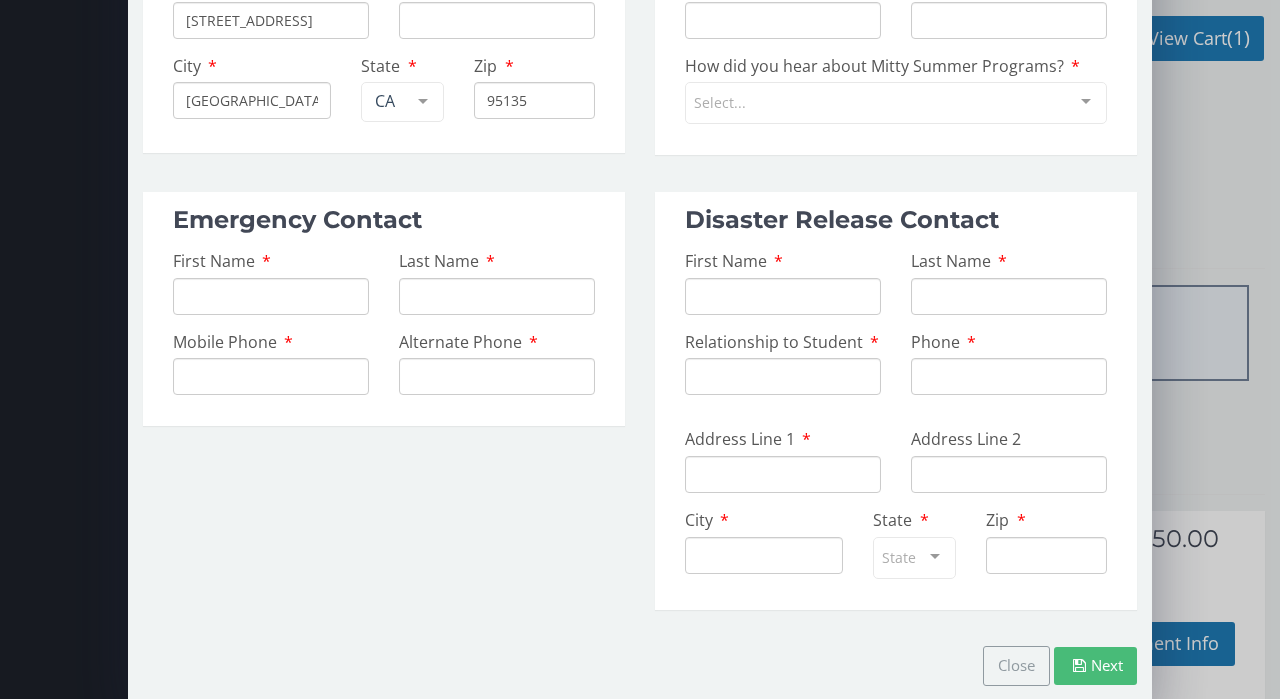 type on "95135" 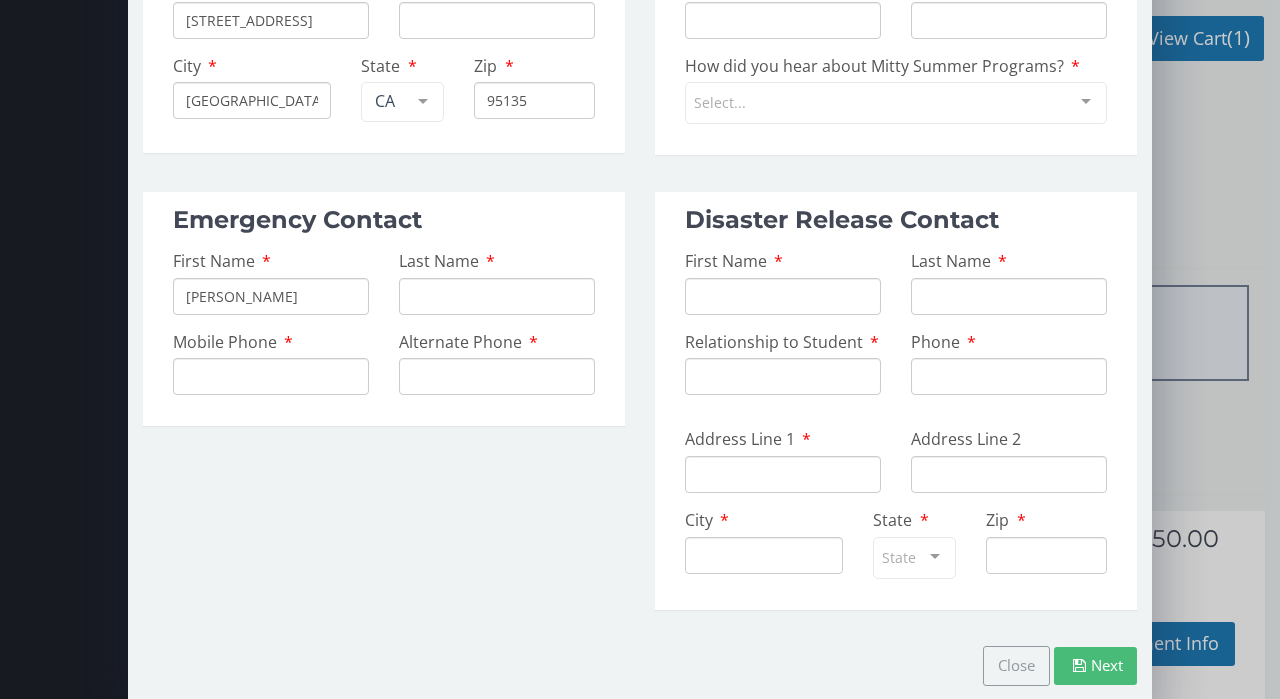 type on "JONATHAN" 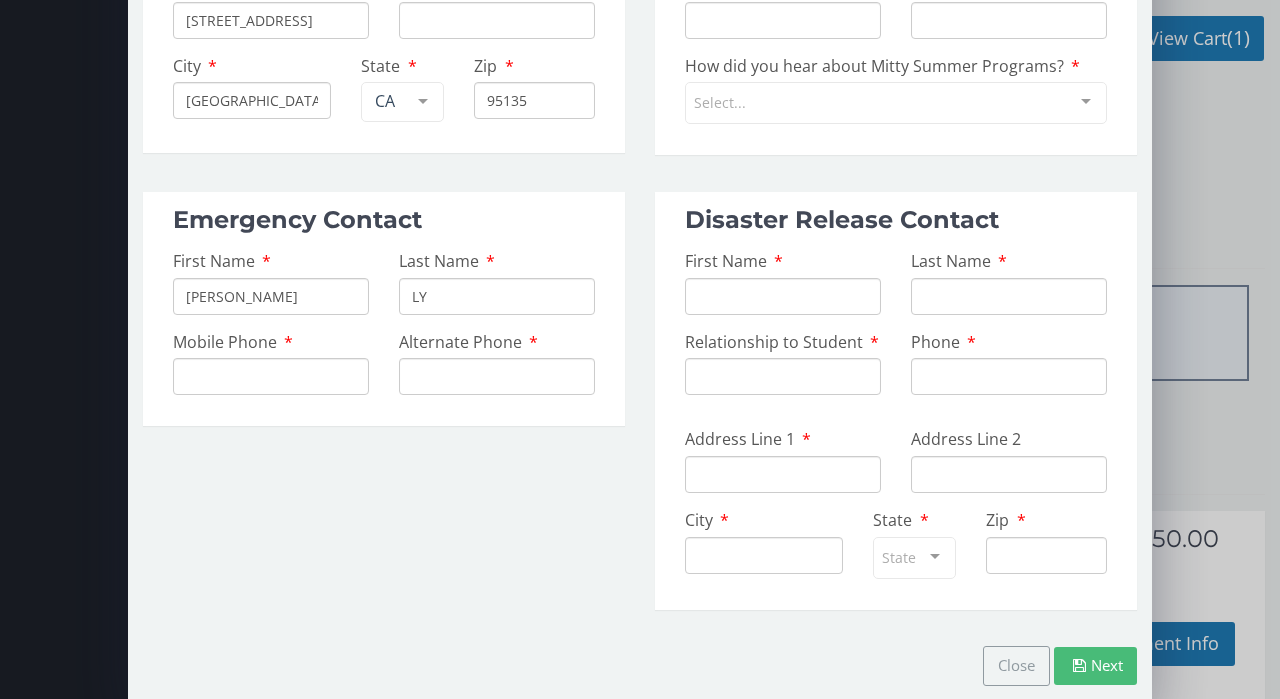 type on "LY" 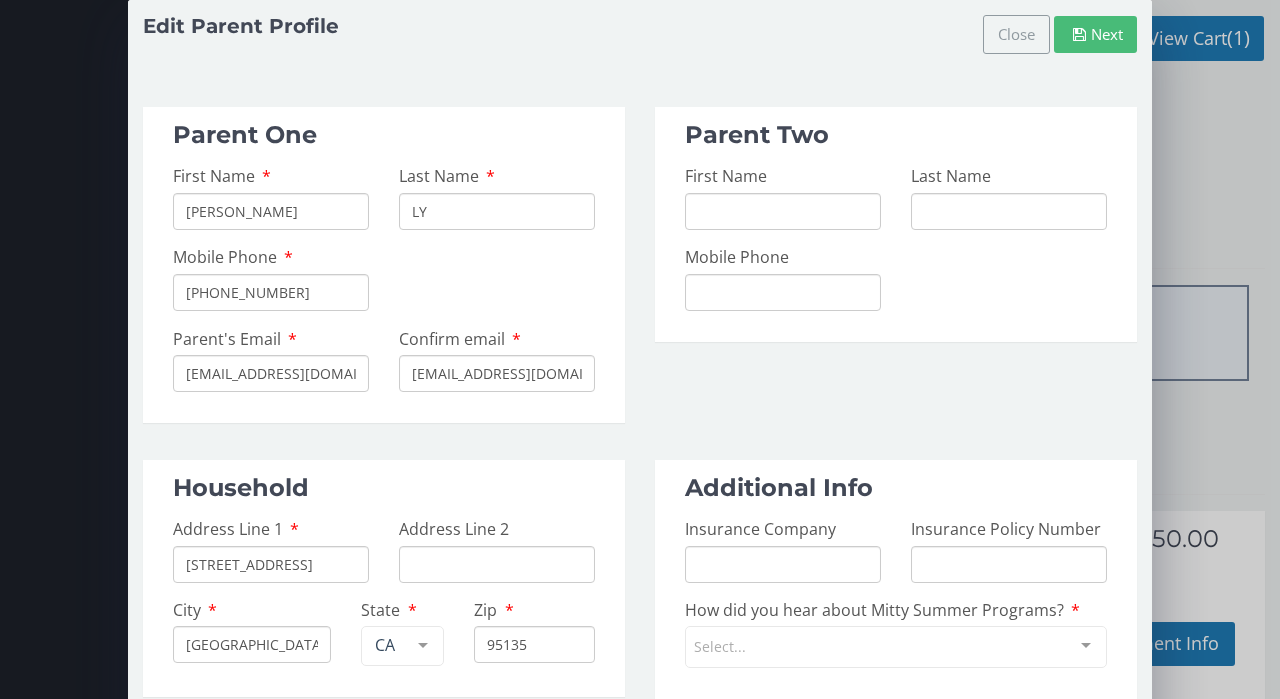 click on "LINDAVLY@GMAIL.COM" at bounding box center (271, 373) 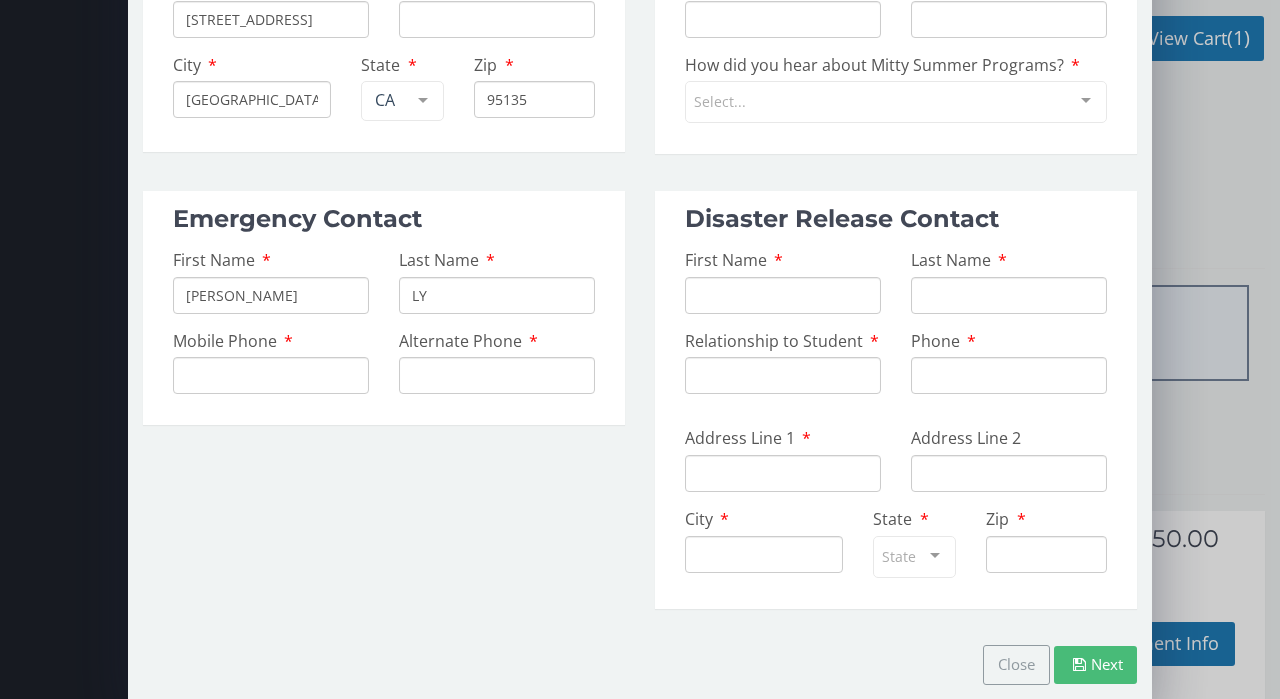 scroll, scrollTop: 544, scrollLeft: 0, axis: vertical 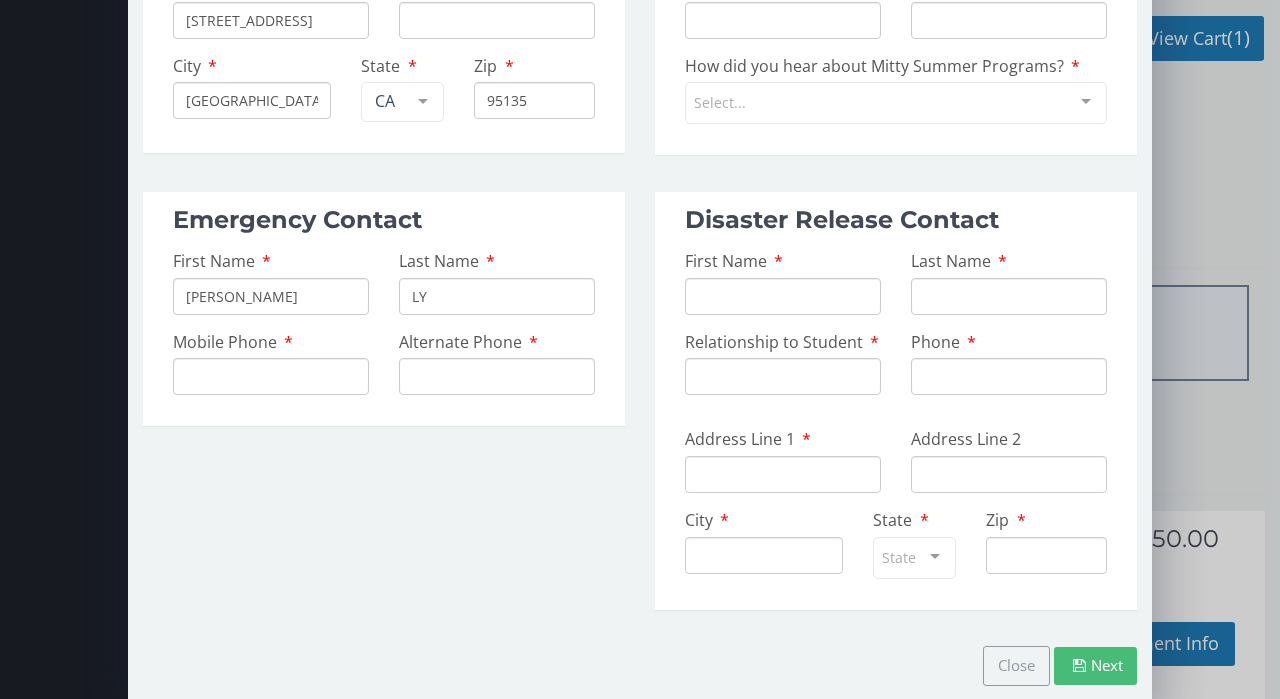 click on "Mobile Phone" at bounding box center (271, -252) 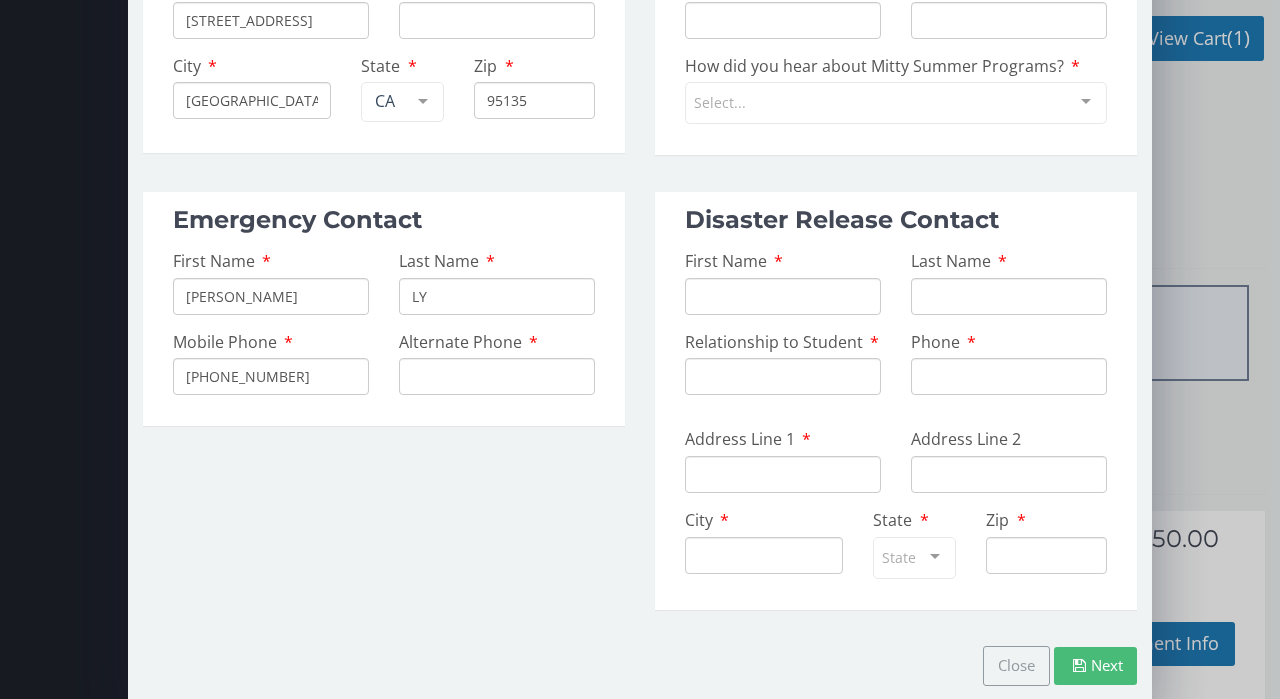 type on "408 780 1053" 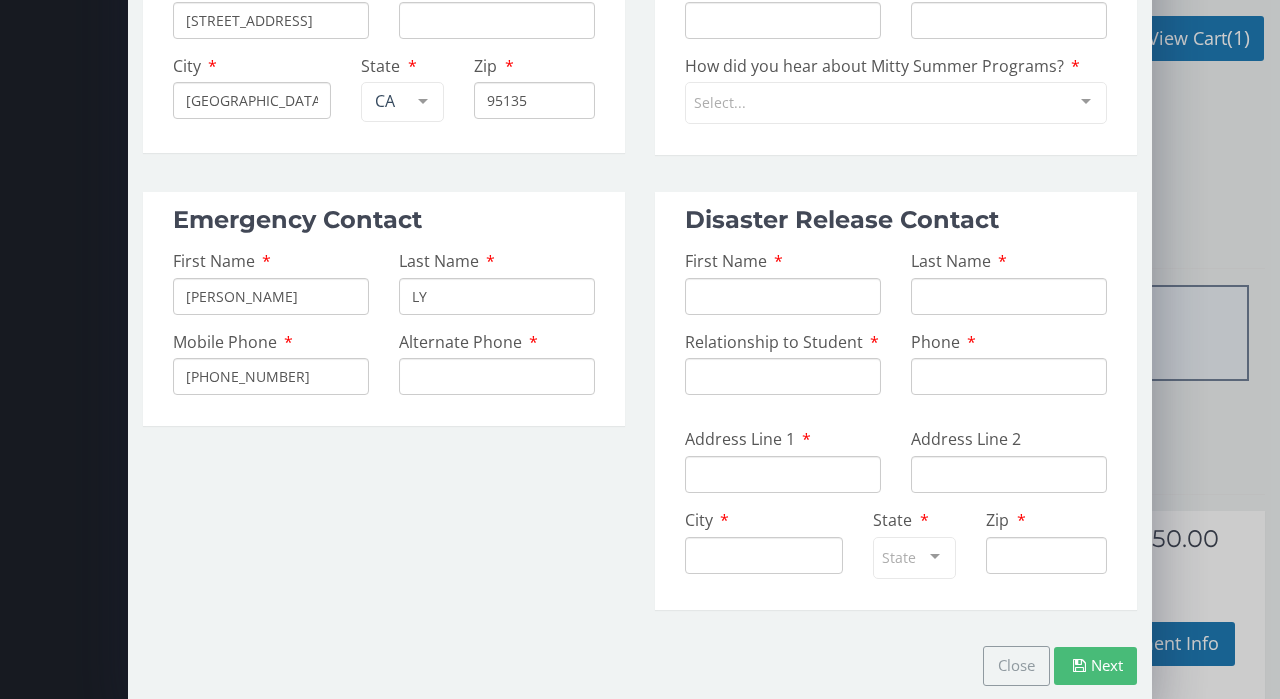 type on "A" 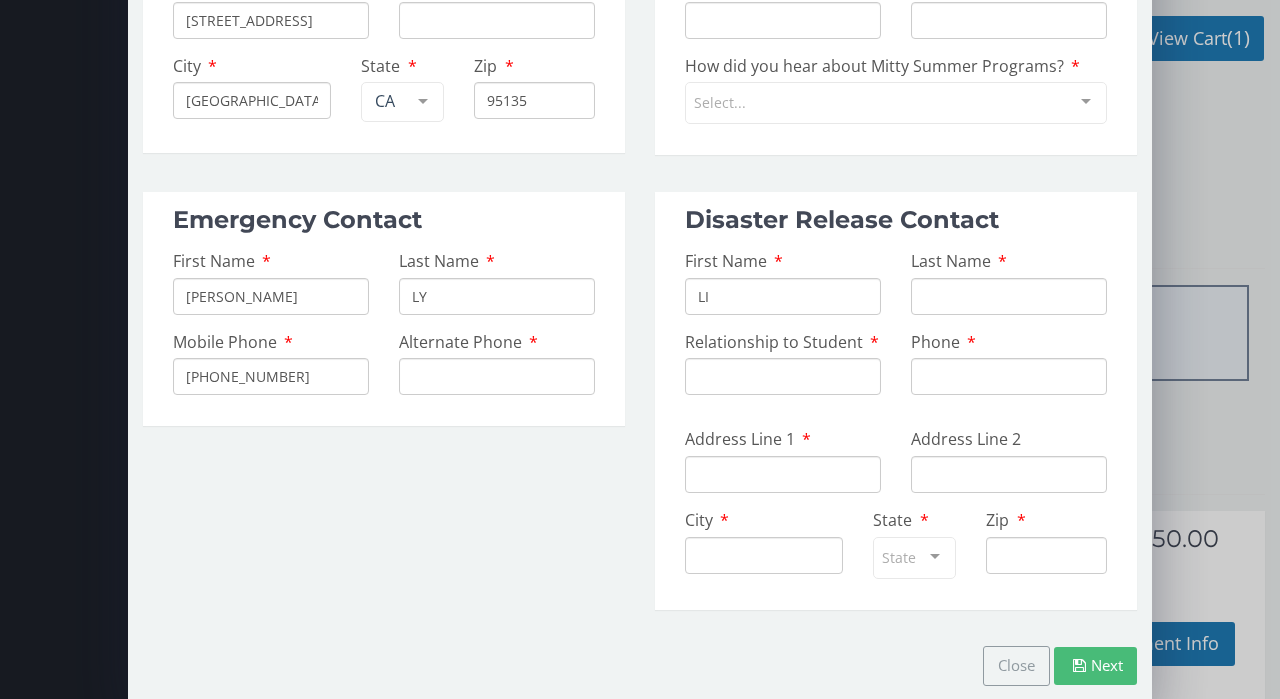 type on "L" 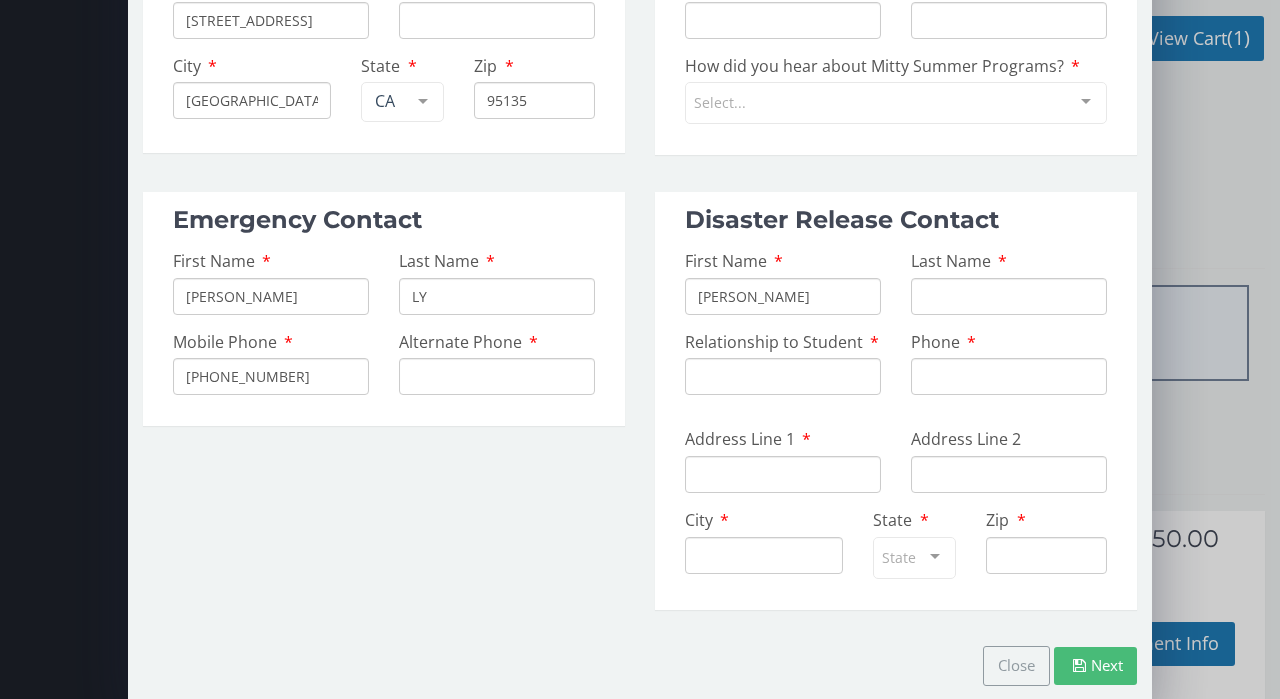 type on "ALLISON" 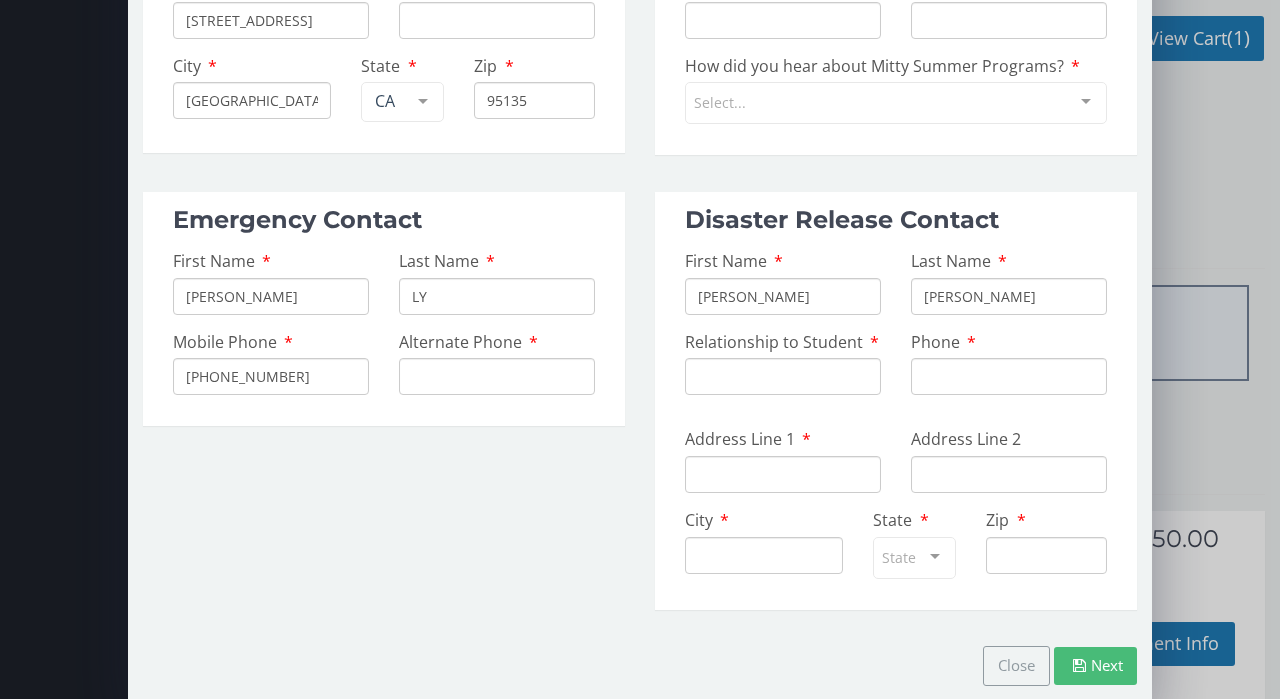 type on "LIANG" 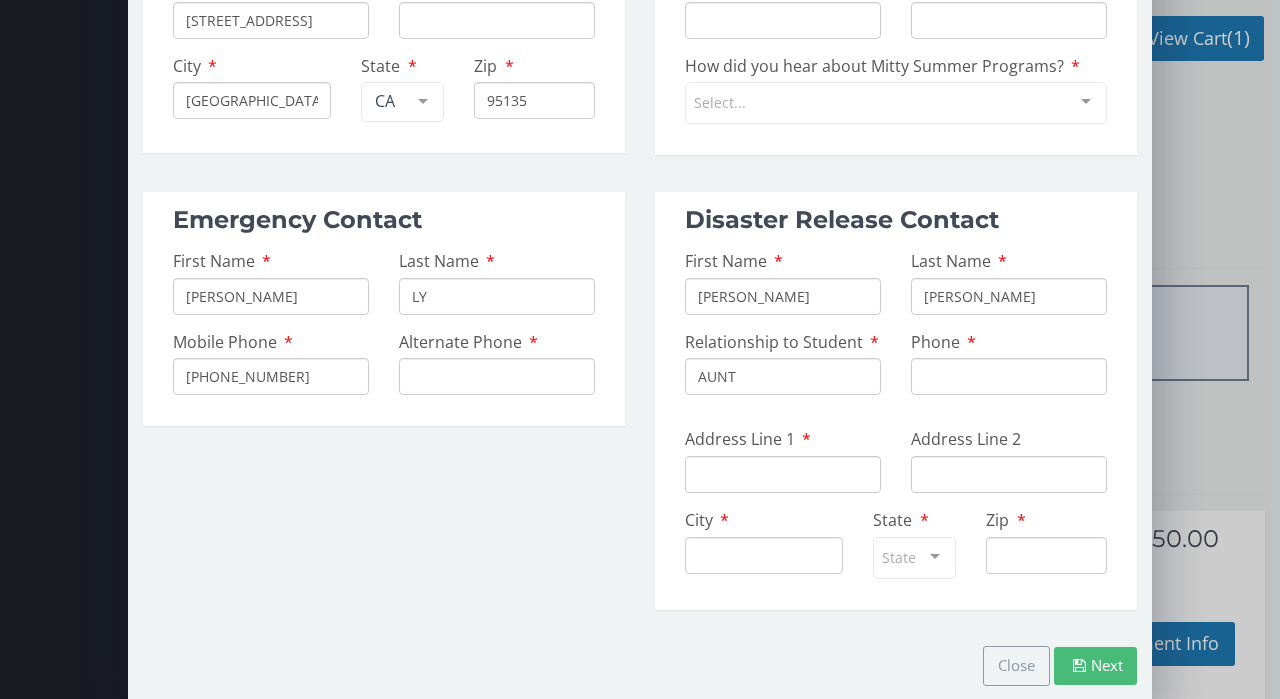type on "AUNT" 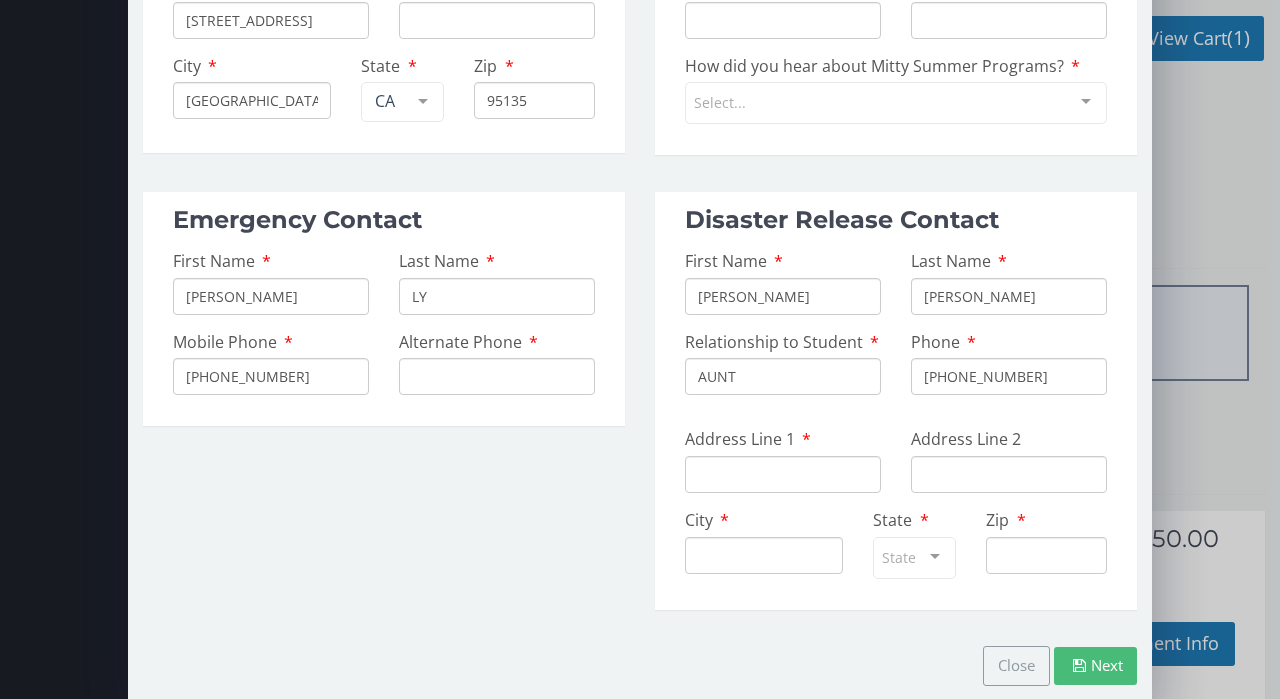 type on "408 206 4868" 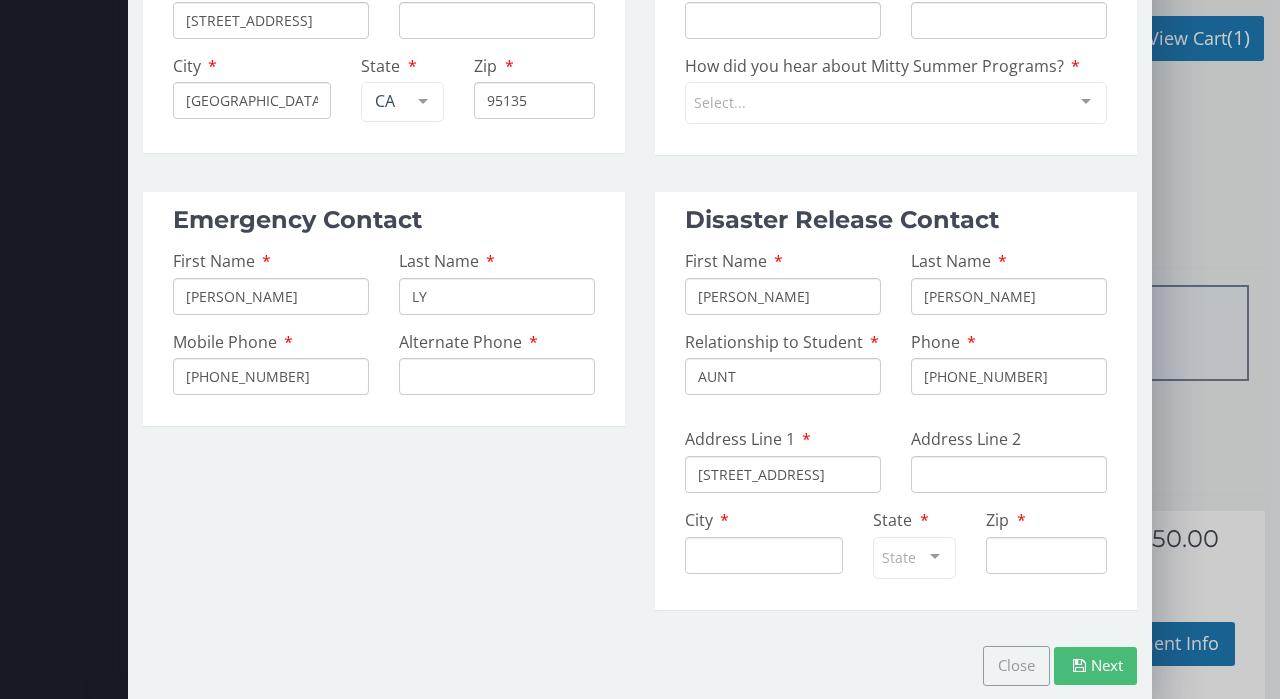 type on "2606 MEADOWLEAF CT" 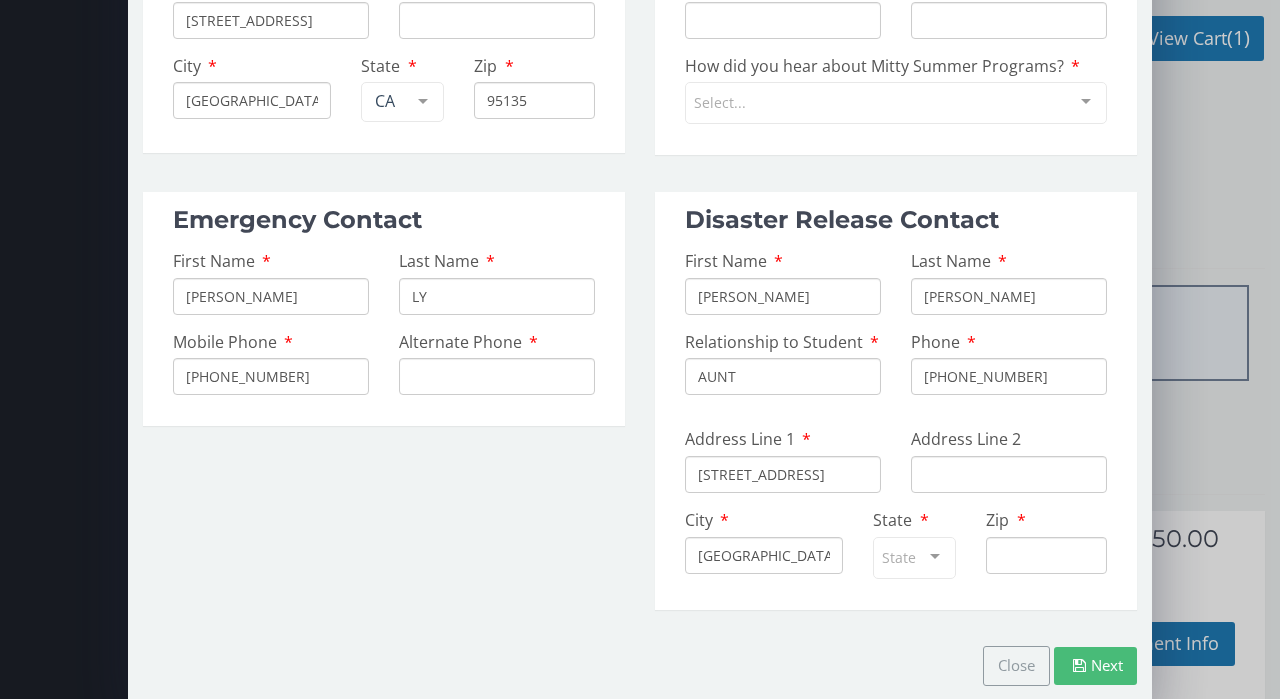 type on "SAN JOSE" 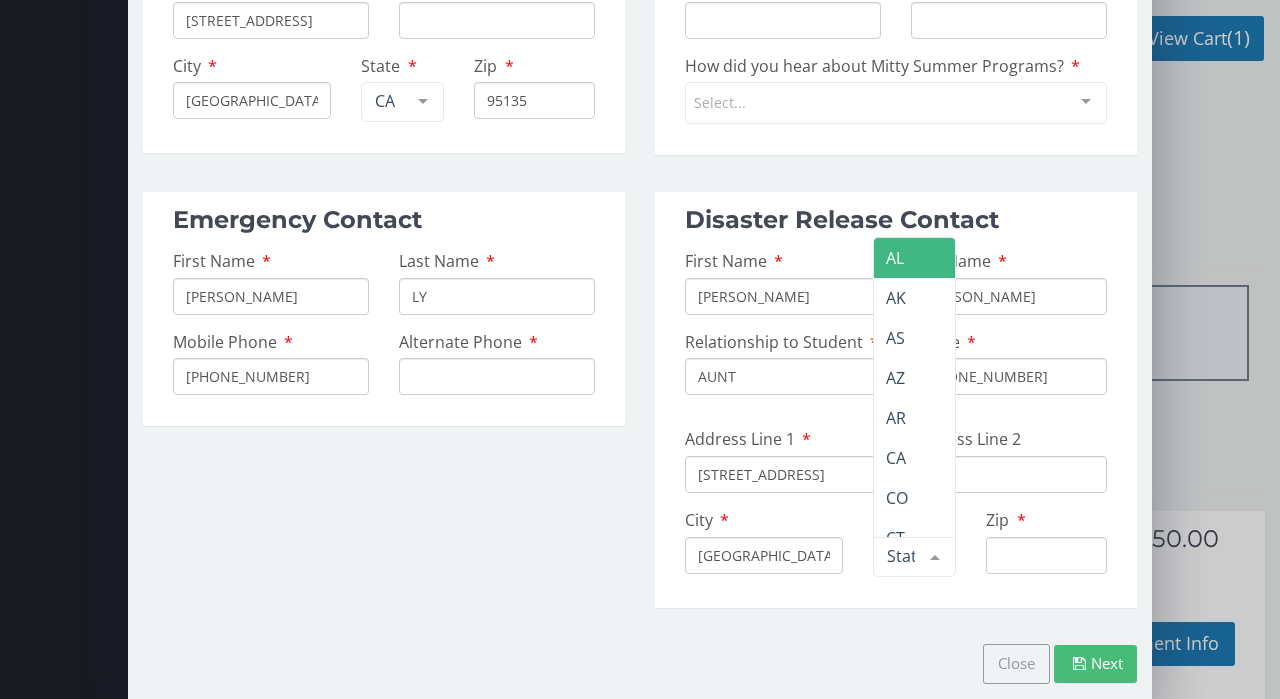 scroll, scrollTop: 542, scrollLeft: 0, axis: vertical 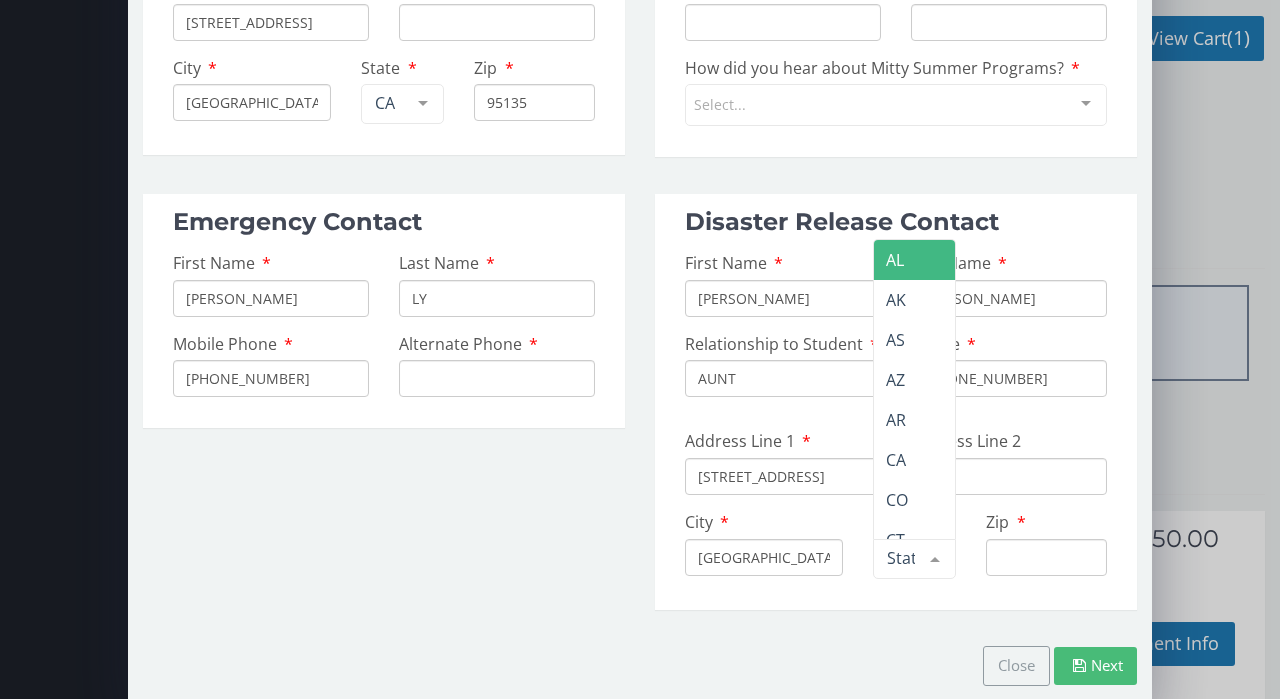 type on "C" 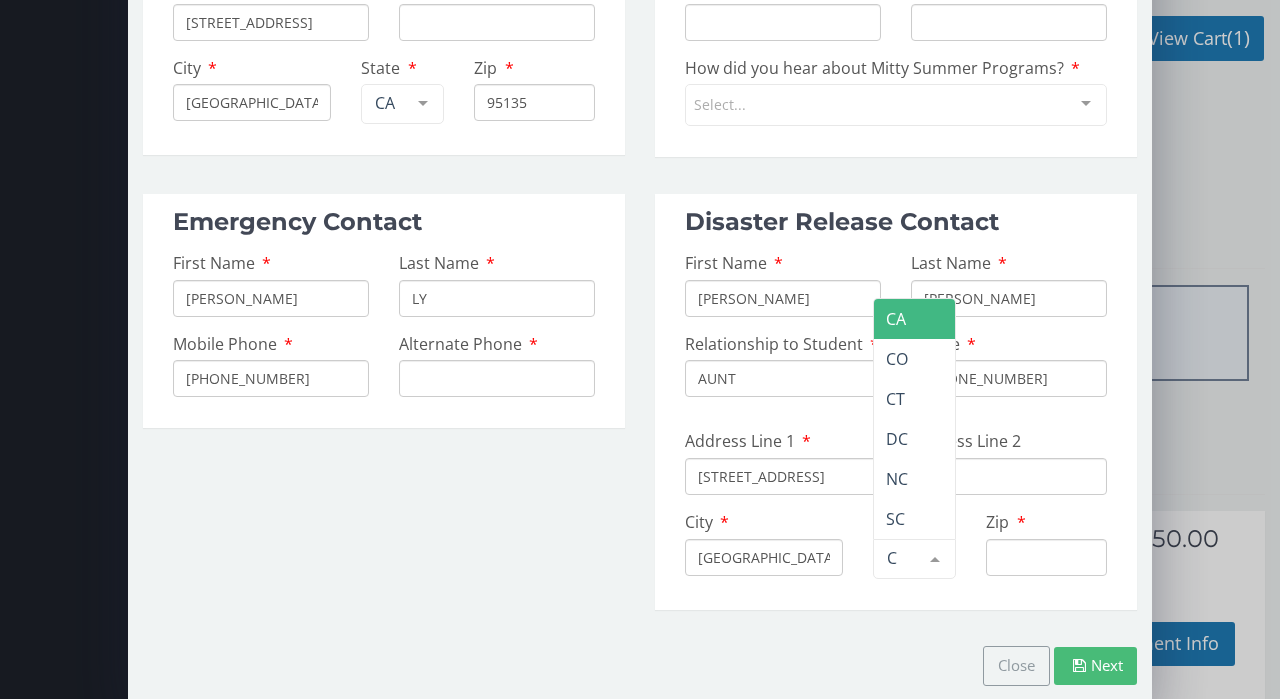 click on "CA" at bounding box center [896, 319] 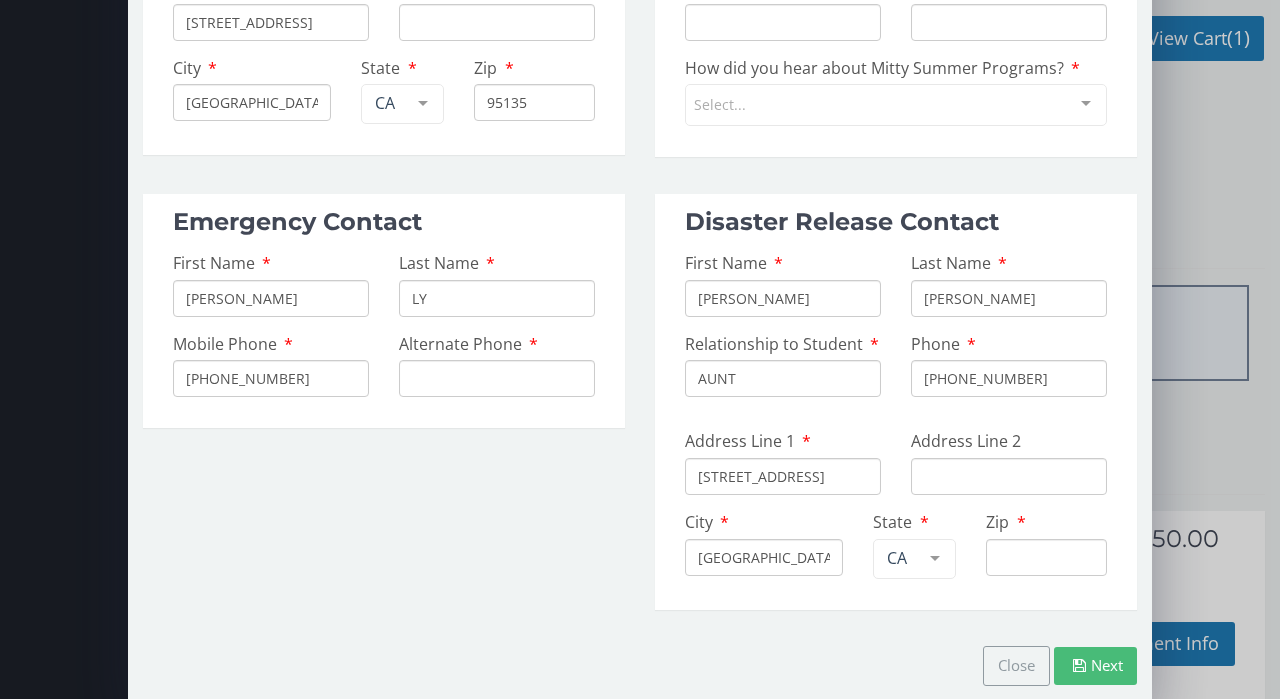click on "Zip" at bounding box center [534, 102] 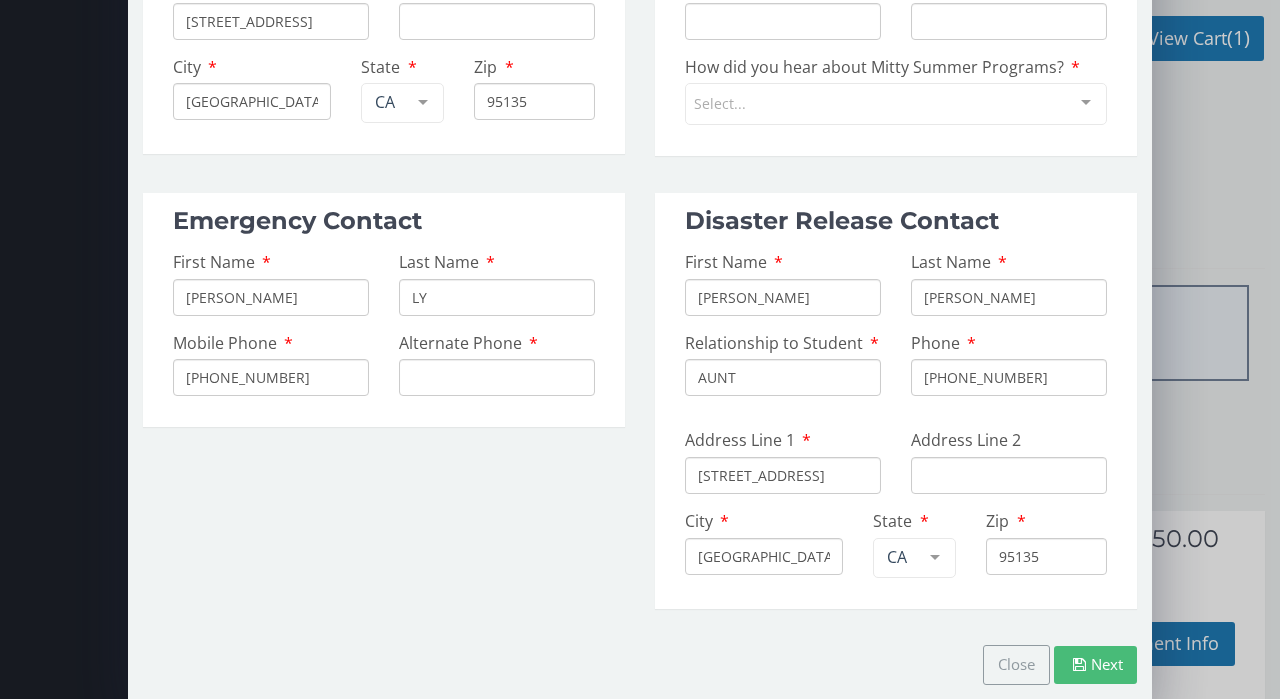 scroll, scrollTop: 542, scrollLeft: 0, axis: vertical 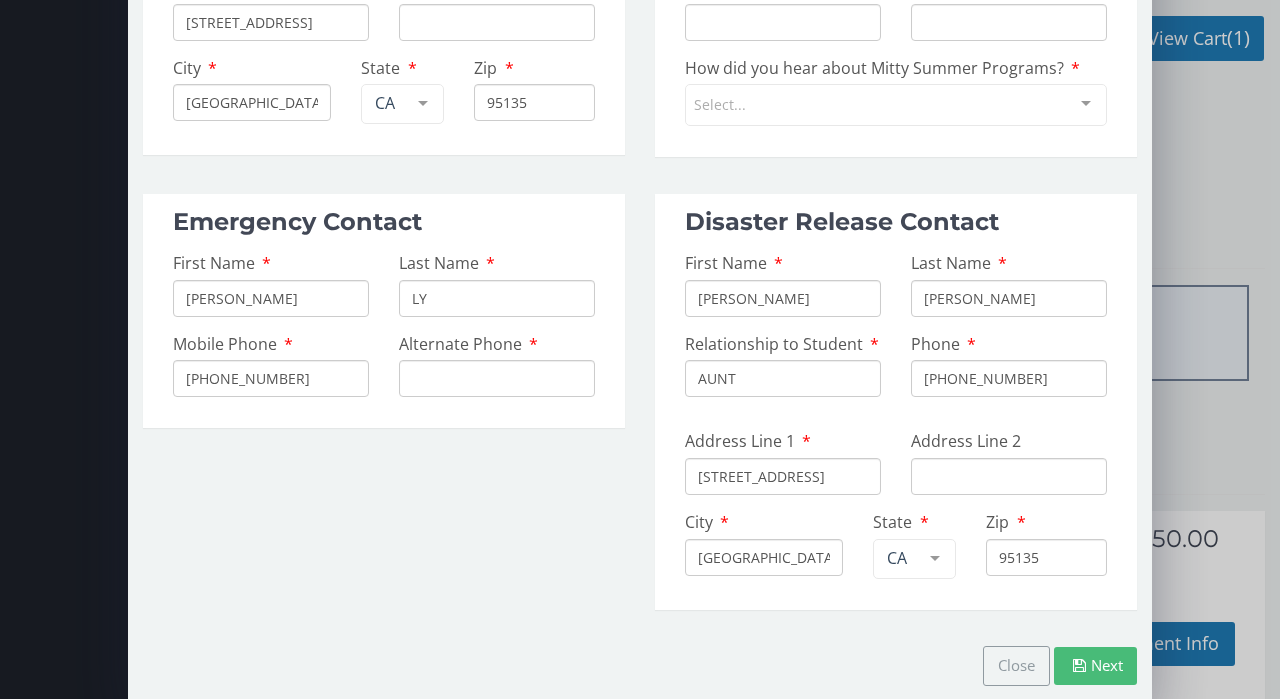 type on "95135" 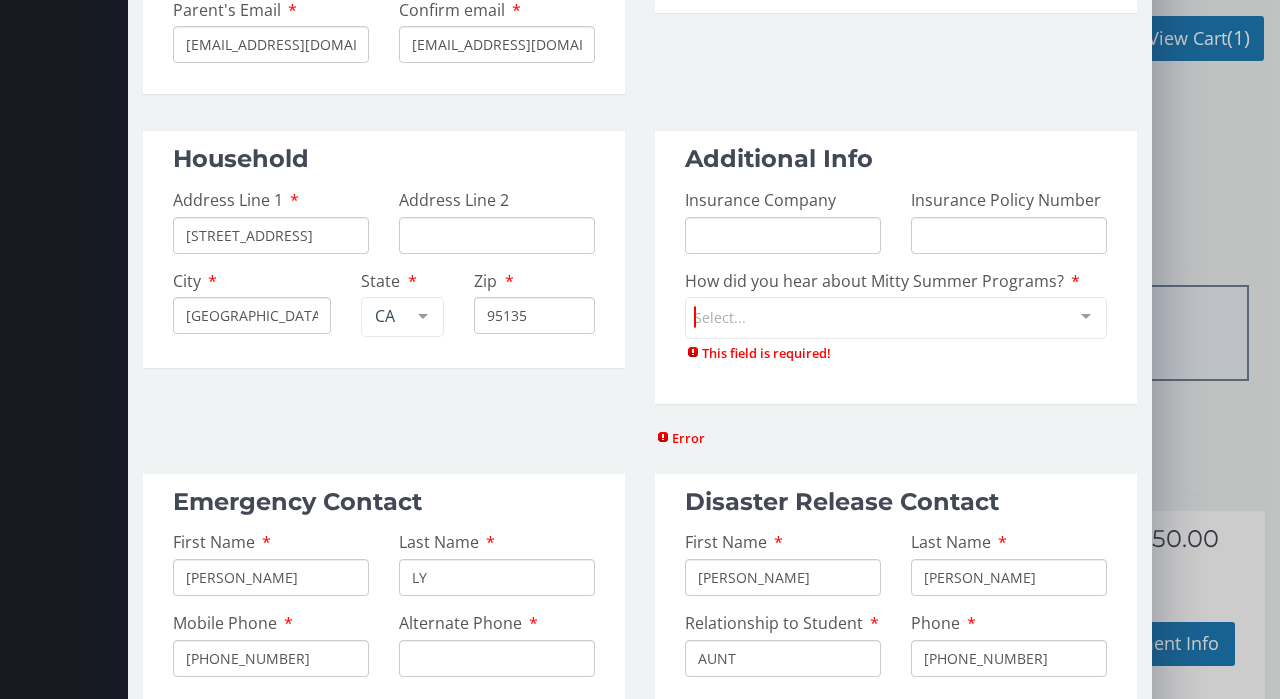 scroll, scrollTop: 294, scrollLeft: 0, axis: vertical 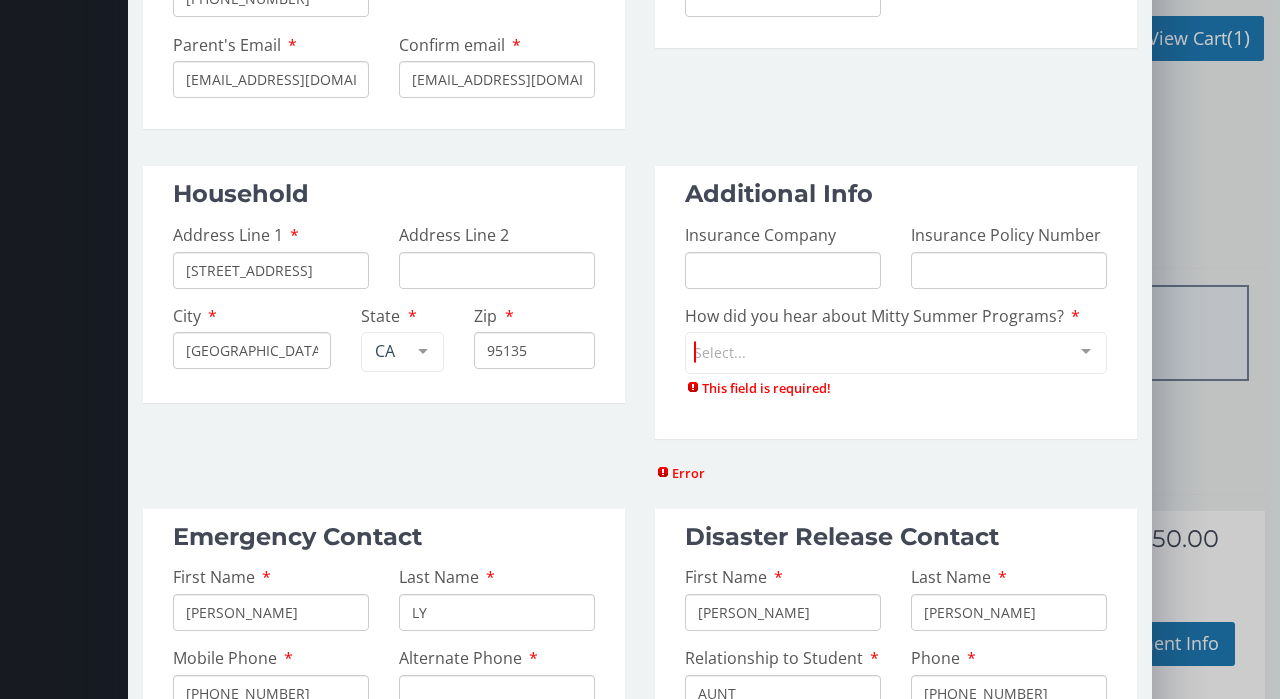 click at bounding box center (1086, 352) 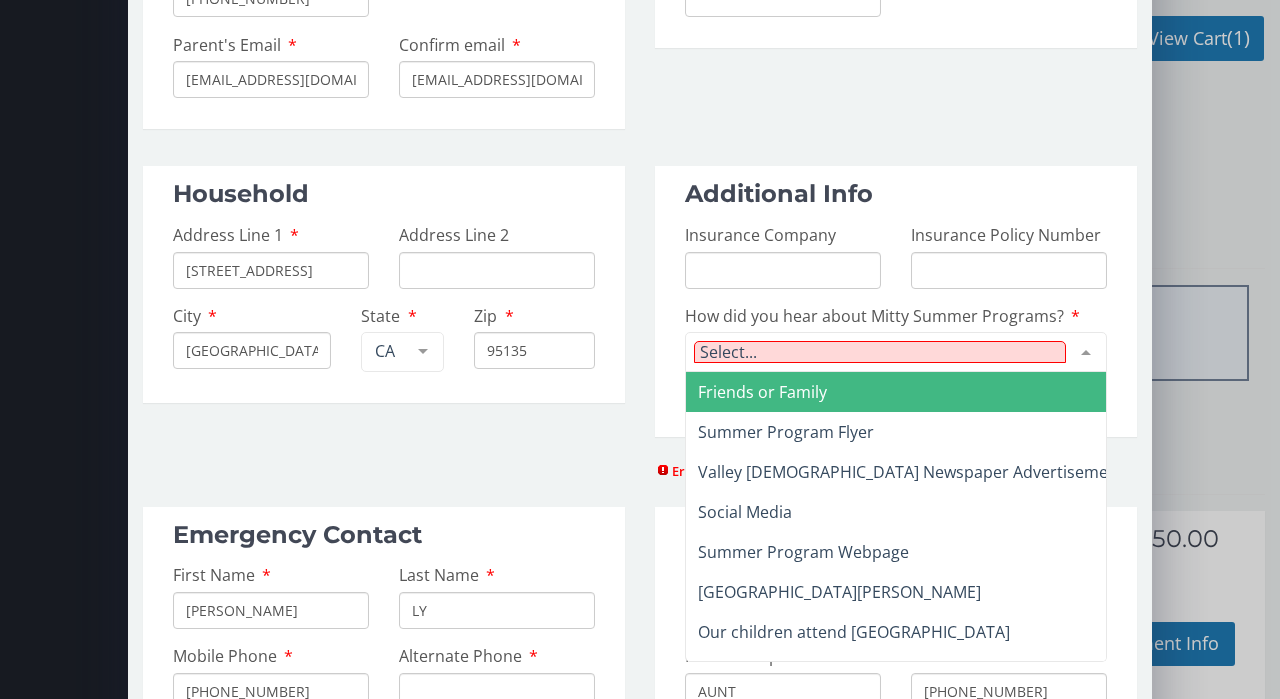 click on "Friends or Family" at bounding box center [911, 392] 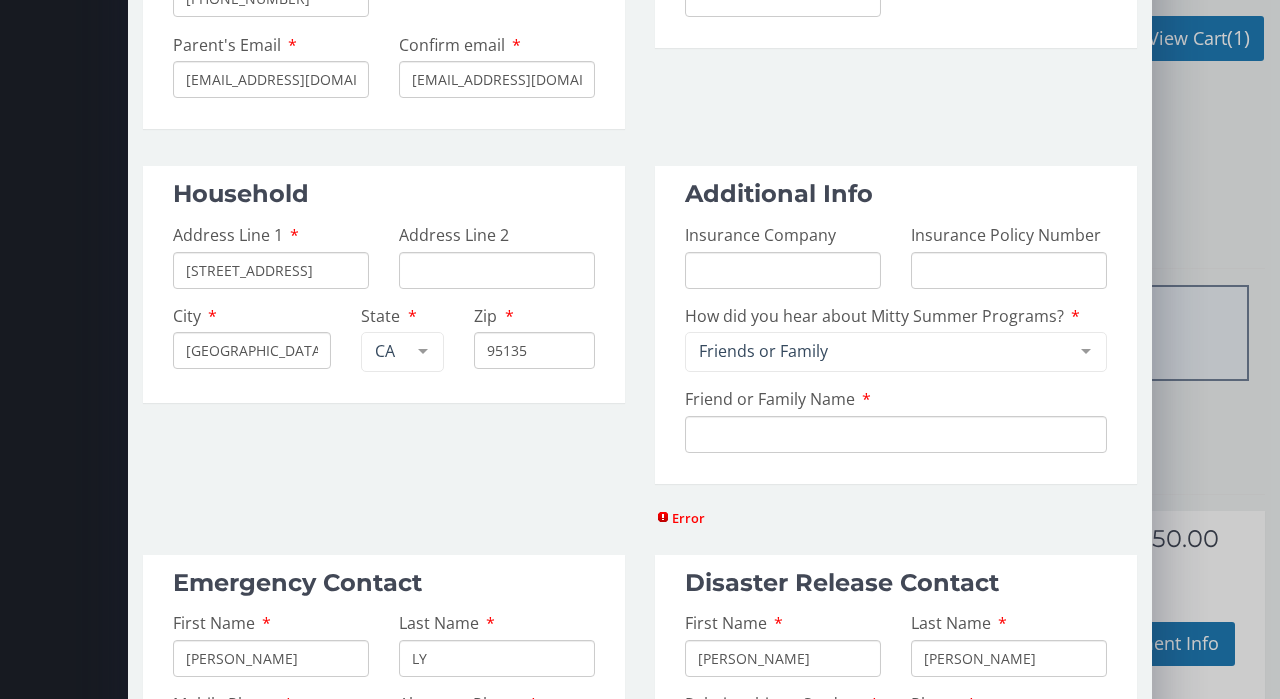 click on "Friend or Family Name" at bounding box center (896, 434) 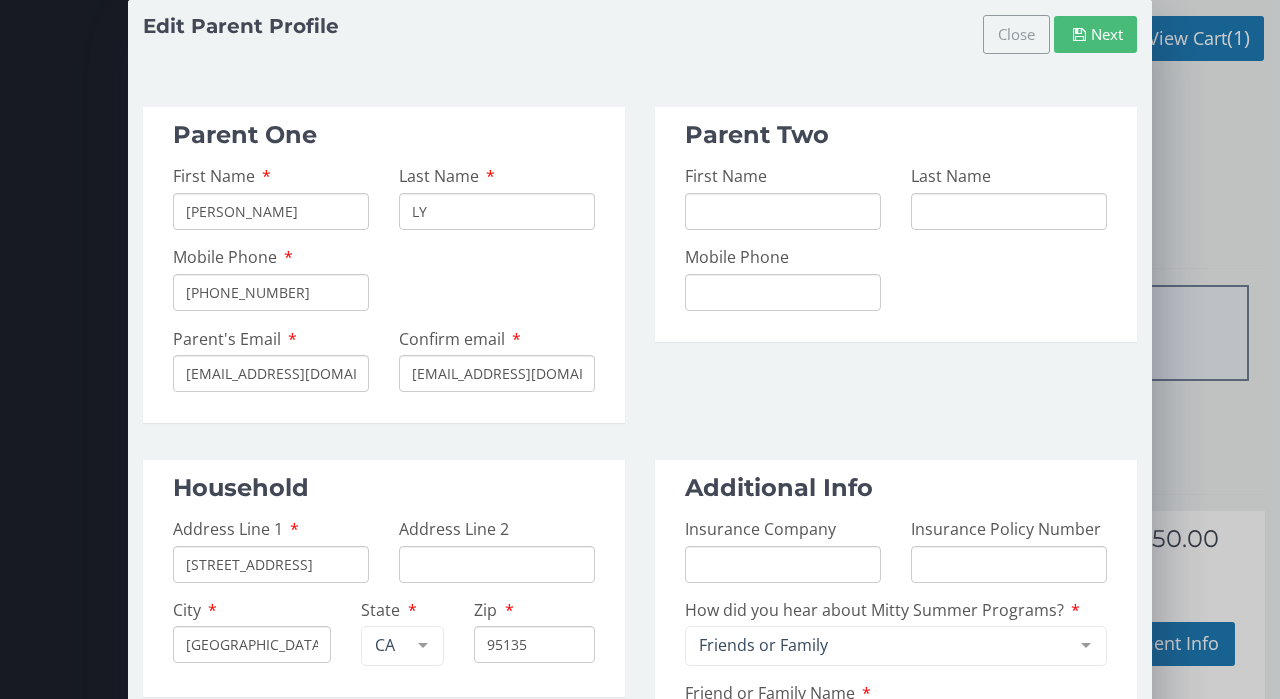 scroll, scrollTop: 0, scrollLeft: 0, axis: both 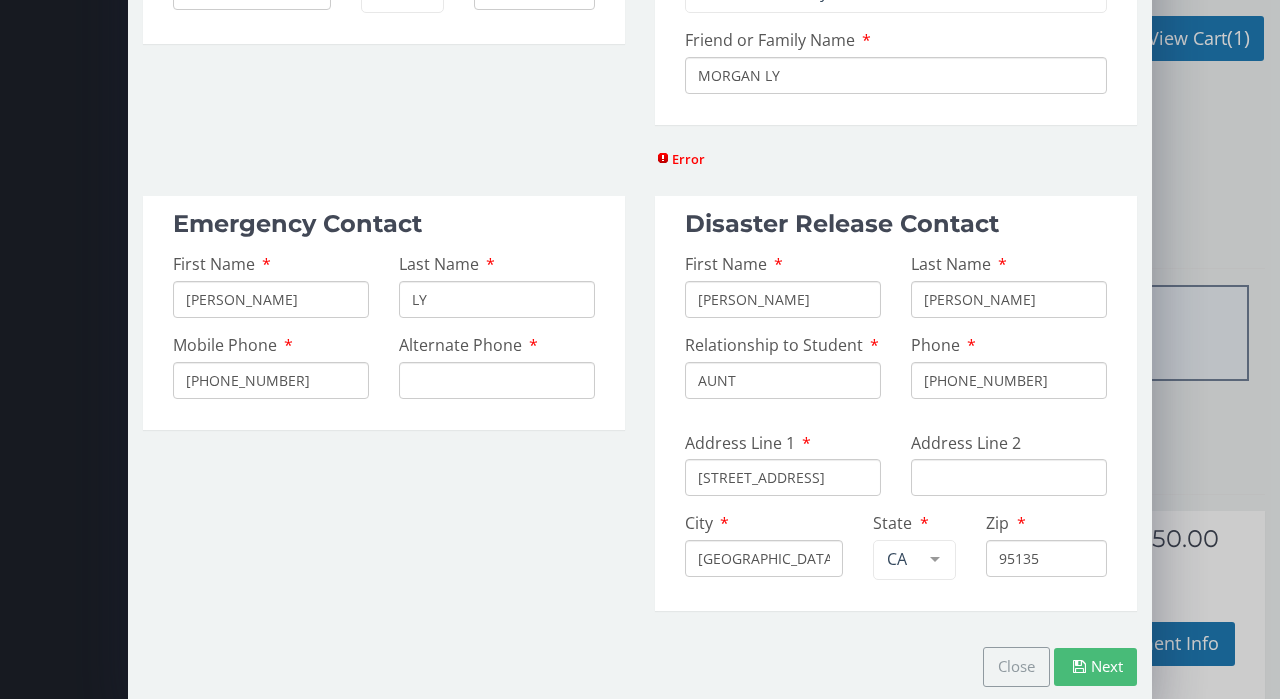 type on "MORGAN LY" 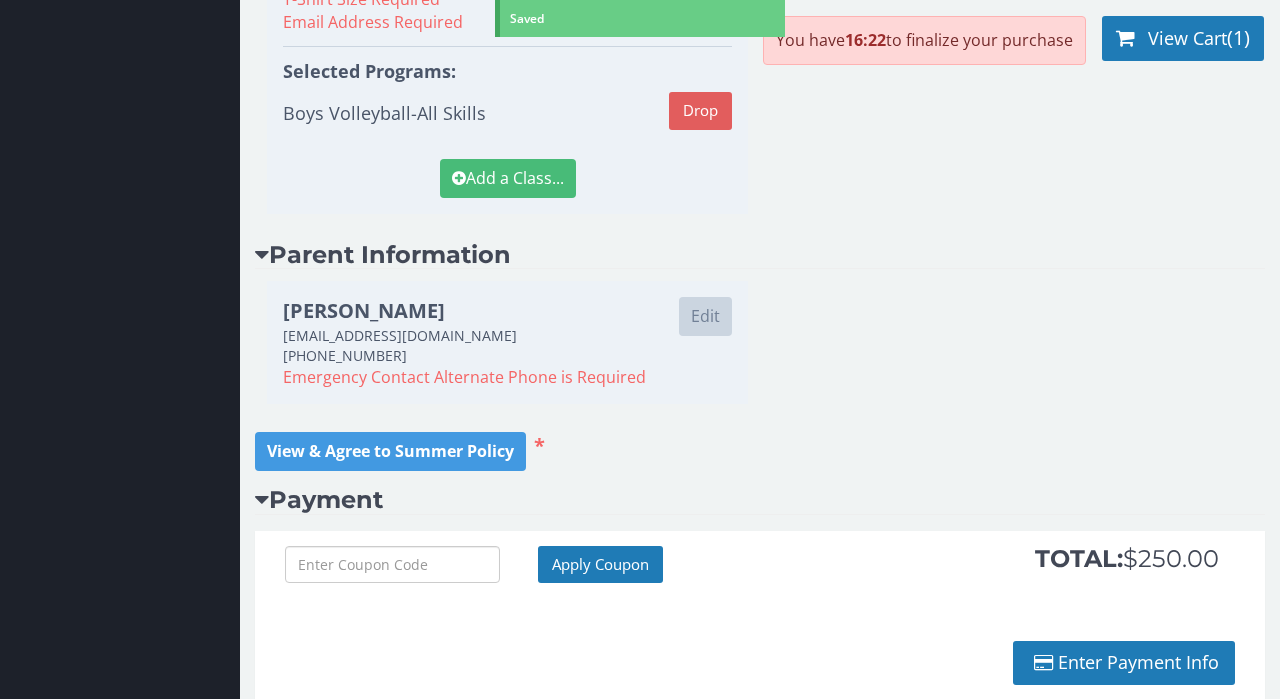 scroll, scrollTop: 0, scrollLeft: 0, axis: both 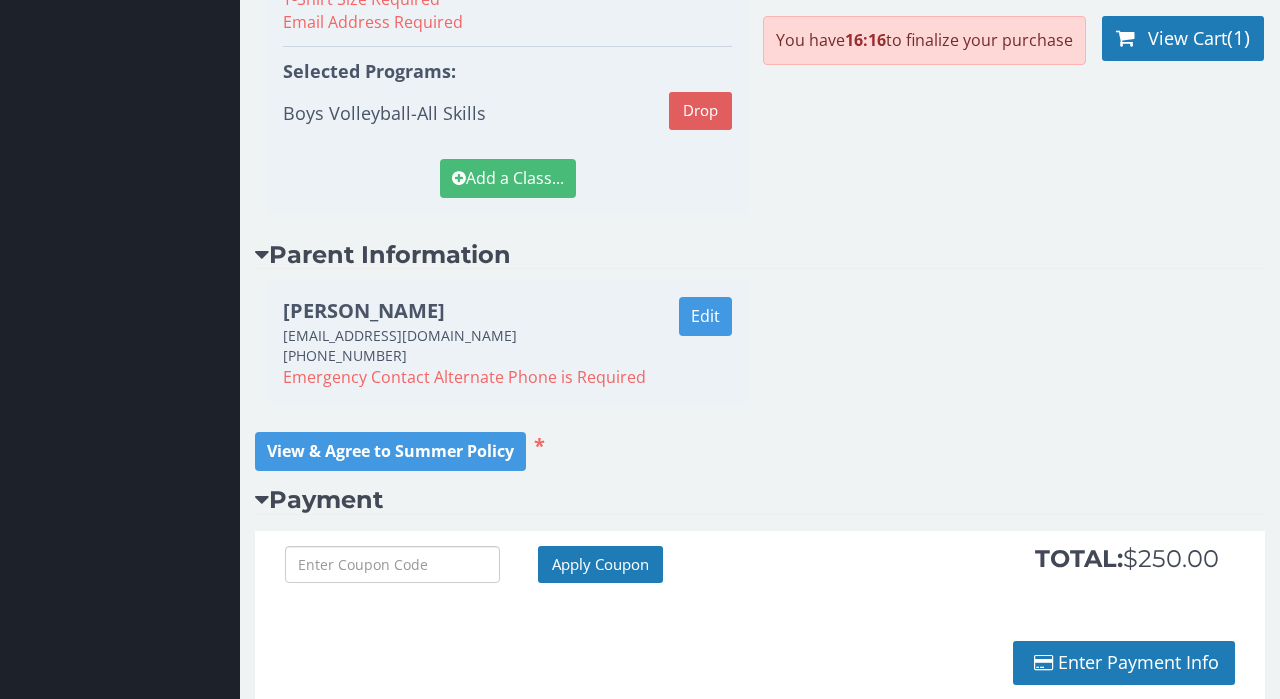 click on "Edit" at bounding box center (705, 316) 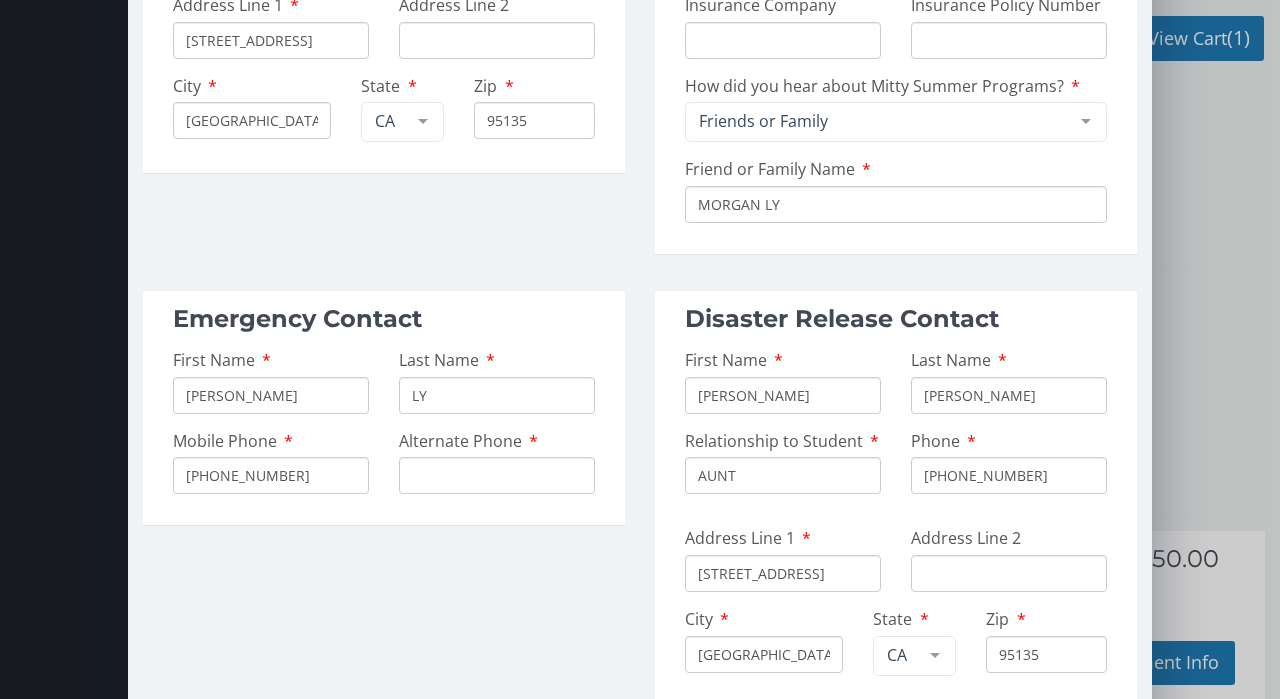 scroll, scrollTop: 576, scrollLeft: 0, axis: vertical 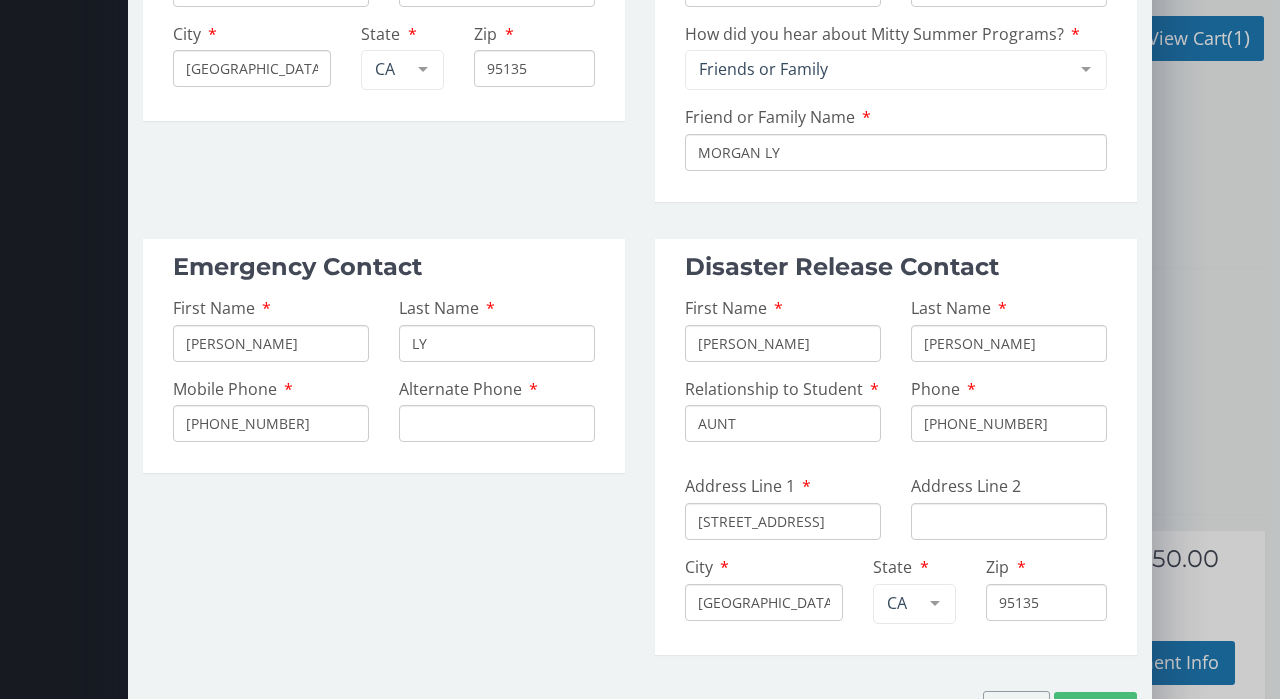 click on "Alternate Phone" at bounding box center [497, 423] 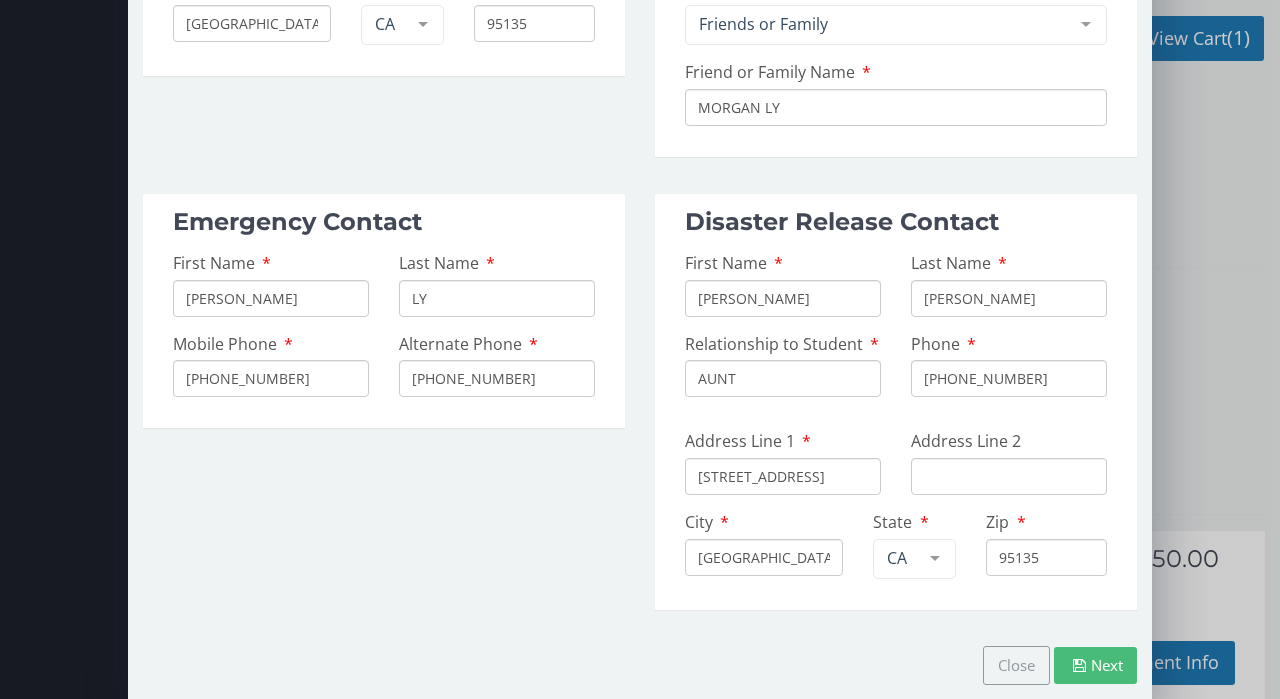 scroll, scrollTop: 620, scrollLeft: 0, axis: vertical 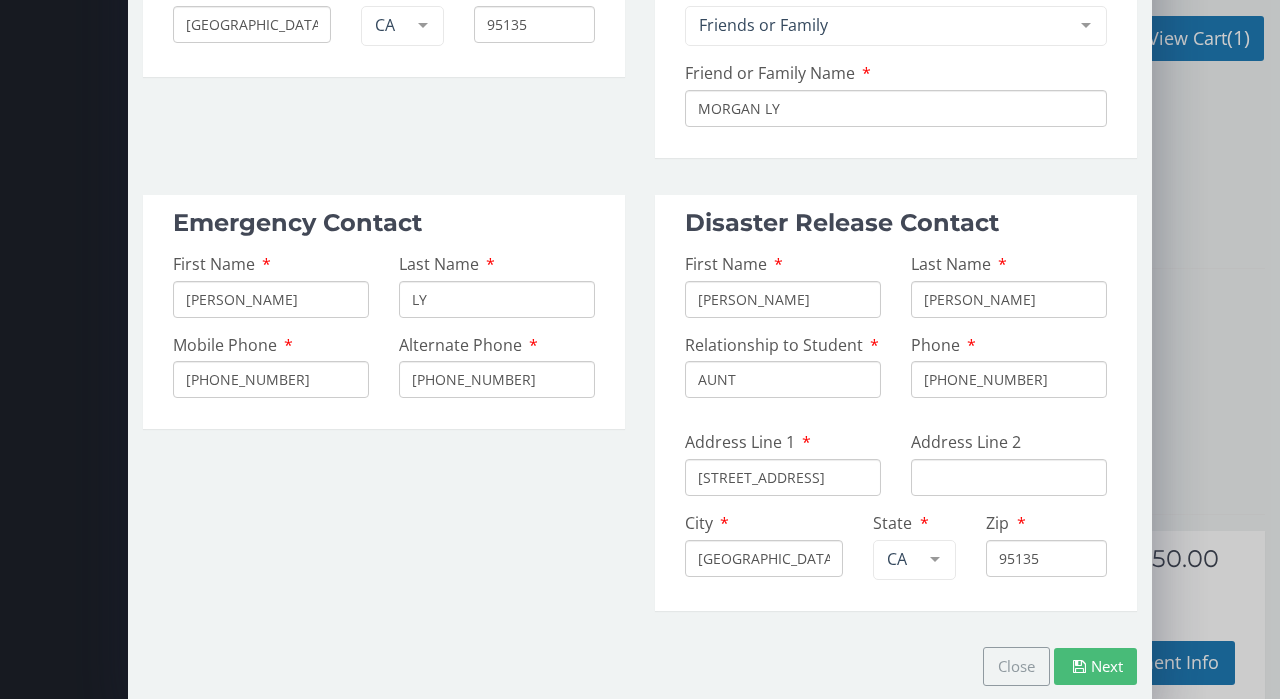 type on "408 532 6592" 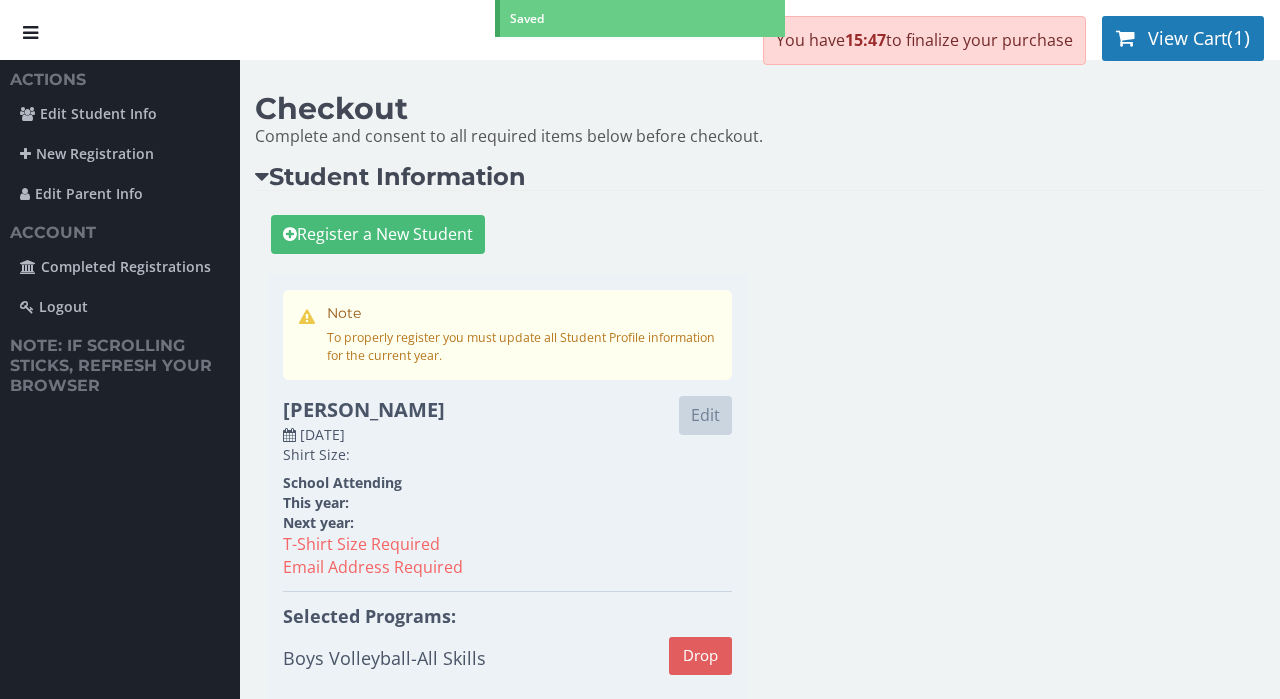 scroll, scrollTop: 0, scrollLeft: 0, axis: both 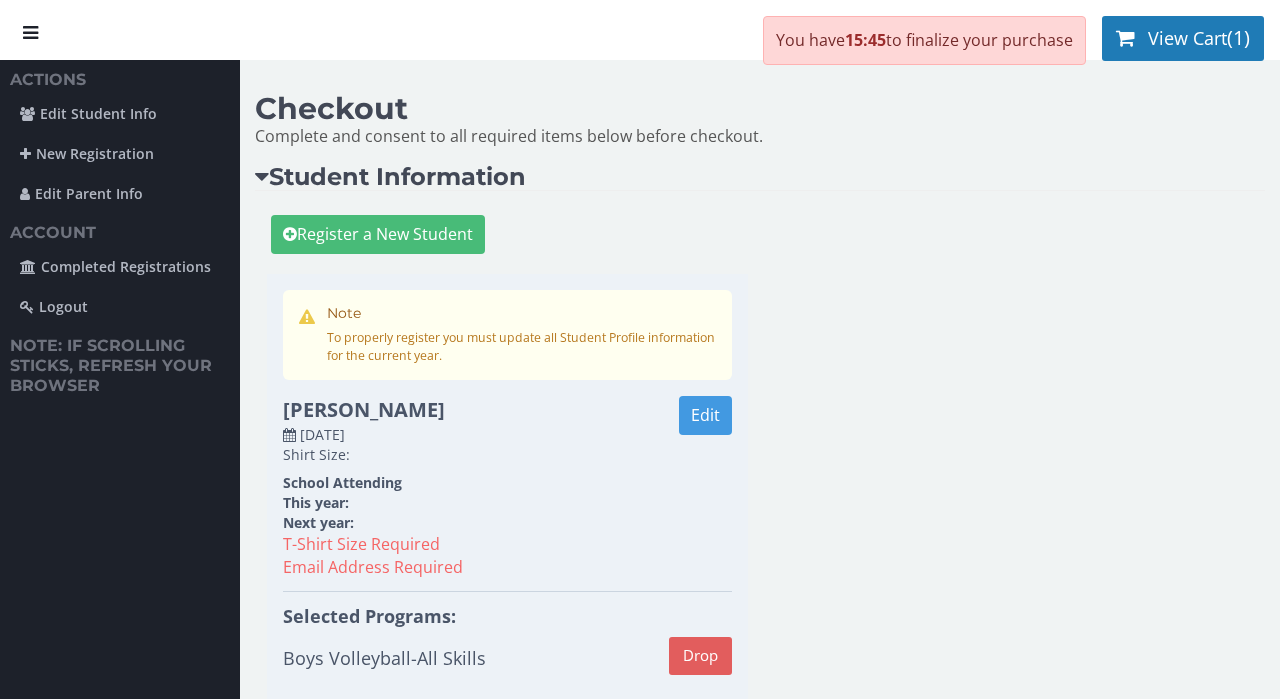click on "Edit" at bounding box center (705, 415) 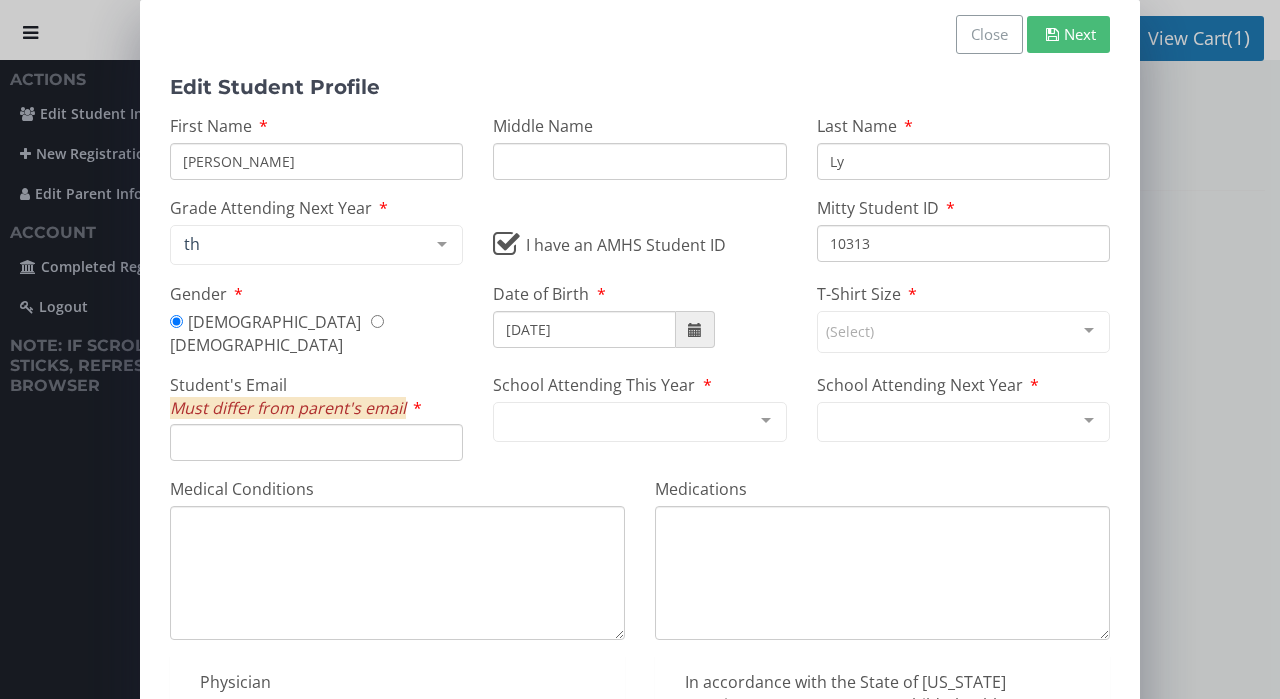 click on "Student's Email  Must differ from parent's email" at bounding box center (316, 442) 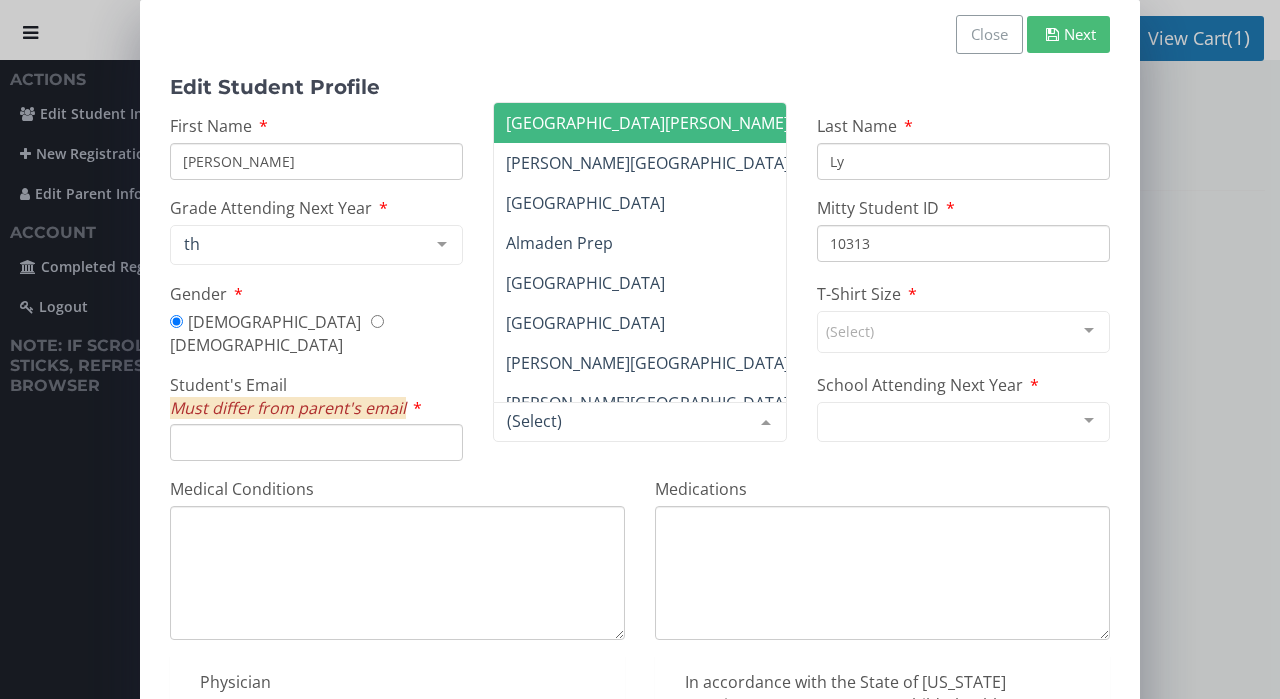click at bounding box center (639, 422) 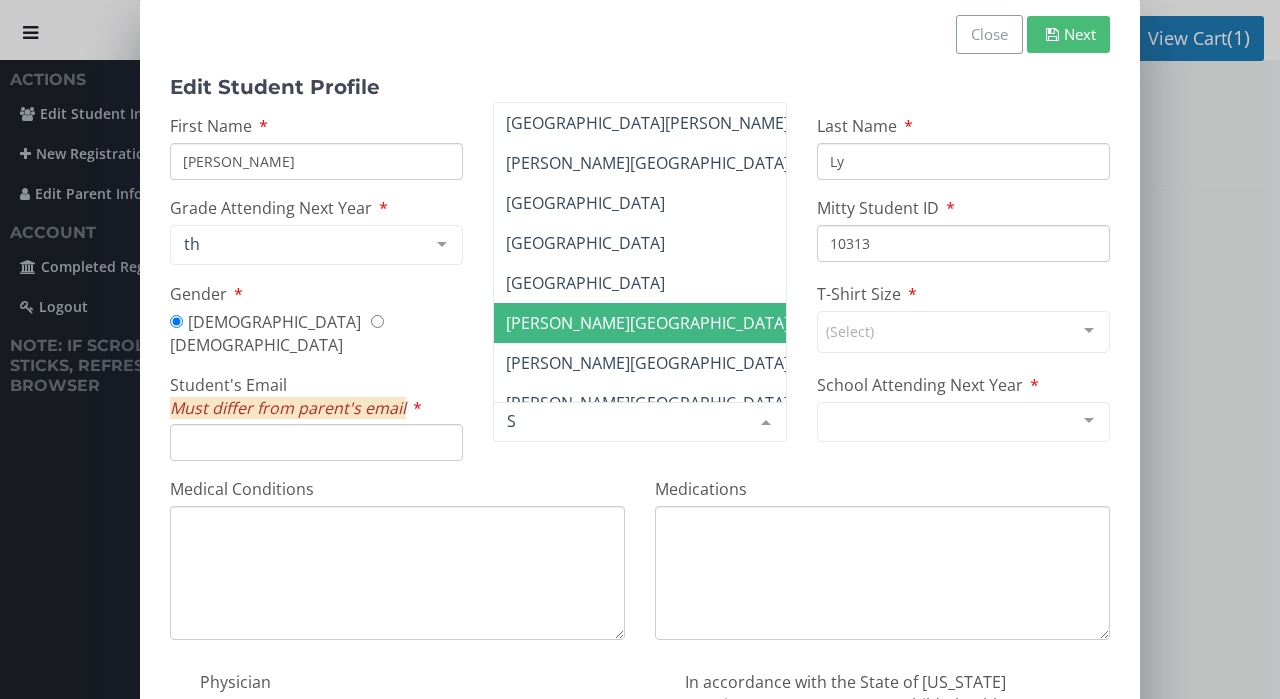 type on "SI" 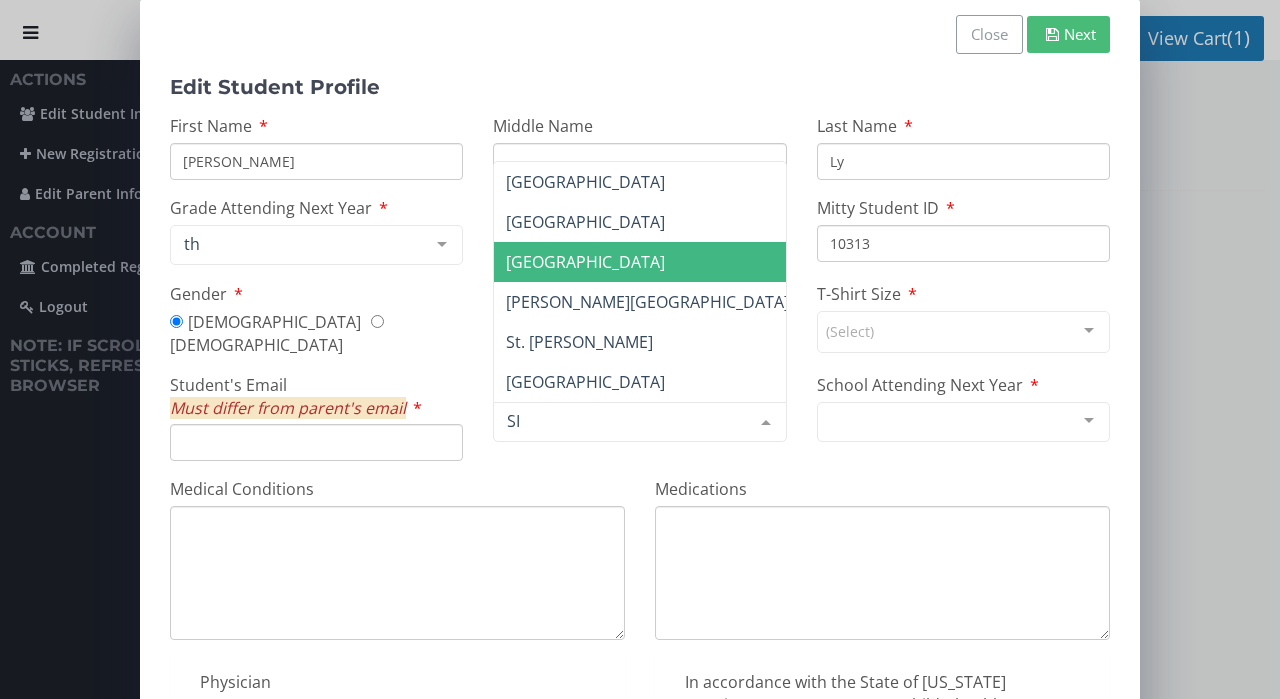 click on "Silver Oak Elementary School" at bounding box center [585, 262] 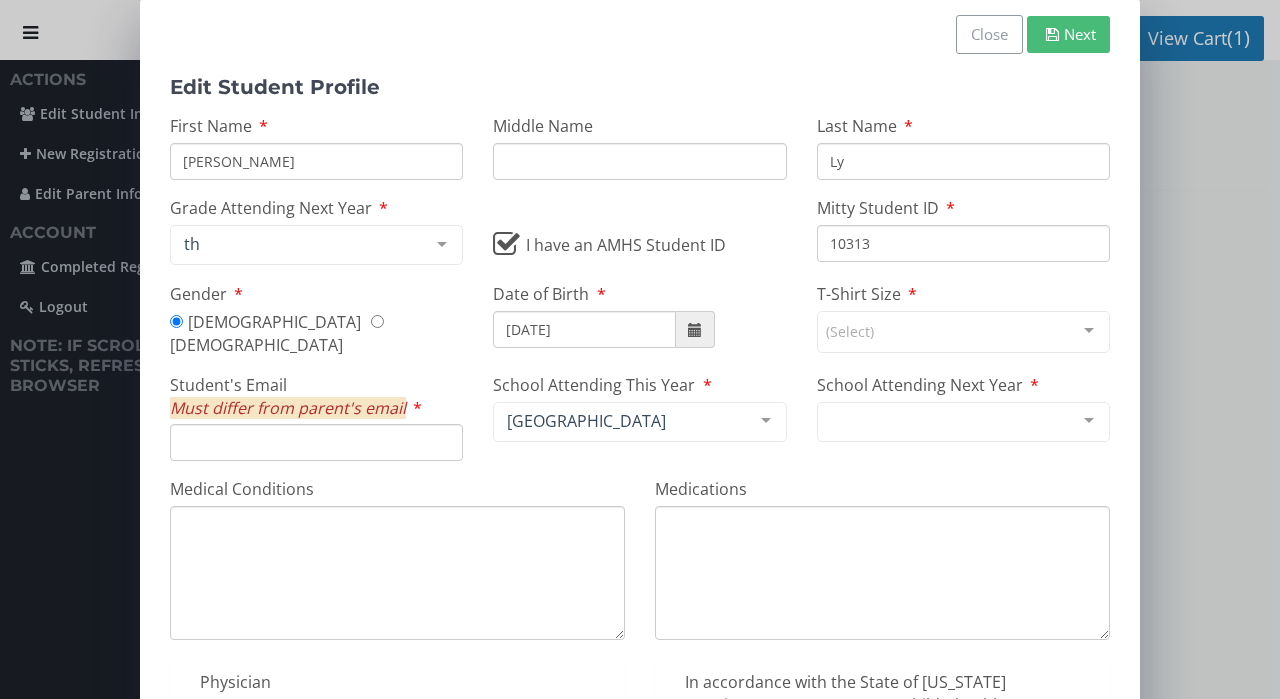 click on "(Select)" at bounding box center [963, 332] 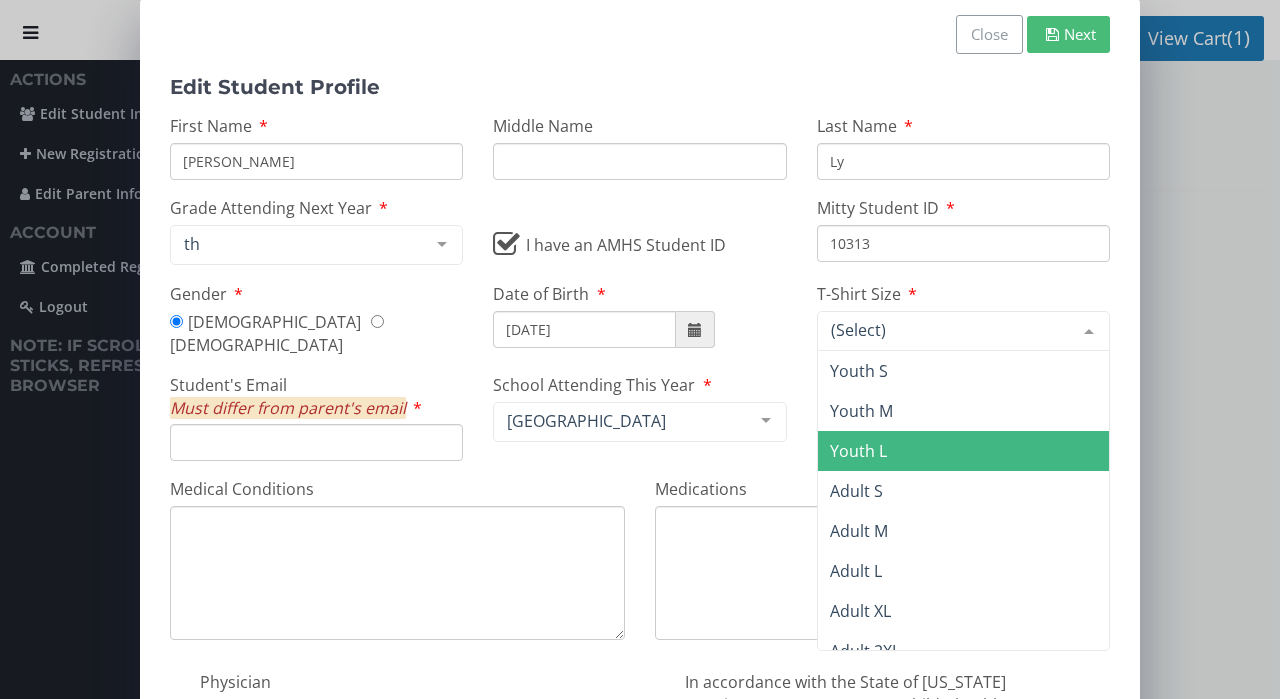 click on "Youth L" at bounding box center [963, 451] 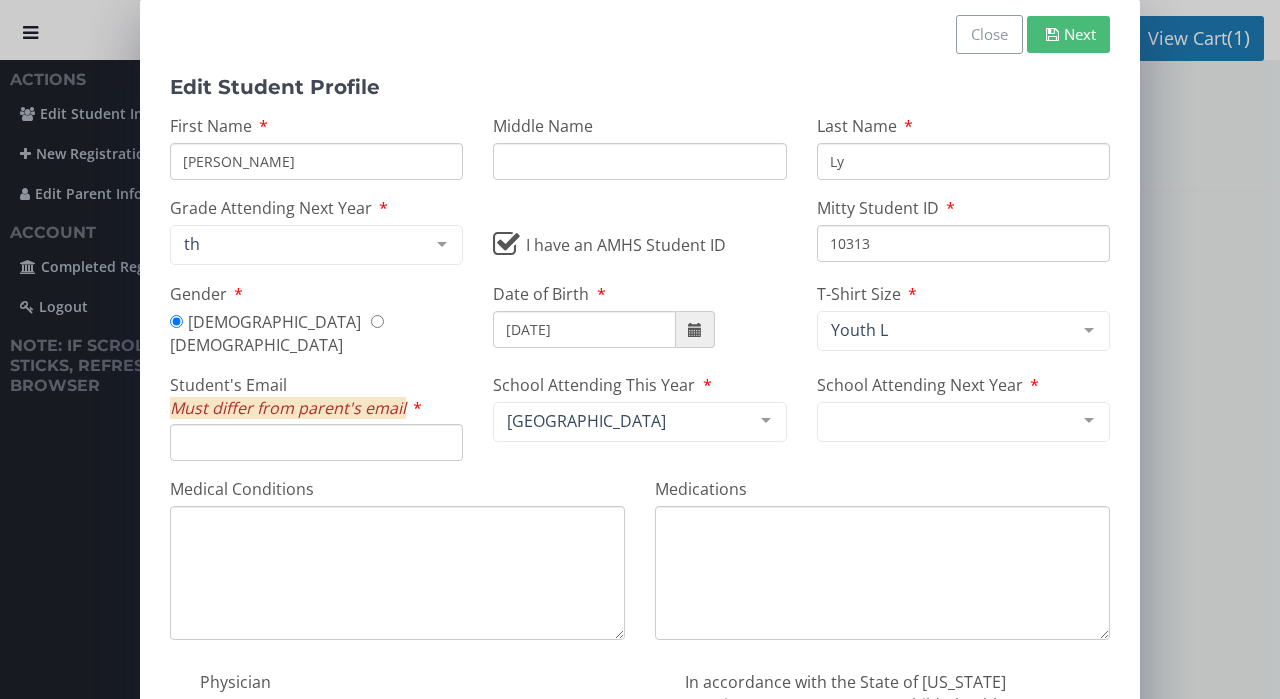 click on "Close
Next
Close
Next
Edit Student Profile               First Name     Matthew       Middle Name           Last Name     Ly               Grade Attending Next Year                th         1st   2nd   3rd   4th   5th   6th   7th   8th   9th   10th   11th   12th       List is empty.               I have an AMHS Student ID       Mitty Student ID     10313               Gender     Male Female       Date of Birth     10/03/2013       T-Shirt Size                Youth L         Youth S   Youth M   Youth L   Adult S   Adult M   Adult L   Adult XL   Adult 2XL   Adult 3XL       List is empty.                 Student's Email  Must differ from parent's email           School Attending This Year                Silver Oak Elementary School         Archbishop Mitty High School   Adrian Wilcox High School   Almaden Country School   Almaden Prep   Alta Visa Elementary School" at bounding box center (640, 483) 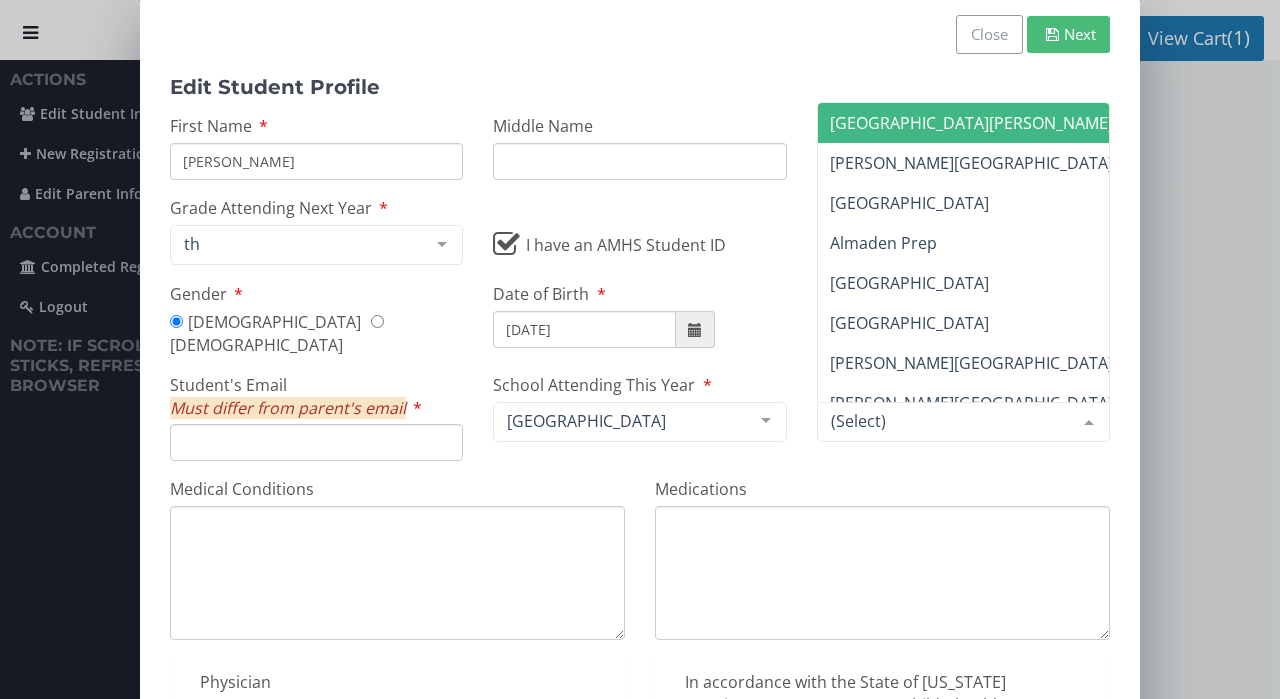 type on "C" 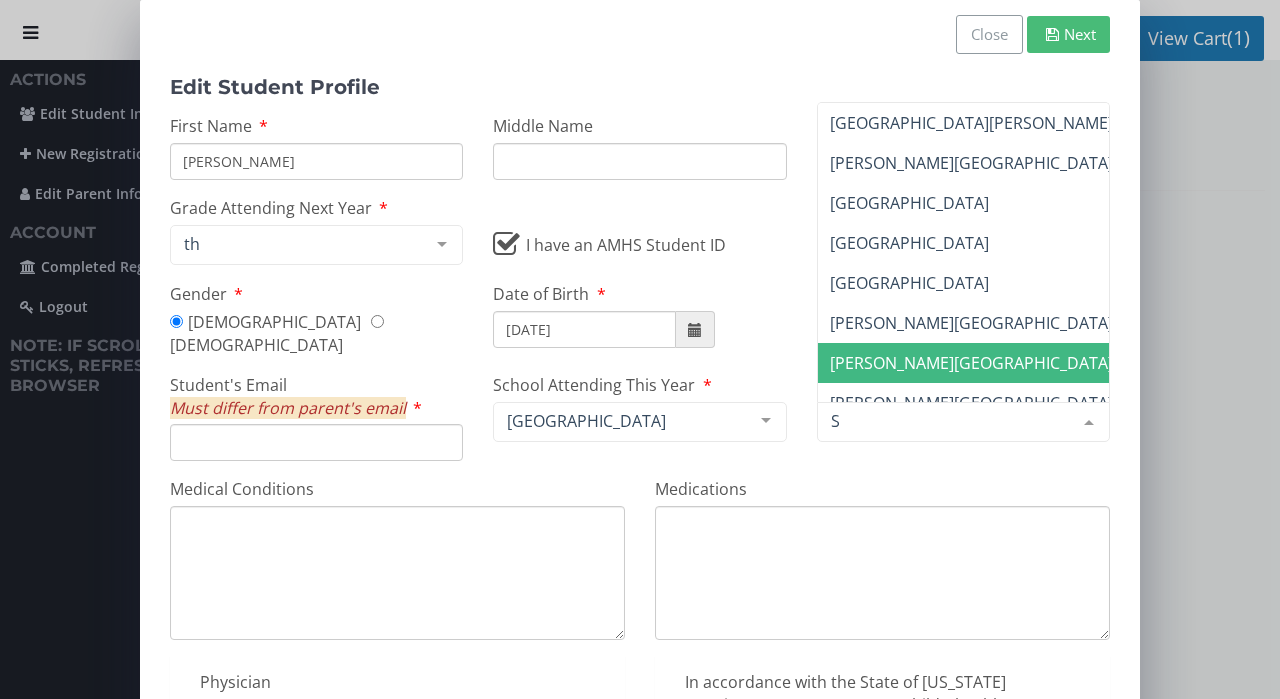 type on "SI" 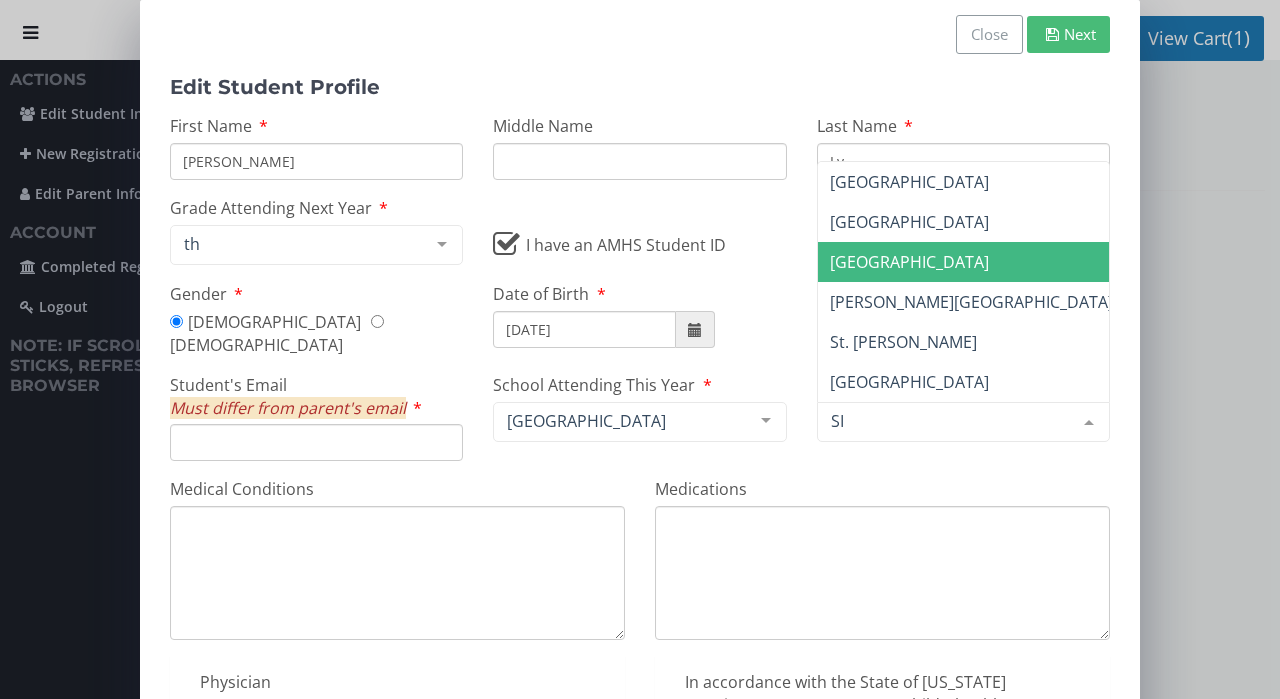 click on "Silver Oak Elementary School" at bounding box center [971, 262] 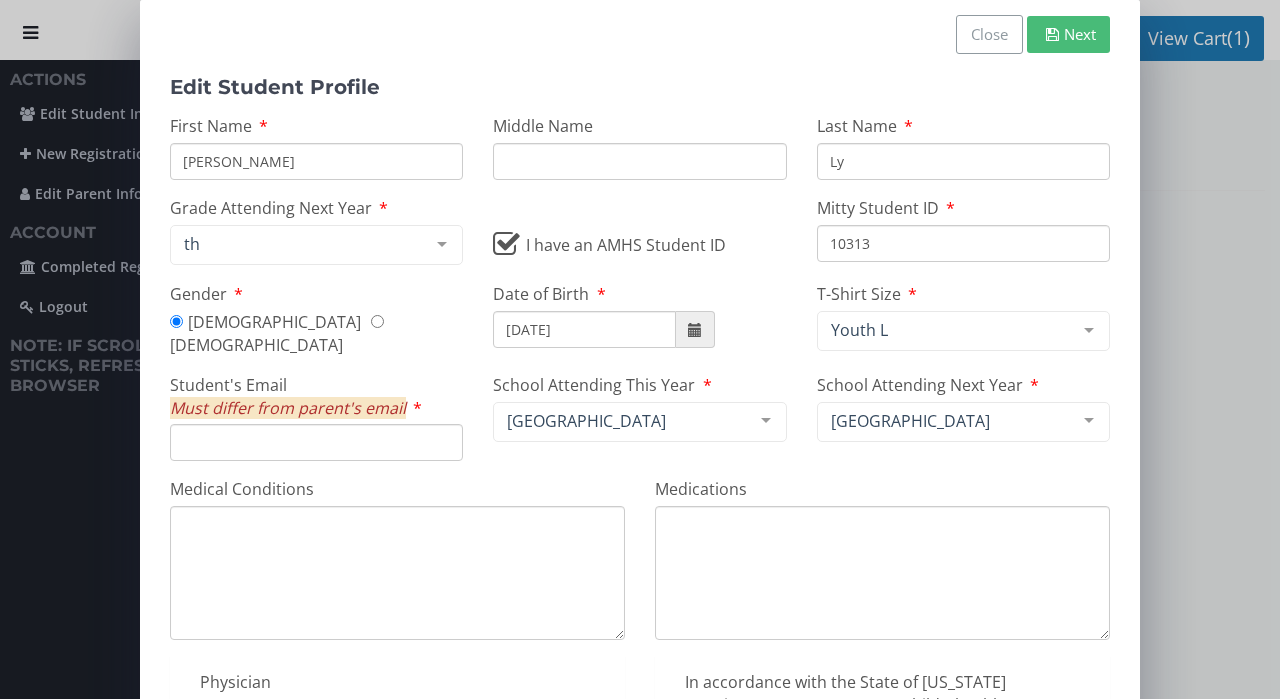 click on "Student's Email  Must differ from parent's email" at bounding box center [316, 442] 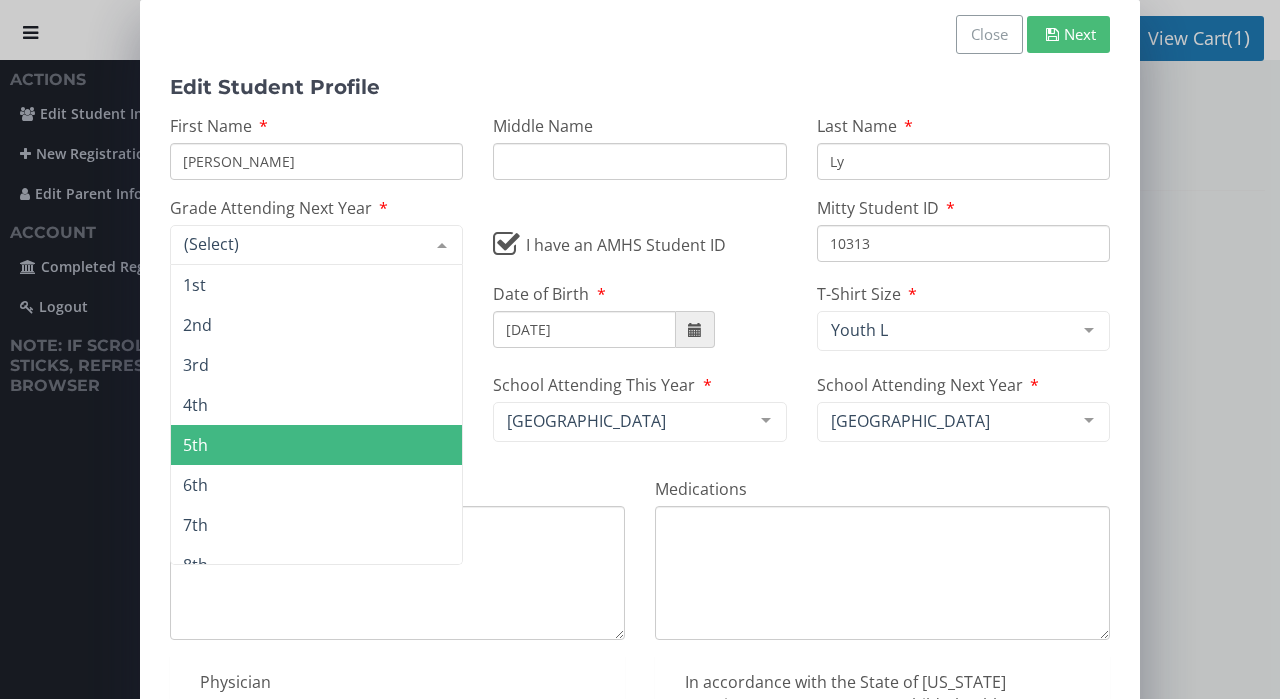 click on "6th" at bounding box center (316, 485) 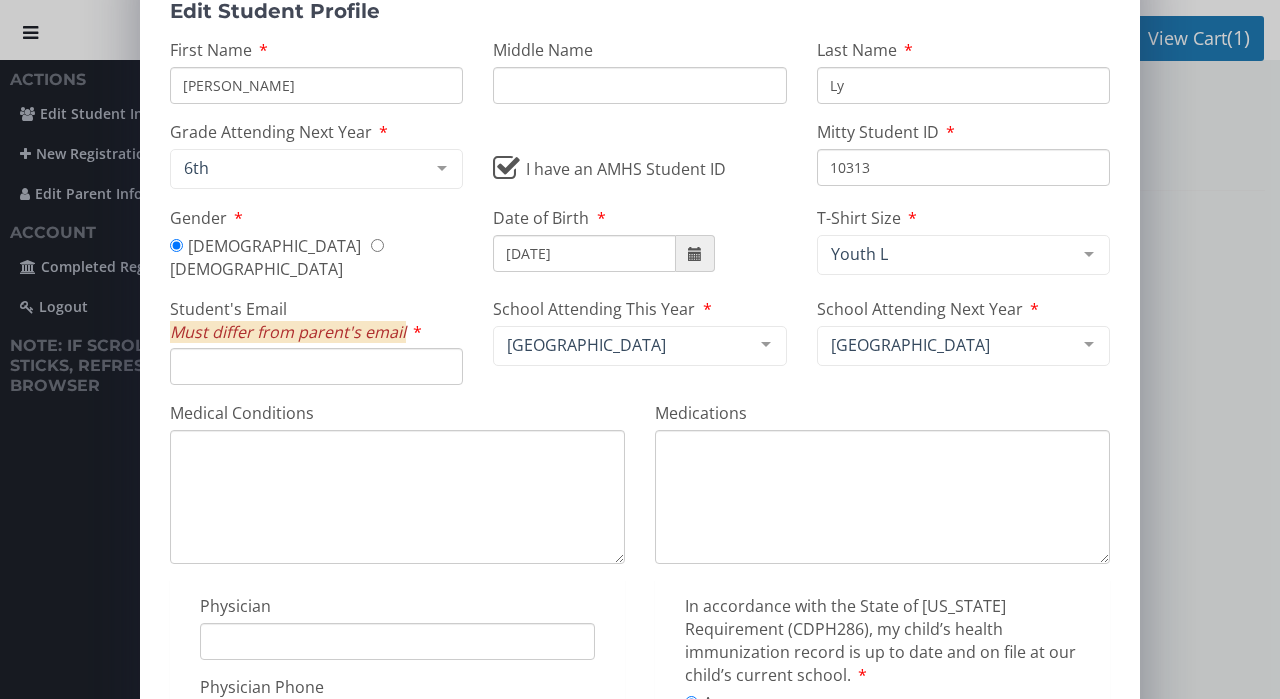 scroll, scrollTop: 101, scrollLeft: 0, axis: vertical 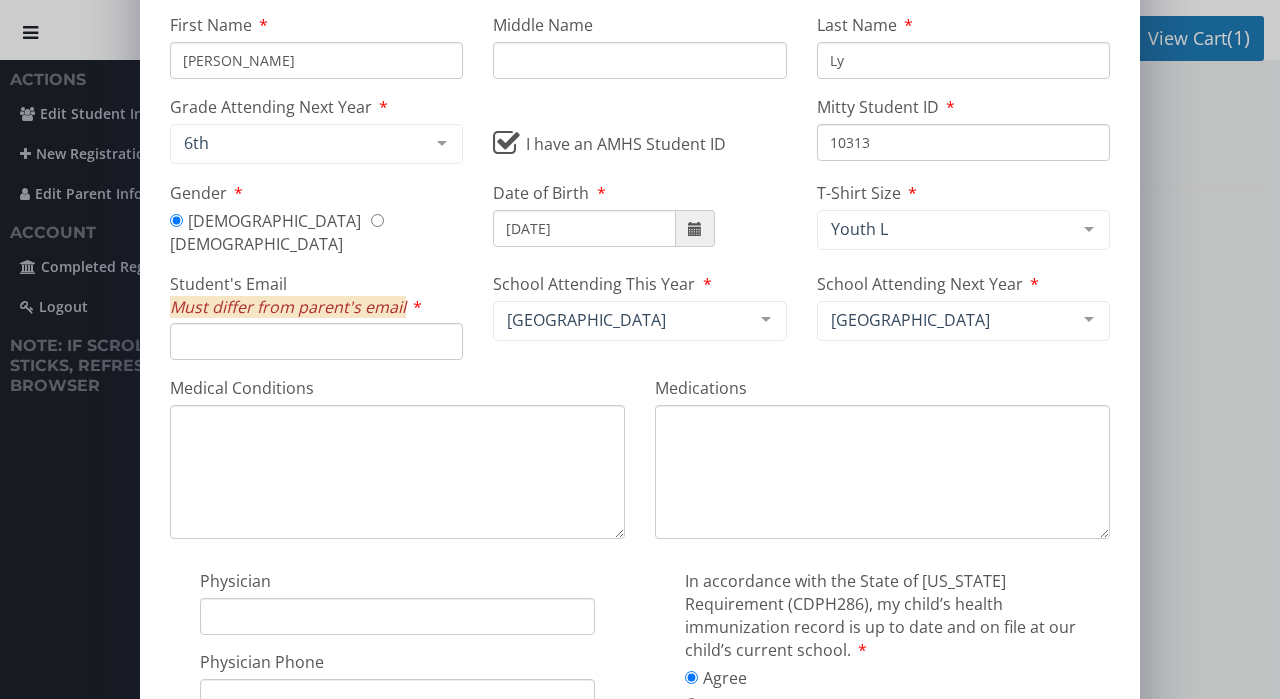 click on "Medical Conditions" at bounding box center [397, 472] 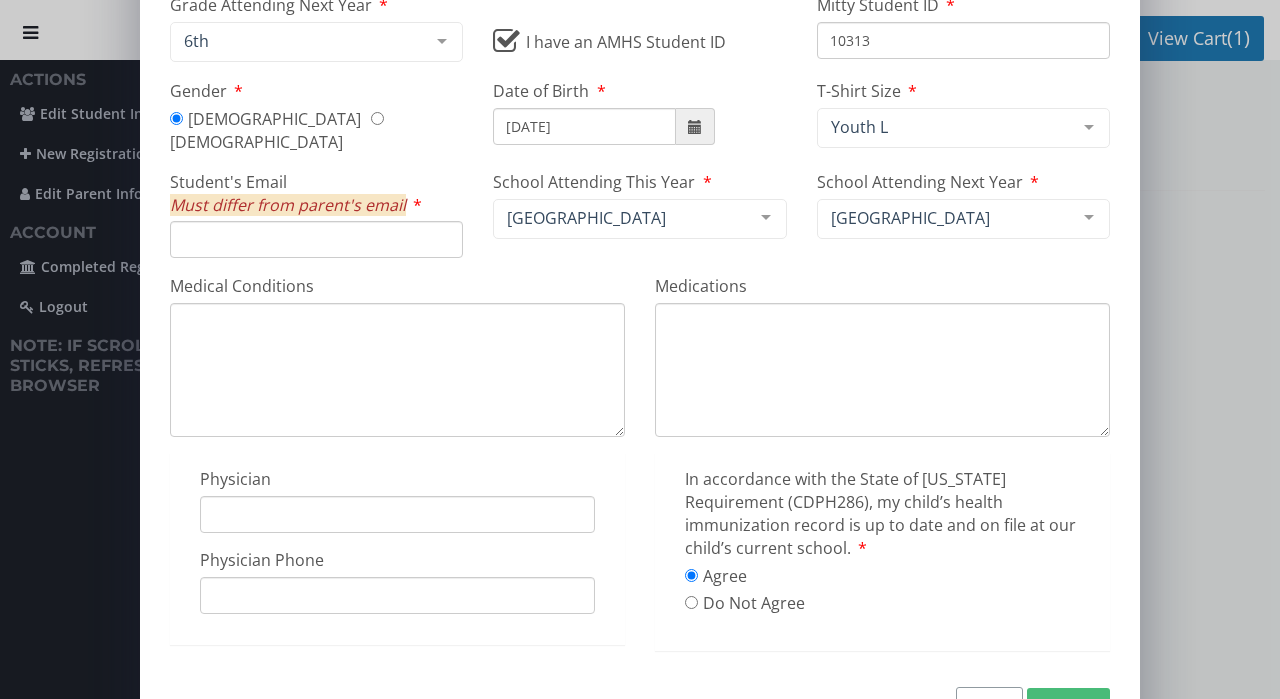 scroll, scrollTop: 196, scrollLeft: 0, axis: vertical 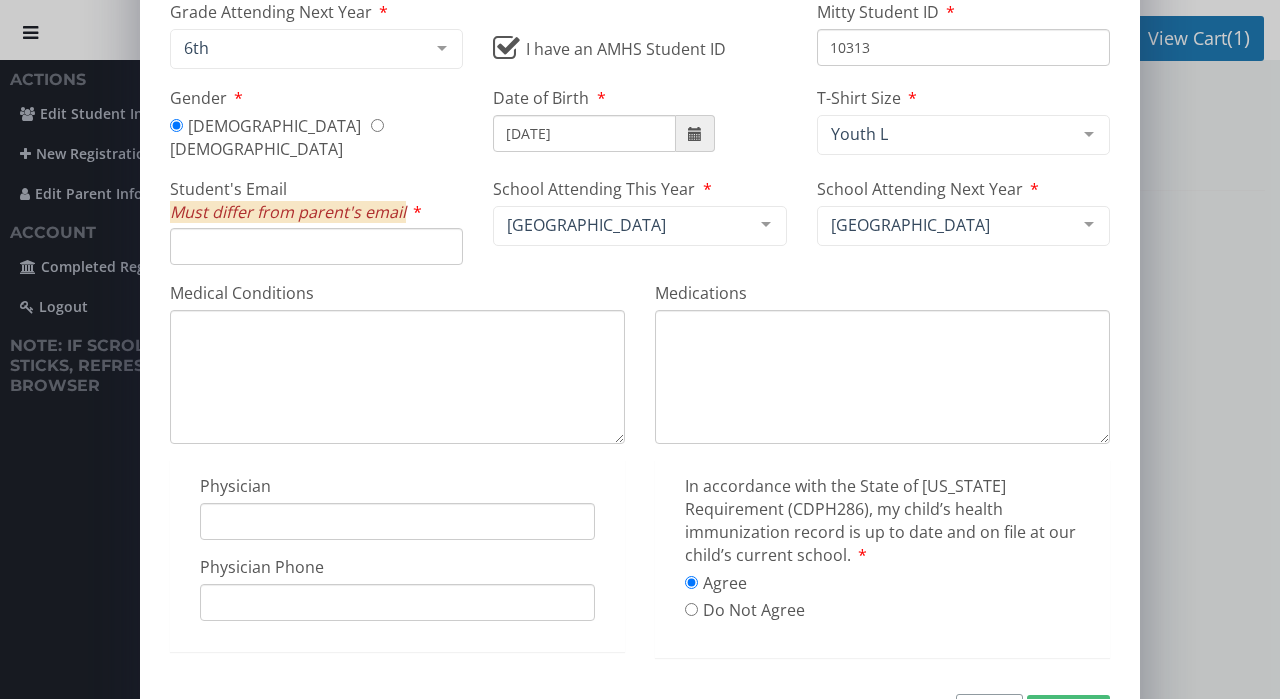 click on "Student's Email  Must differ from parent's email" at bounding box center [316, 246] 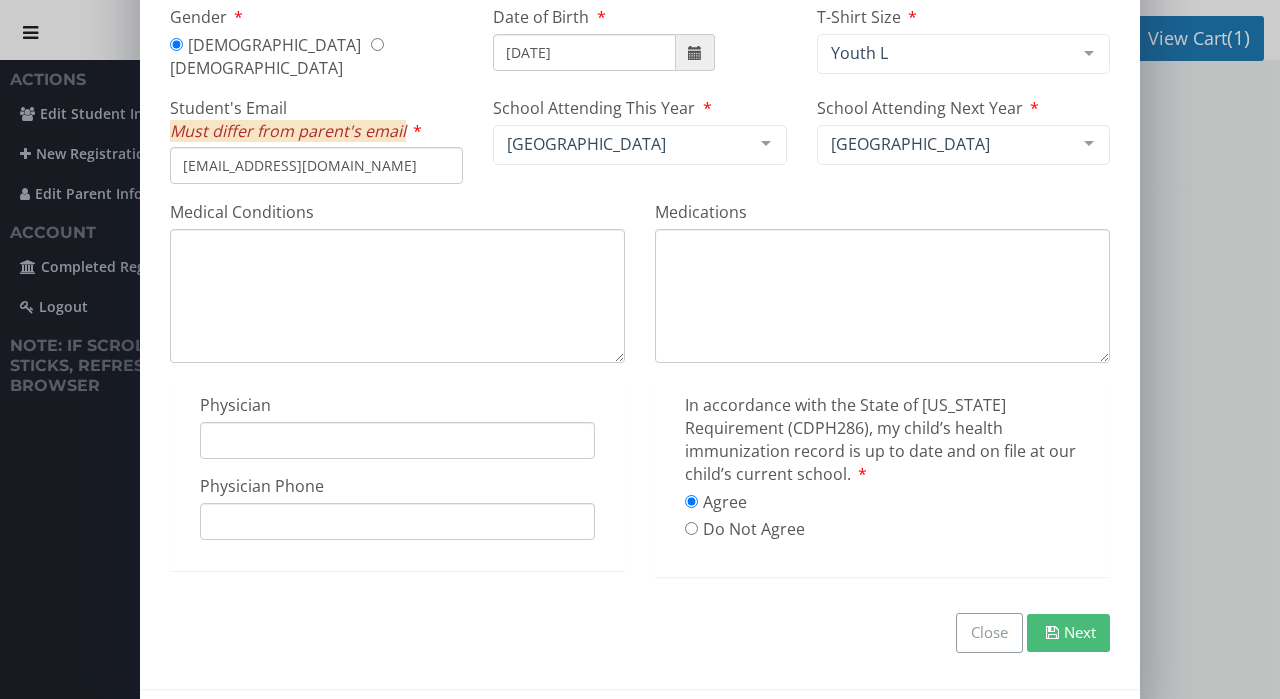 scroll, scrollTop: 272, scrollLeft: 0, axis: vertical 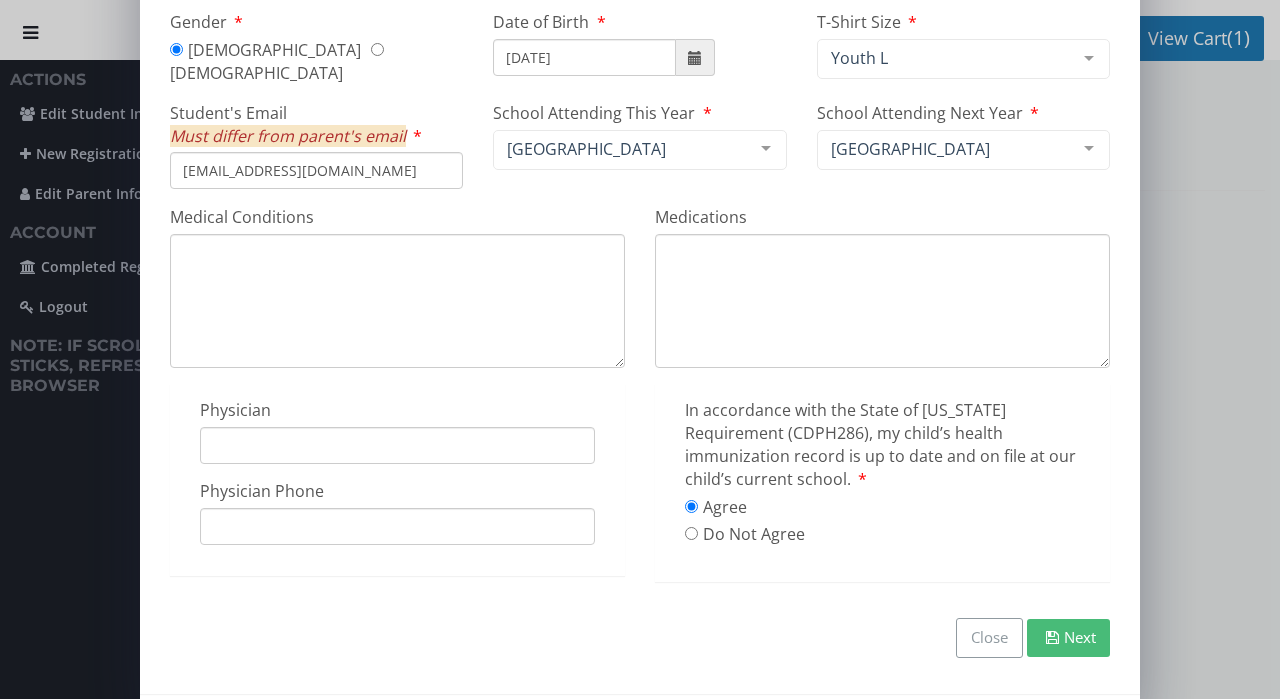 type on "LINDAVLY@YAHOO.COM" 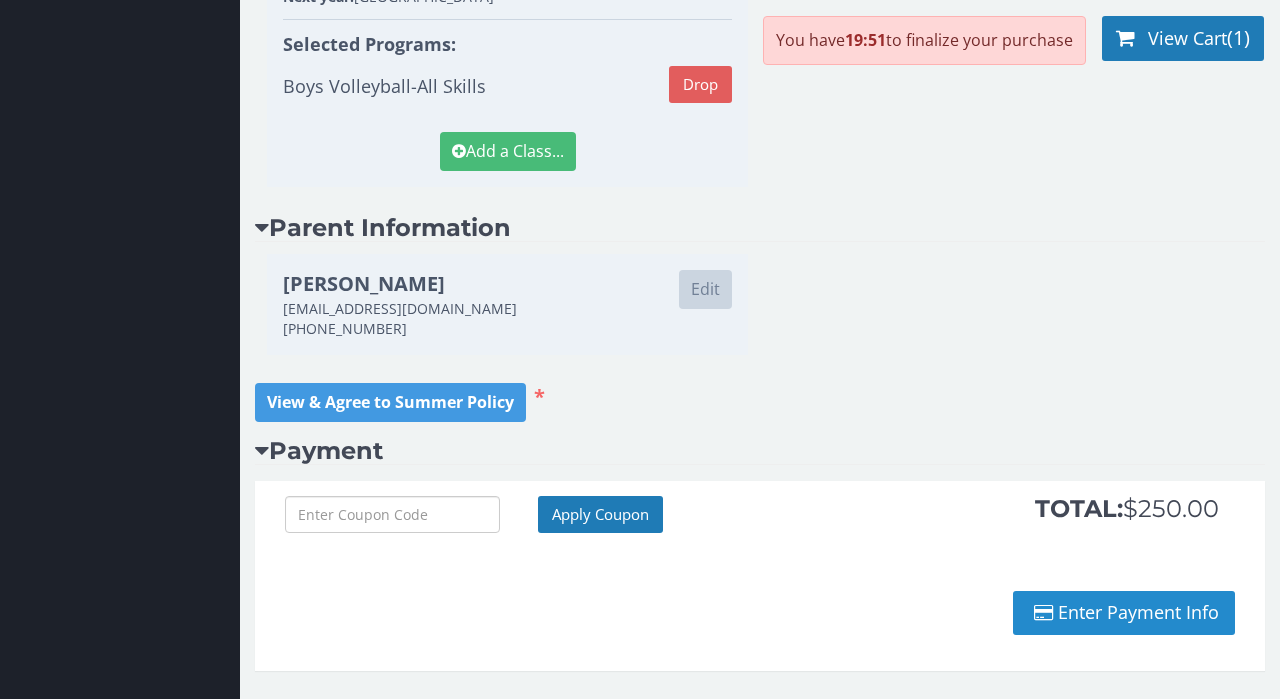scroll, scrollTop: 525, scrollLeft: 0, axis: vertical 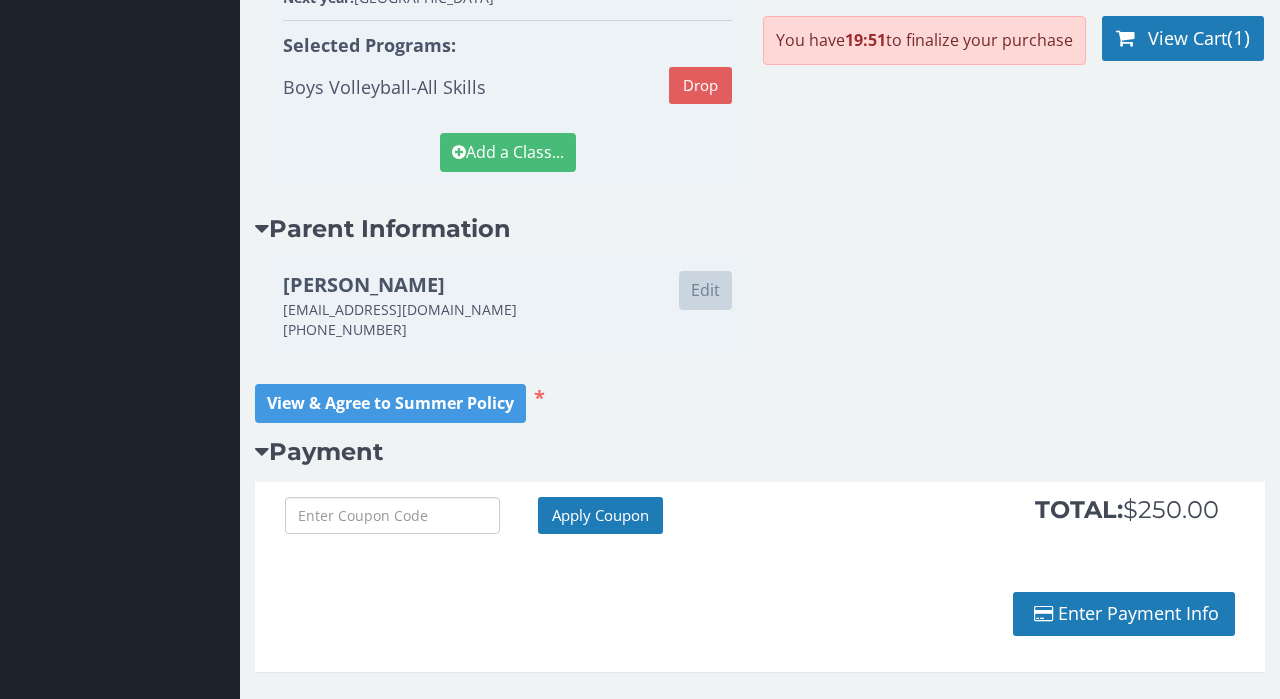 click on "Apply Coupon
TOTAL:  $250.00
Enter Payment Info" at bounding box center (760, 577) 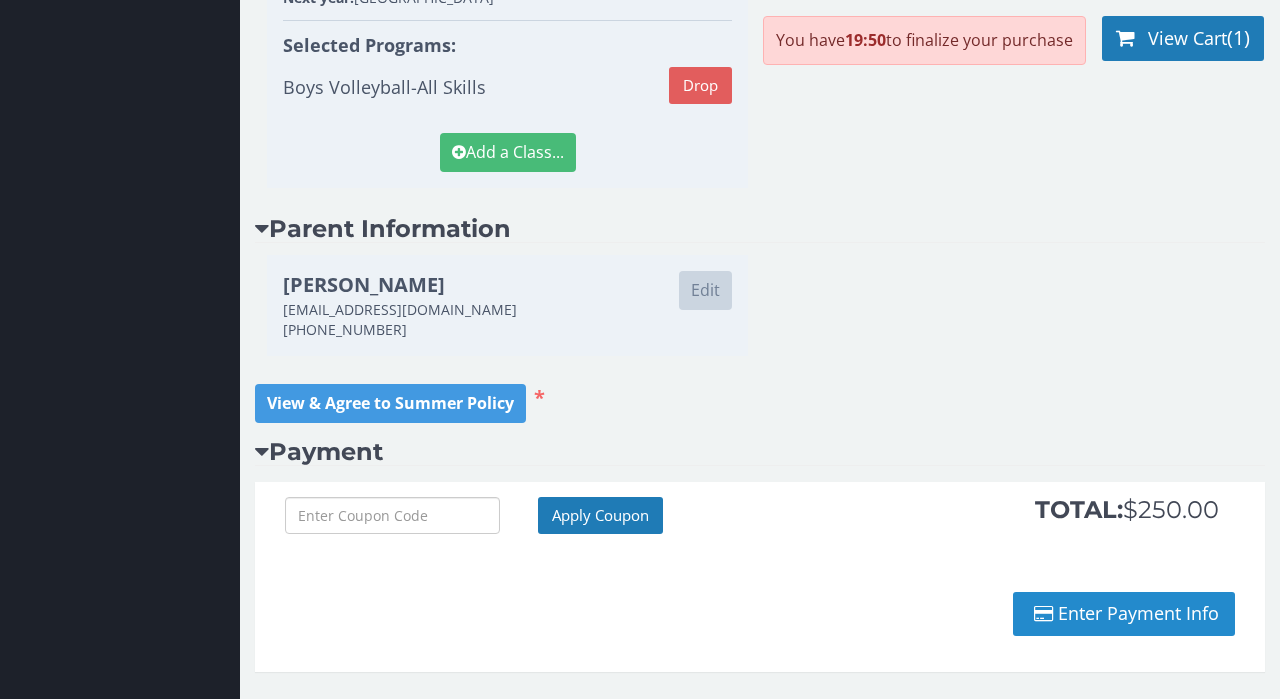 click on "Enter Payment Info" at bounding box center (1124, 614) 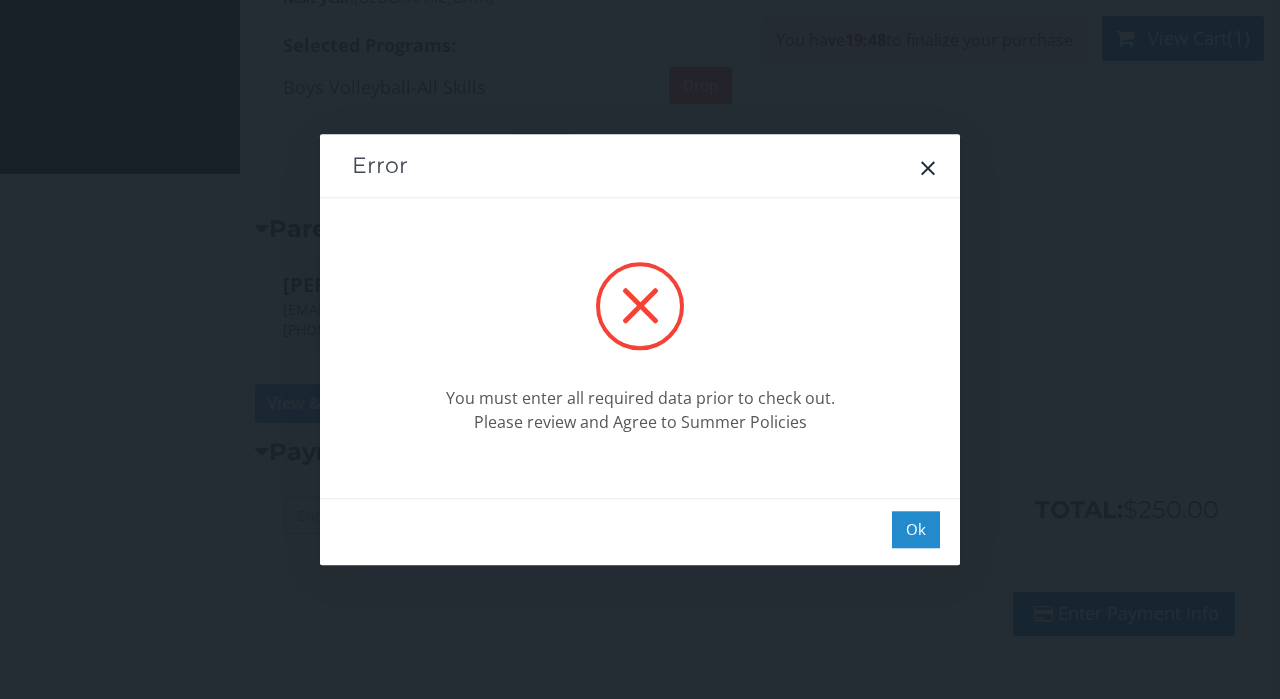 click on "Ok" at bounding box center (916, 529) 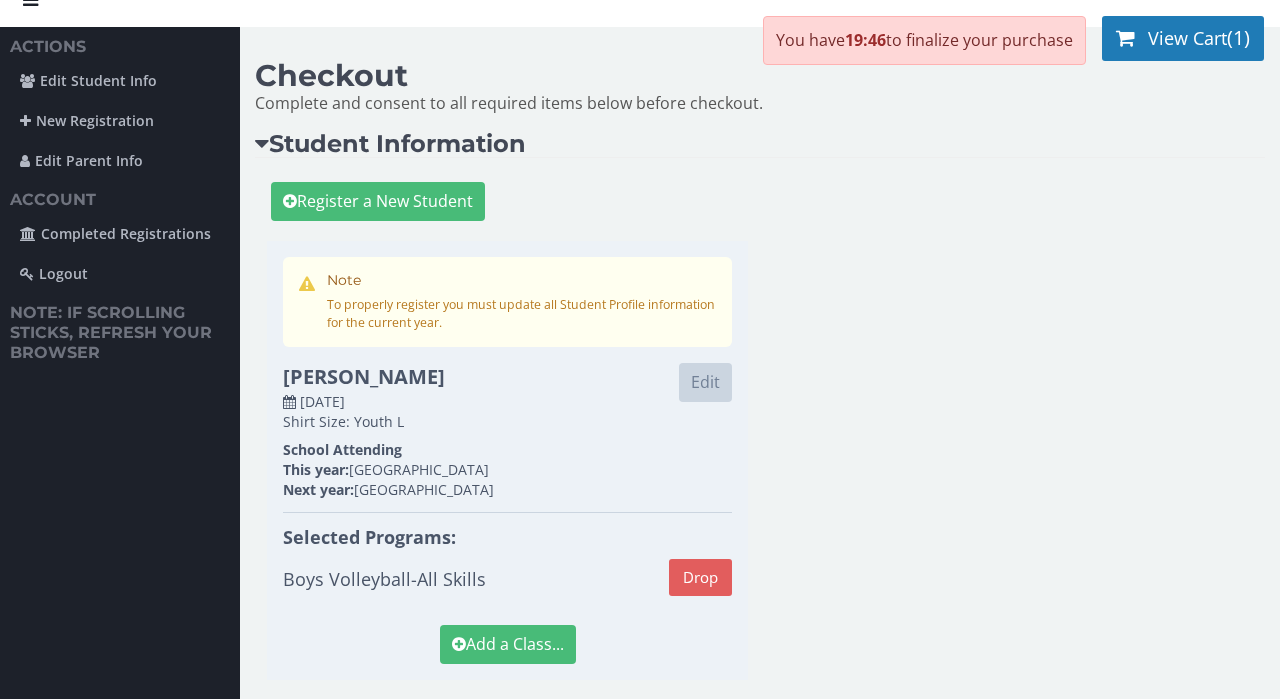 scroll, scrollTop: 21, scrollLeft: 0, axis: vertical 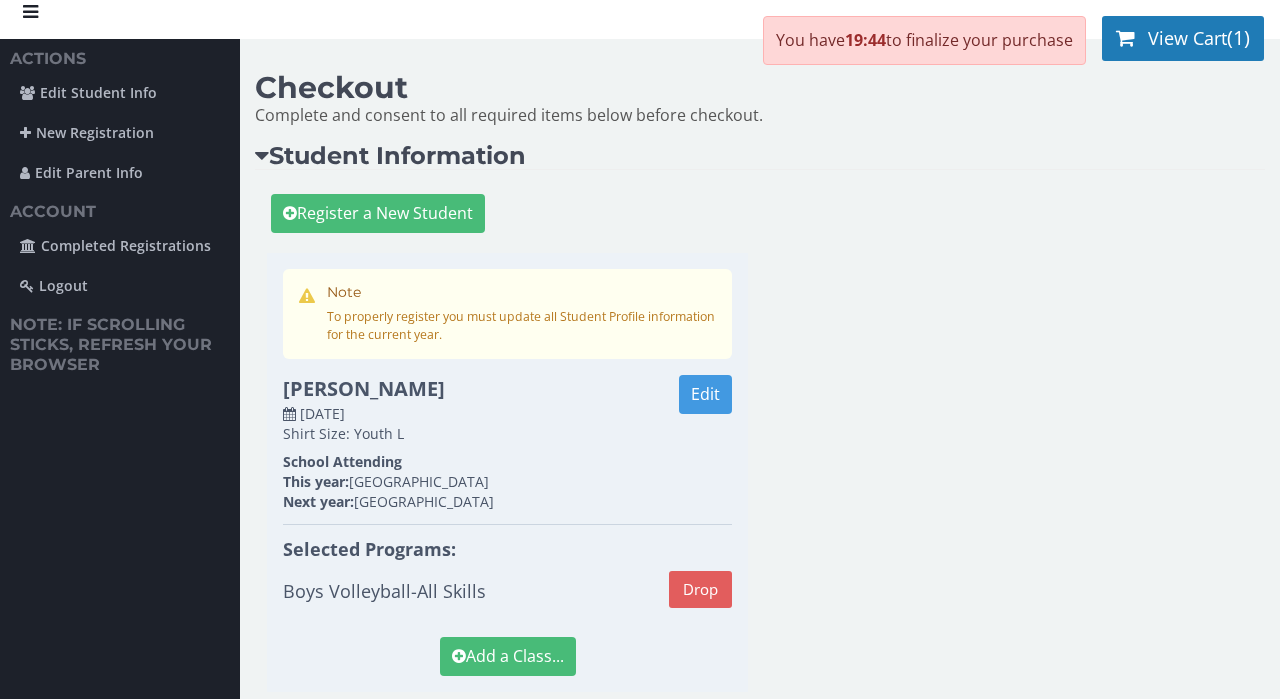 click on "Edit" at bounding box center [705, 394] 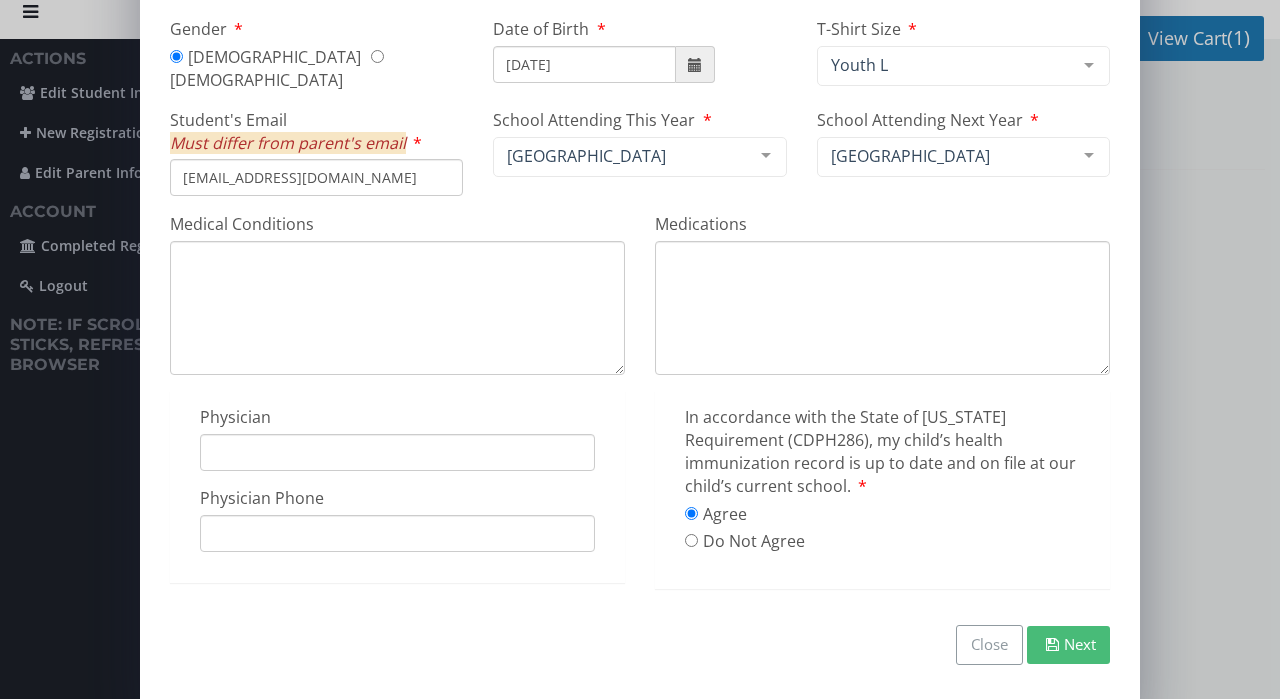 scroll, scrollTop: 270, scrollLeft: 0, axis: vertical 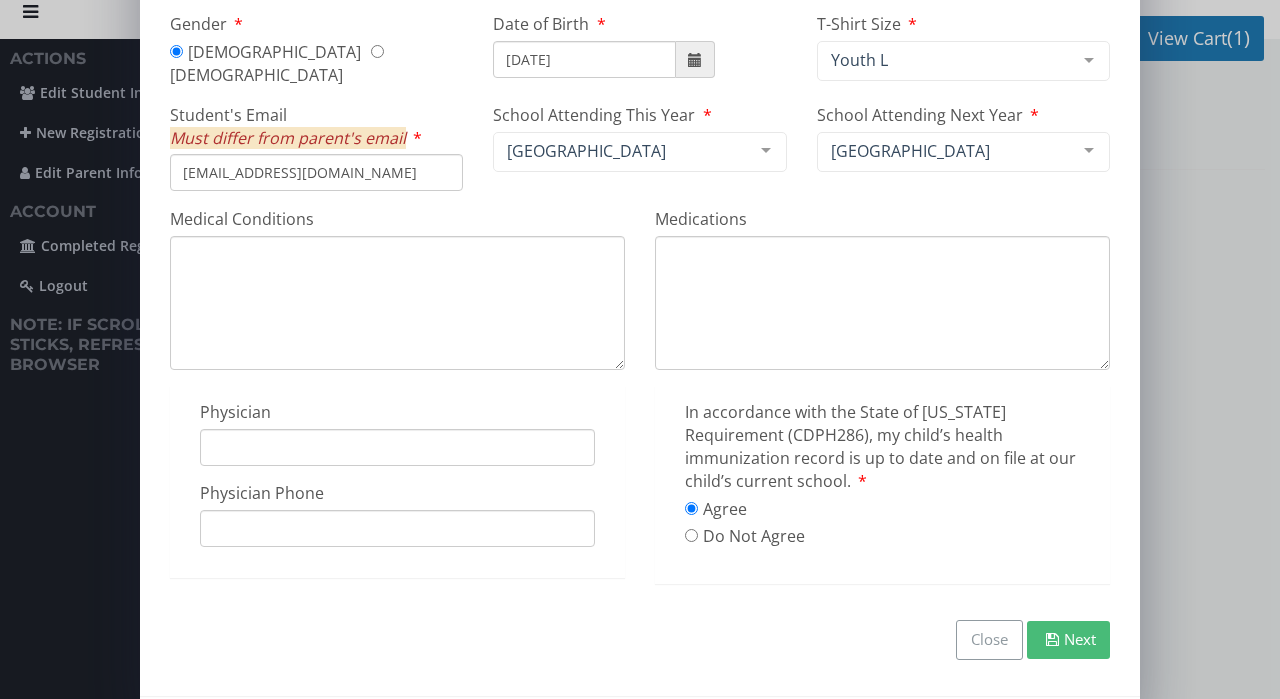 click on "Agree" at bounding box center [745, 509] 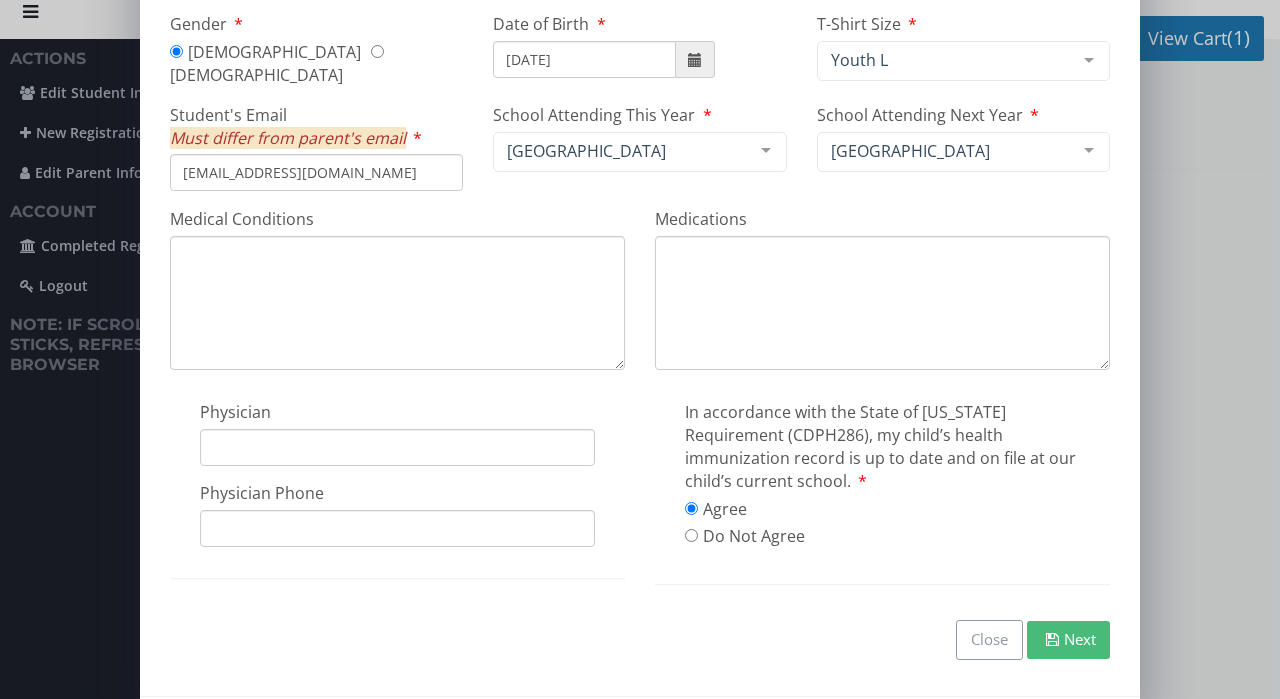click on "Next" at bounding box center [1068, 639] 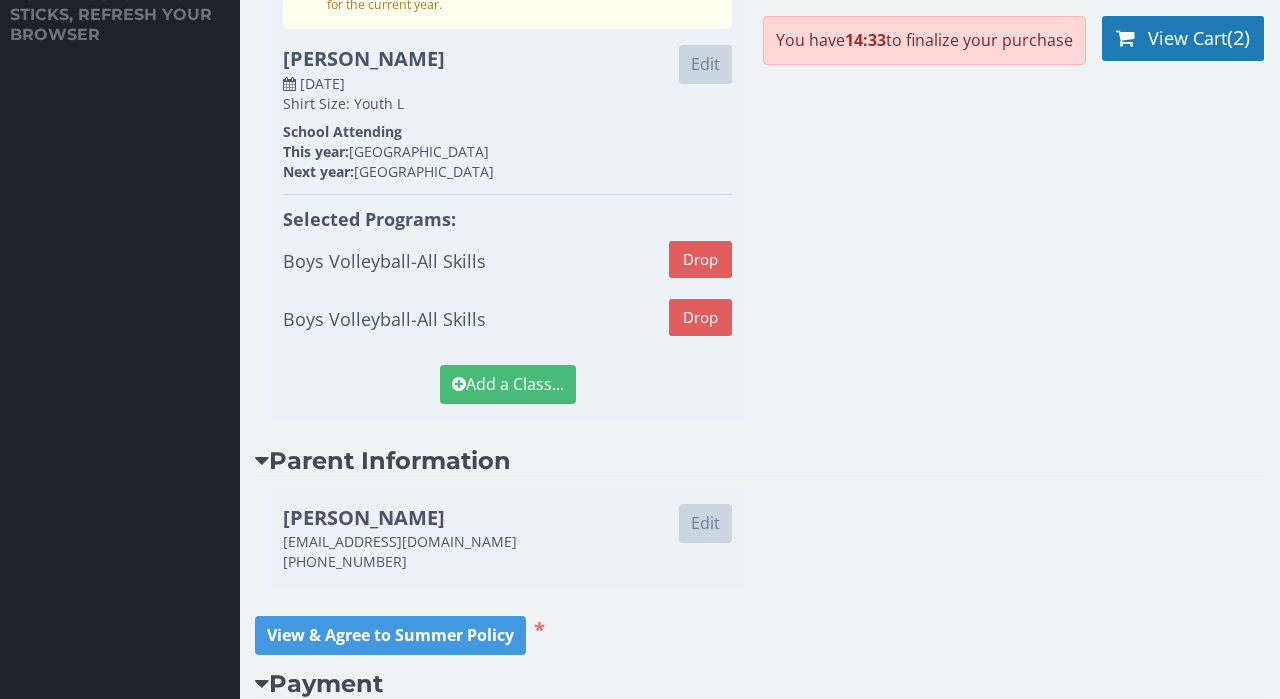 scroll, scrollTop: 366, scrollLeft: 0, axis: vertical 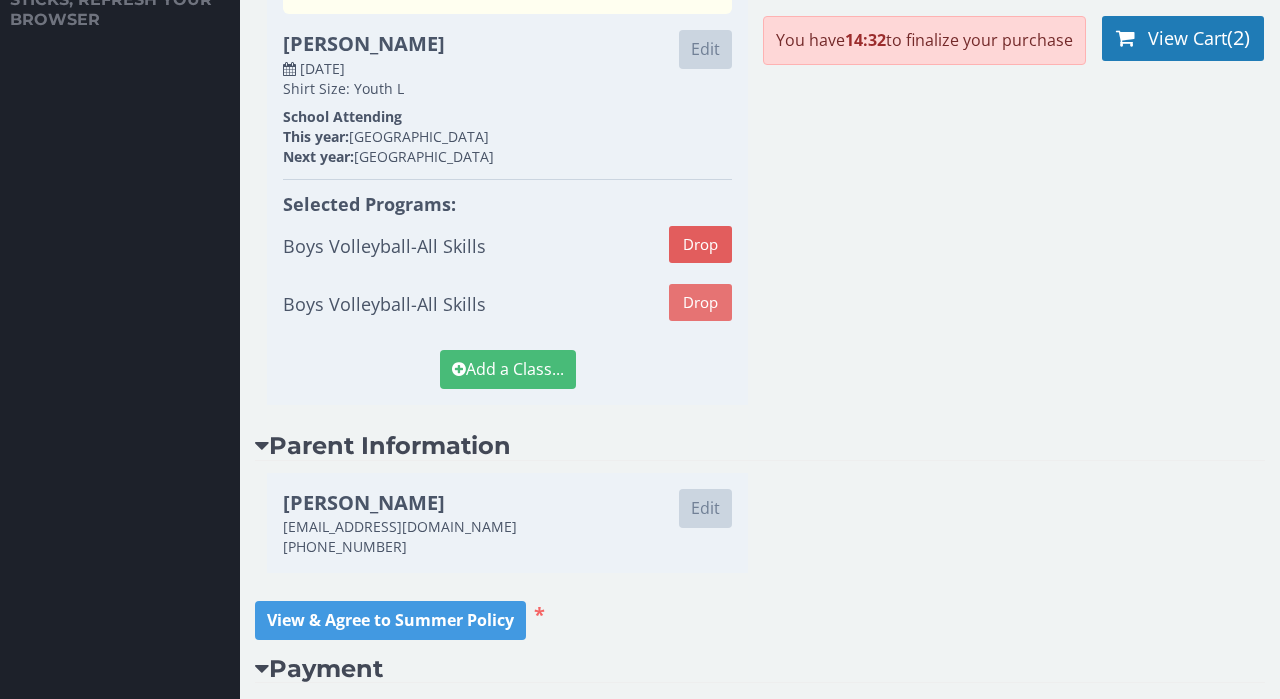 click on "Drop" at bounding box center (700, 302) 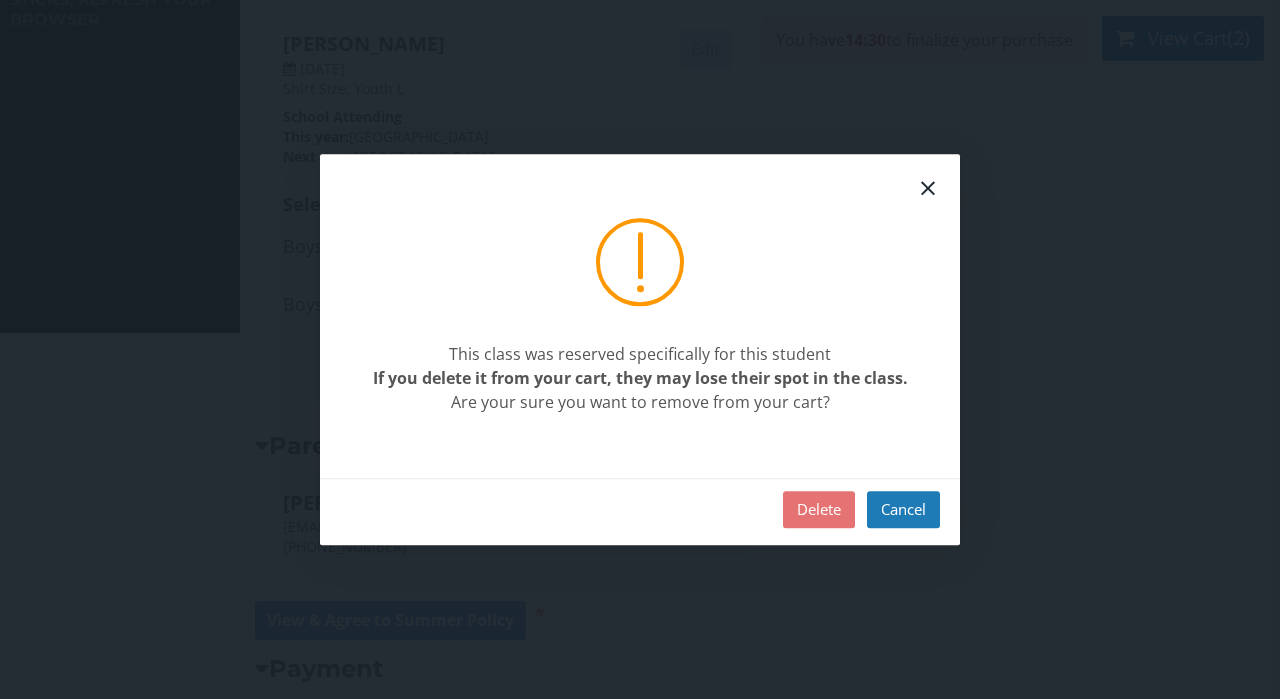 click on "Delete" at bounding box center [819, 509] 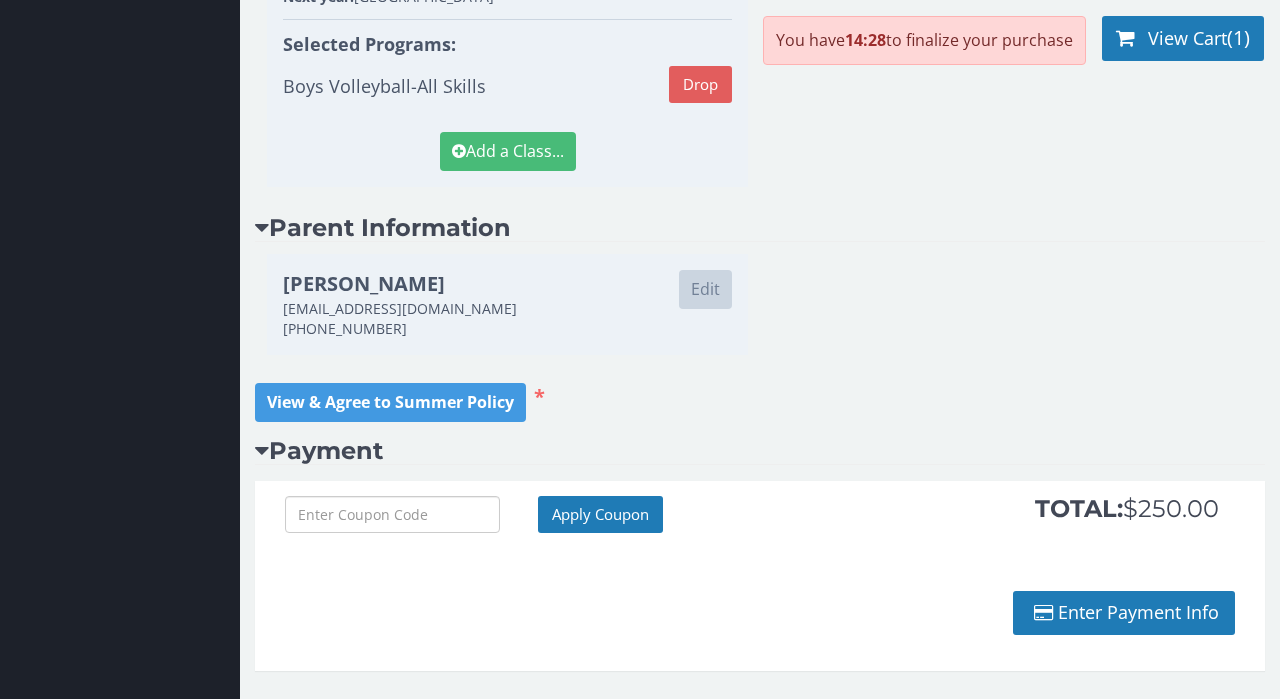 scroll, scrollTop: 525, scrollLeft: 0, axis: vertical 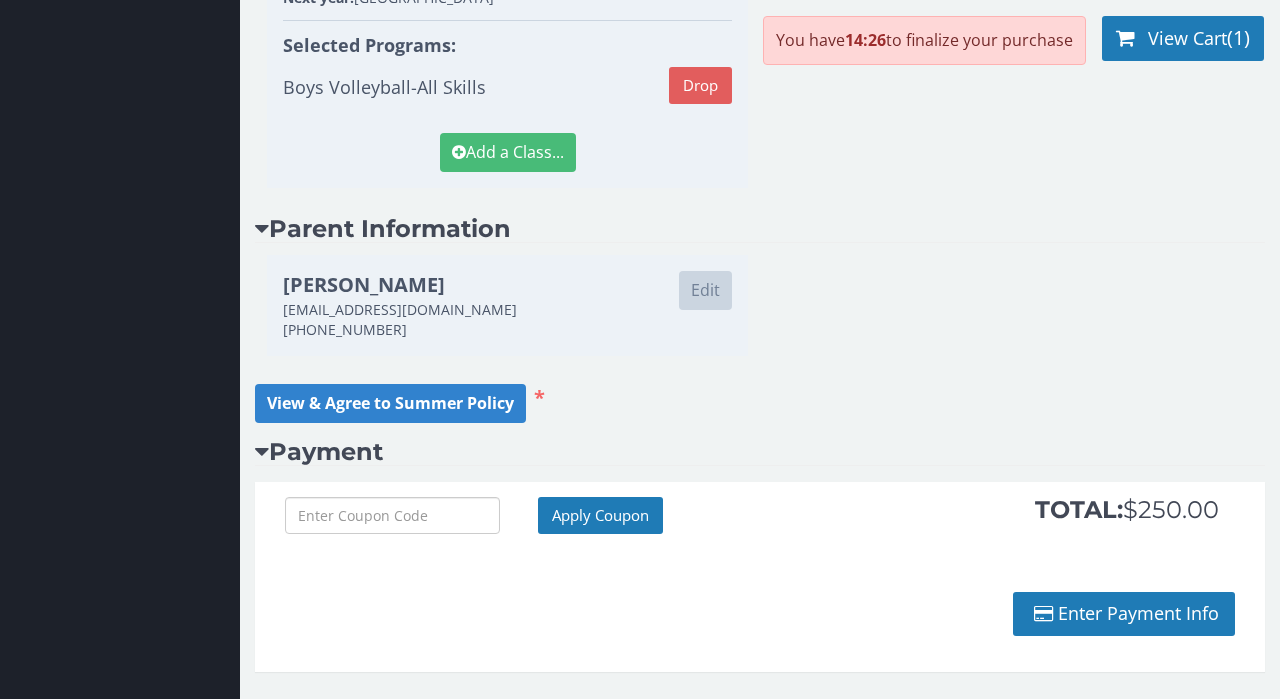 click on "View & Agree to Summer Policy" at bounding box center [390, 403] 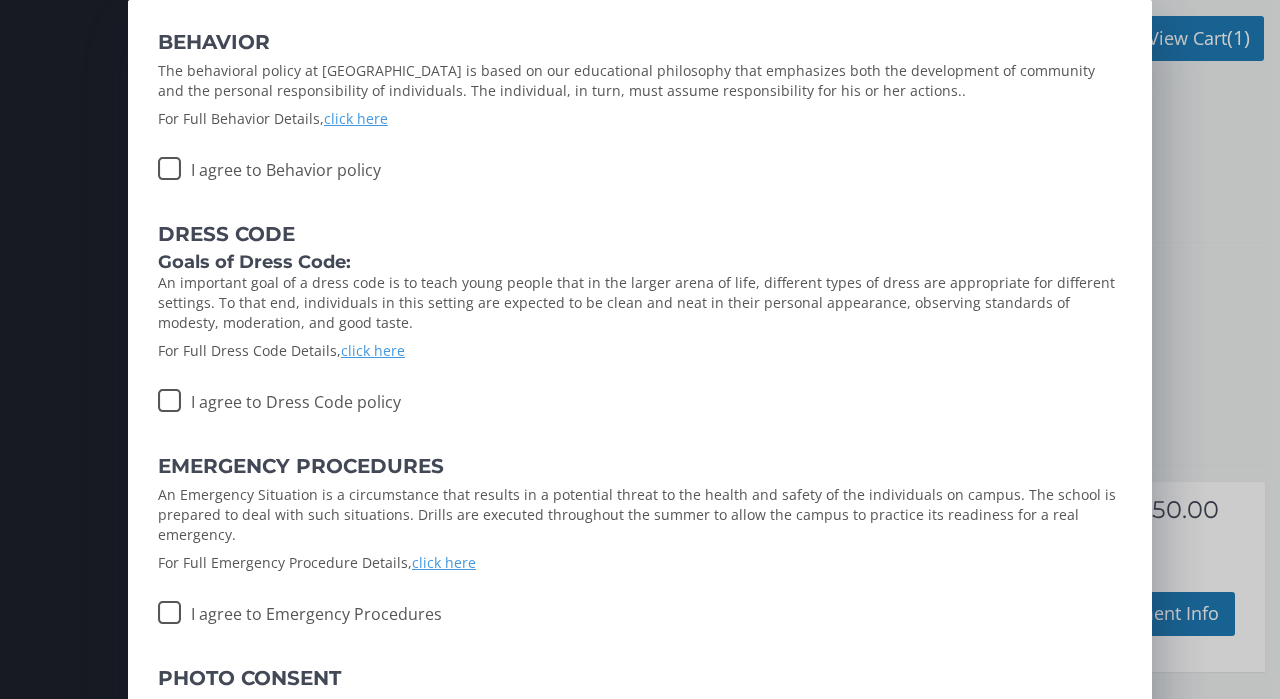 click on "I agree to Behavior policy" at bounding box center (269, 165) 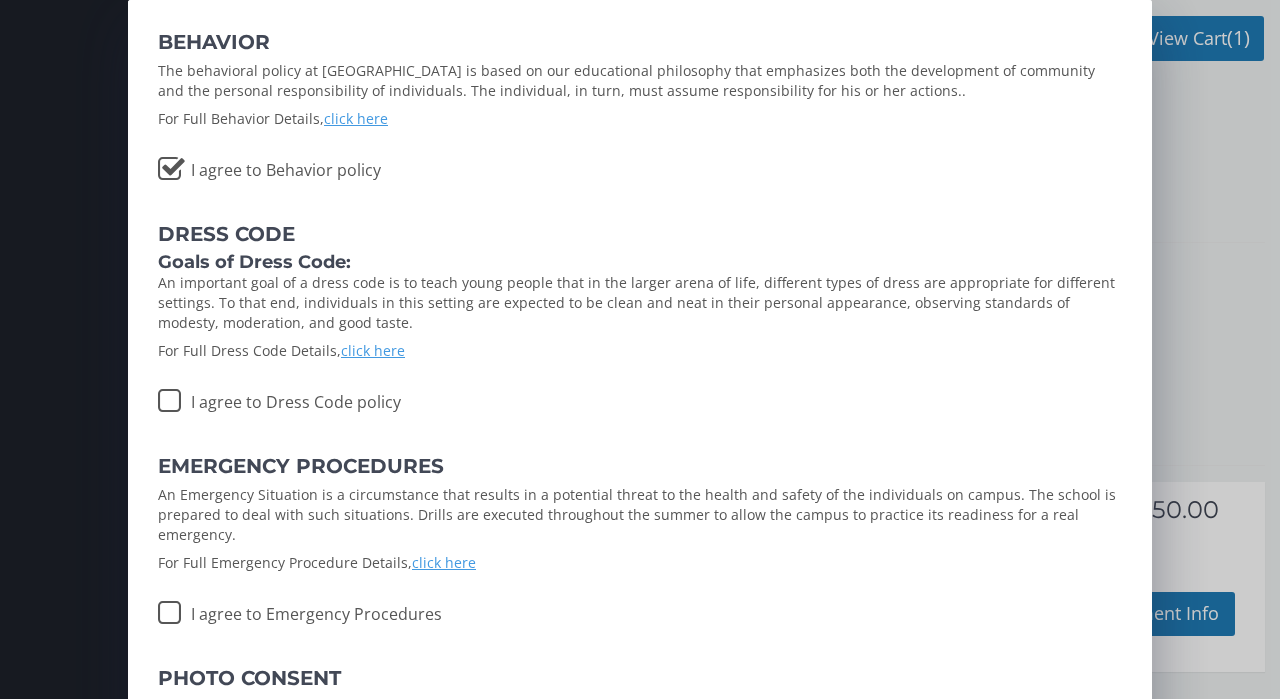 click on "I agree to Dress Code policy" at bounding box center (279, 397) 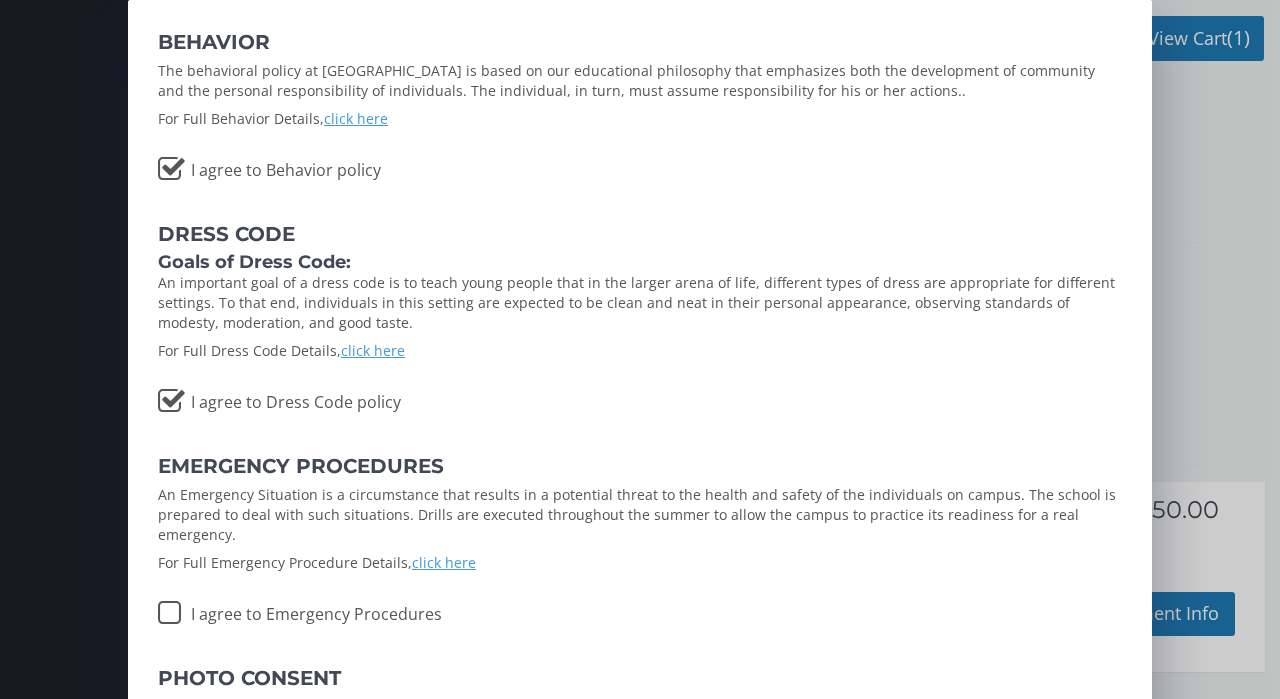 click on "I agree to Emergency Procedures" at bounding box center [300, 609] 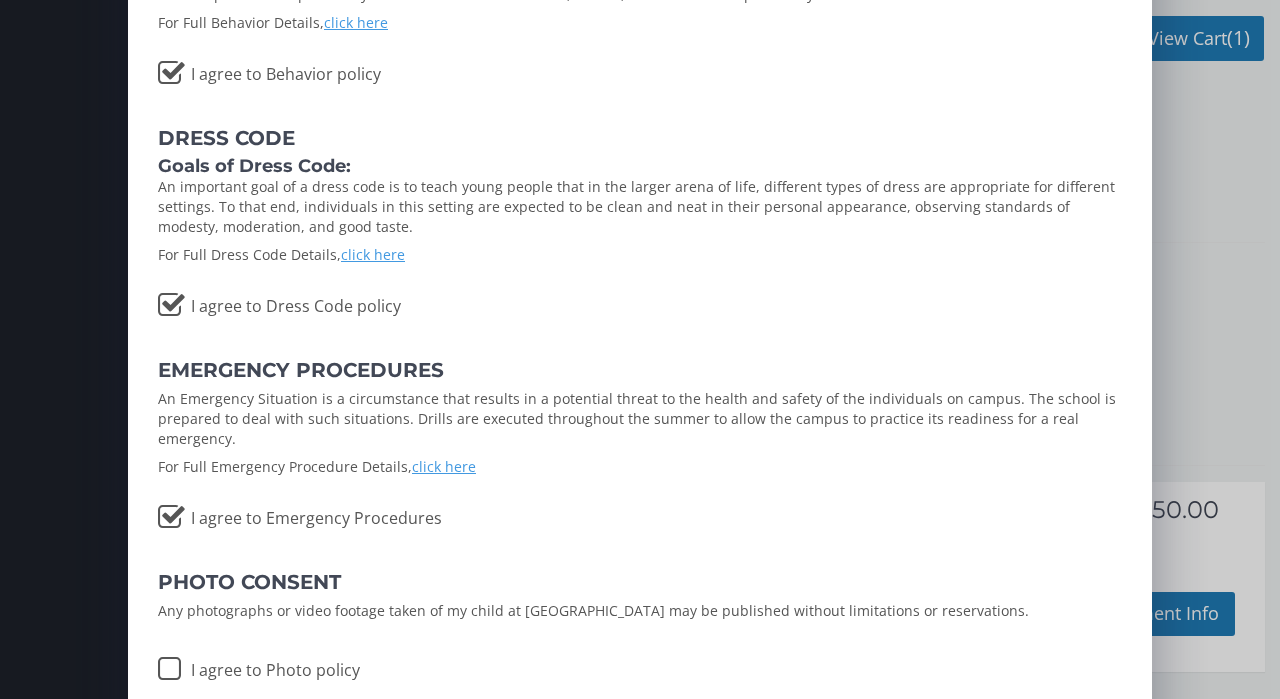 scroll, scrollTop: 188, scrollLeft: 0, axis: vertical 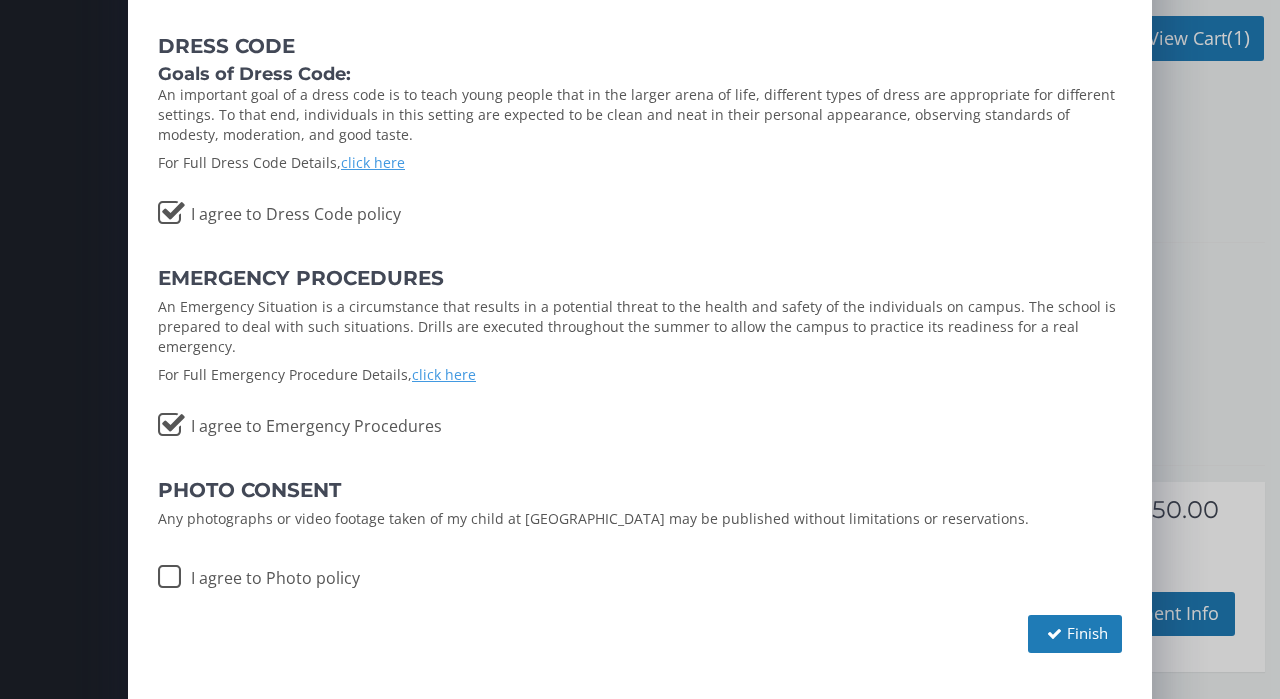 click on "I agree to Photo policy" at bounding box center (259, 573) 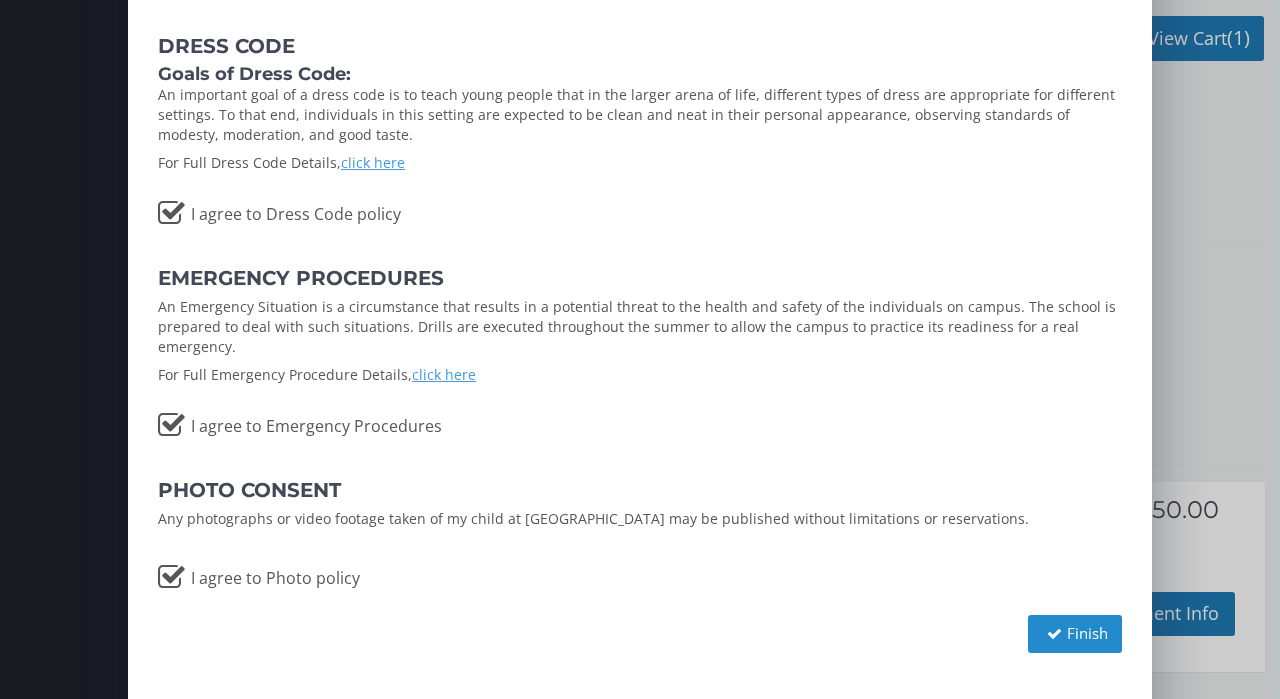 click at bounding box center [1054, 633] 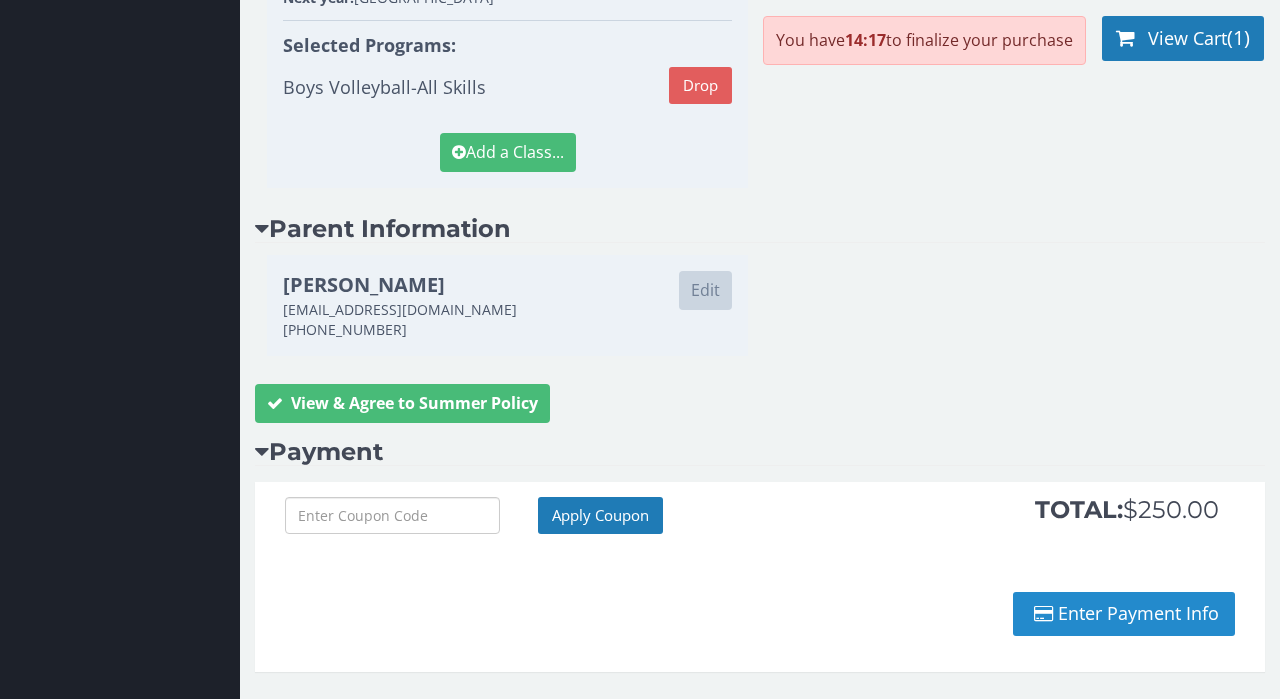 click on "Enter Payment Info" at bounding box center [1124, 614] 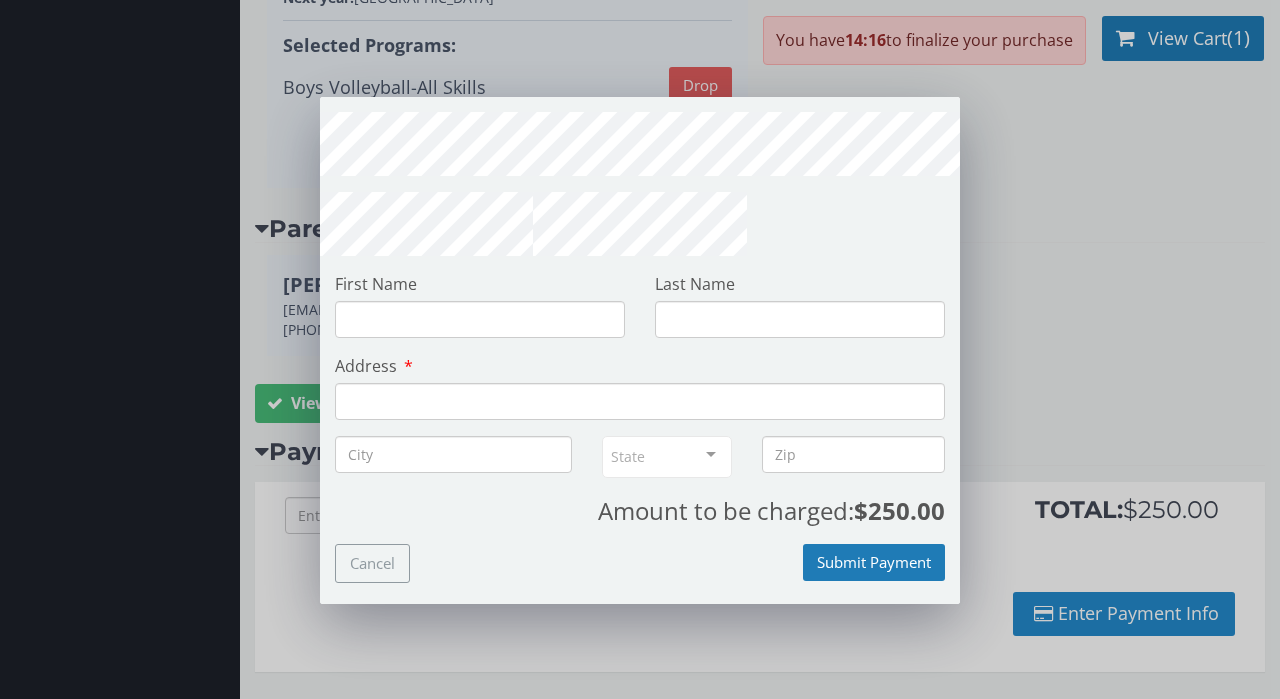 type on "LINDA" 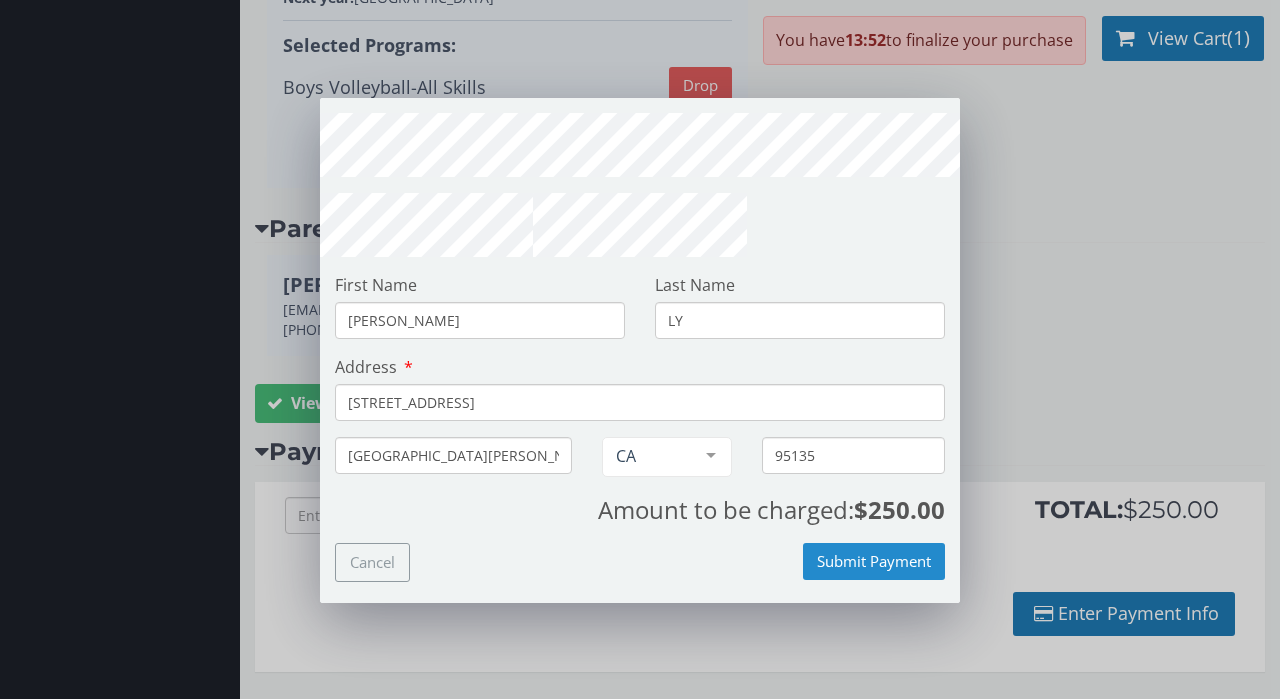 click on "Submit Payment" at bounding box center (874, 561) 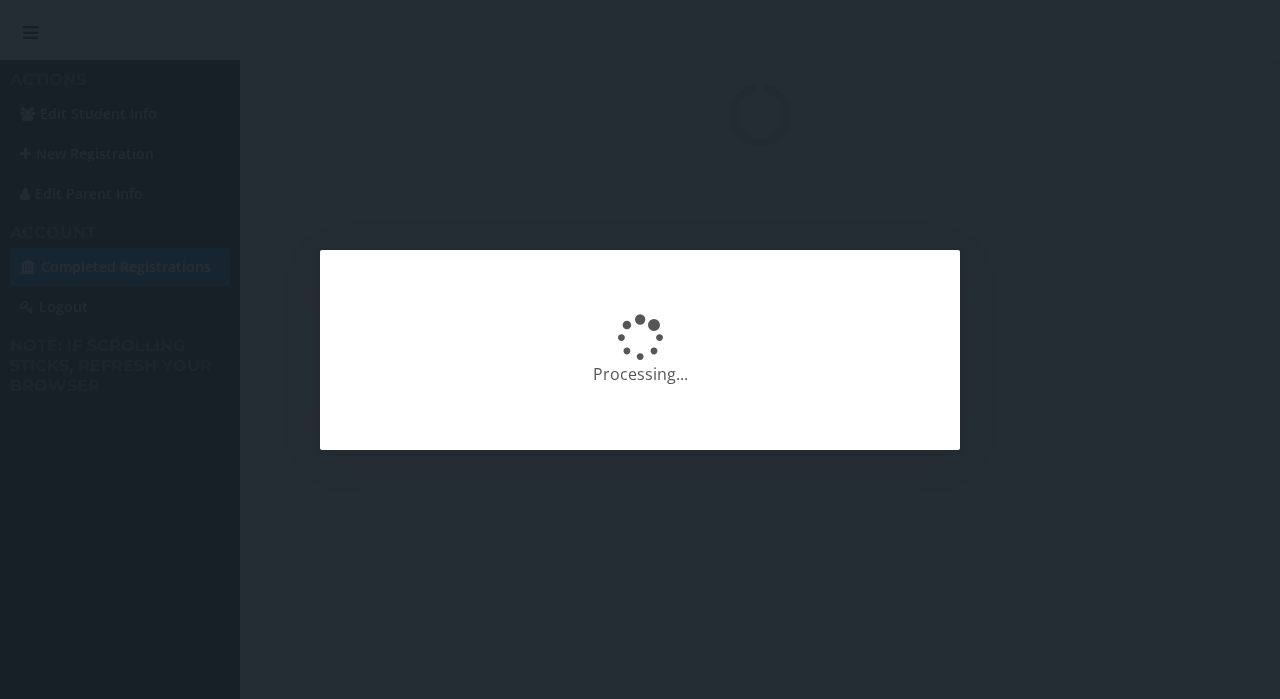 scroll, scrollTop: 0, scrollLeft: 0, axis: both 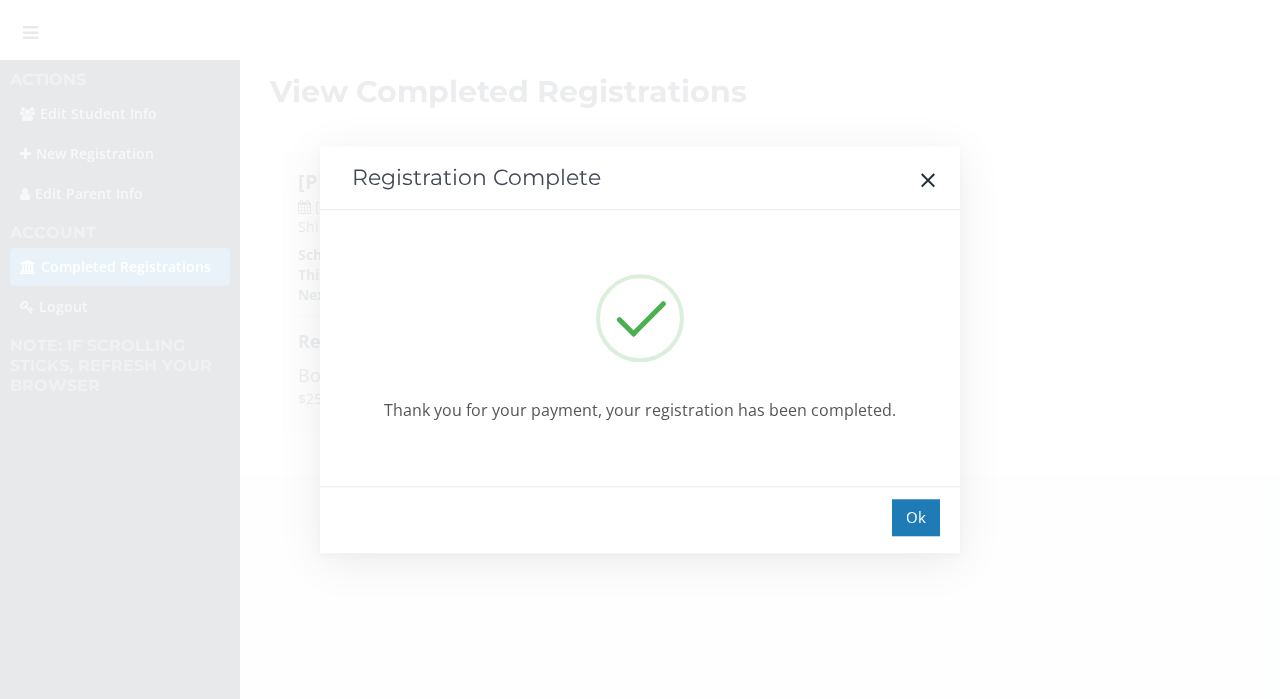 click on "Ok" at bounding box center [640, 519] 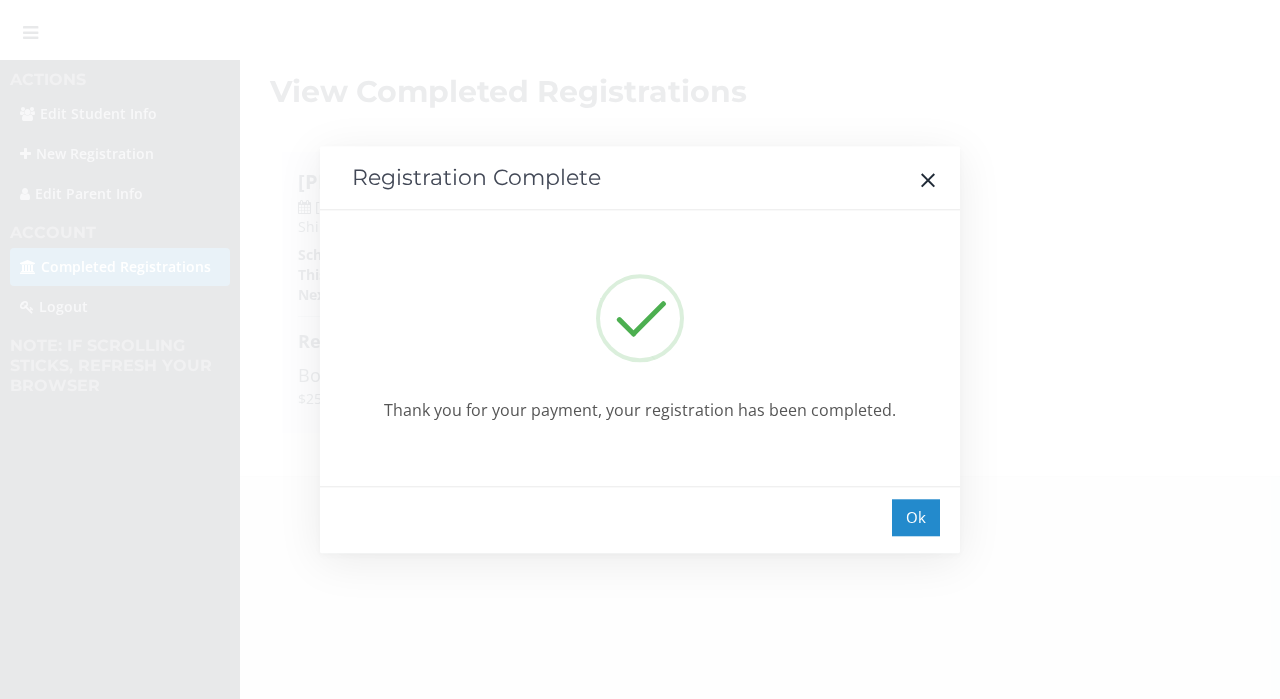 click on "Ok" at bounding box center [916, 517] 